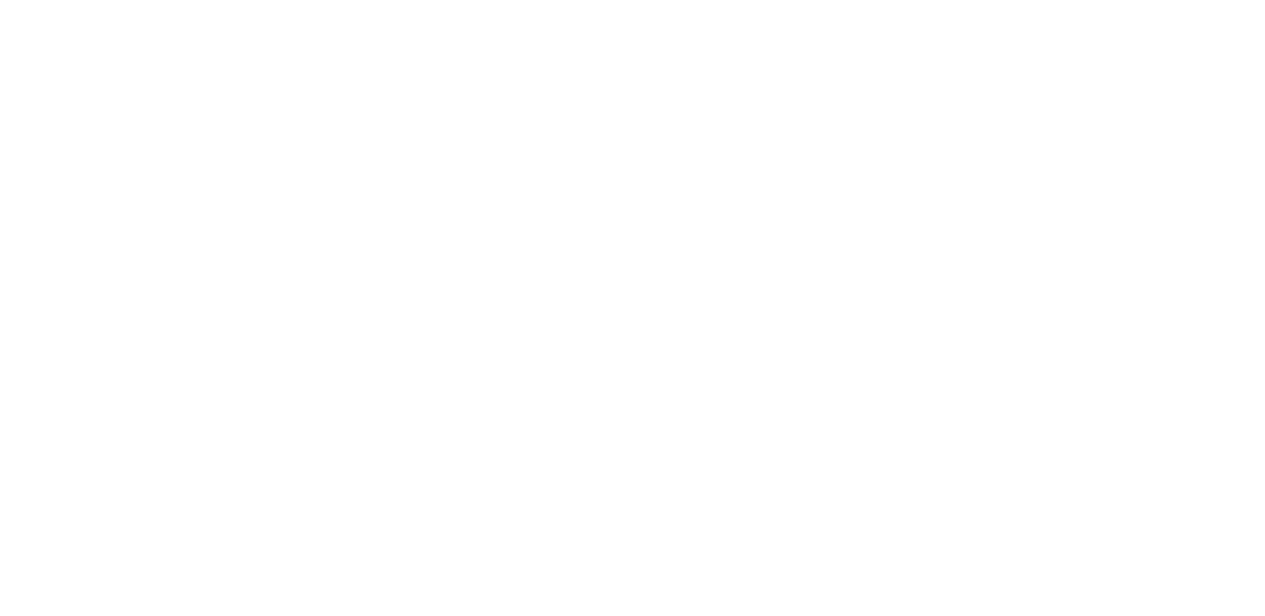 scroll, scrollTop: 0, scrollLeft: 0, axis: both 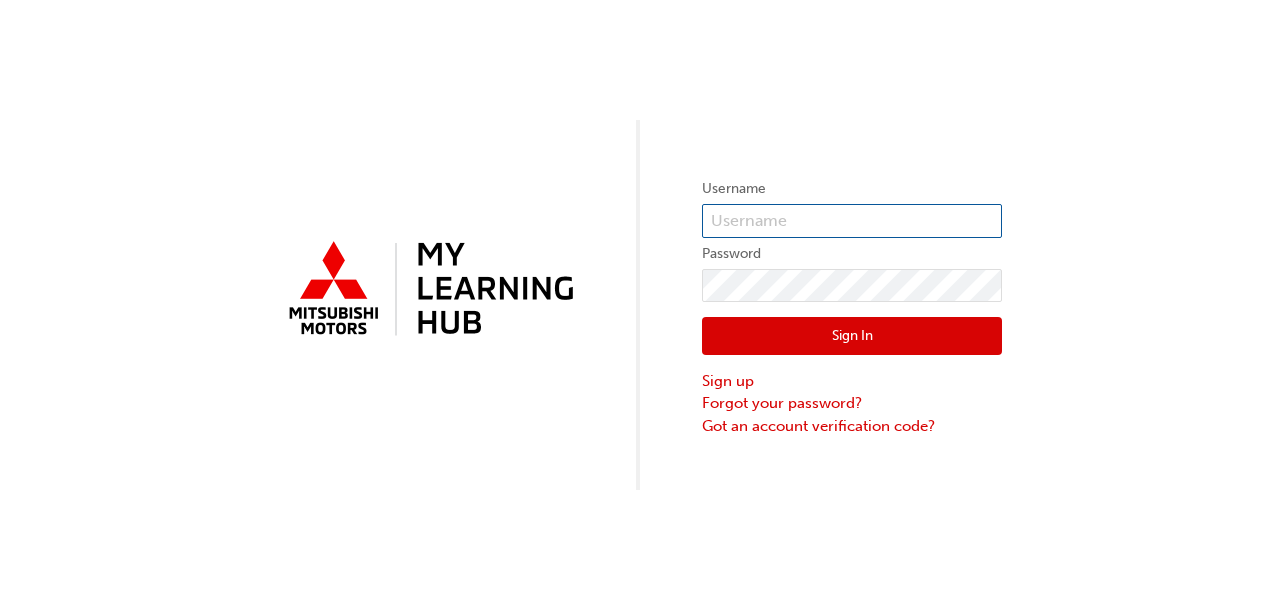 click at bounding box center (852, 221) 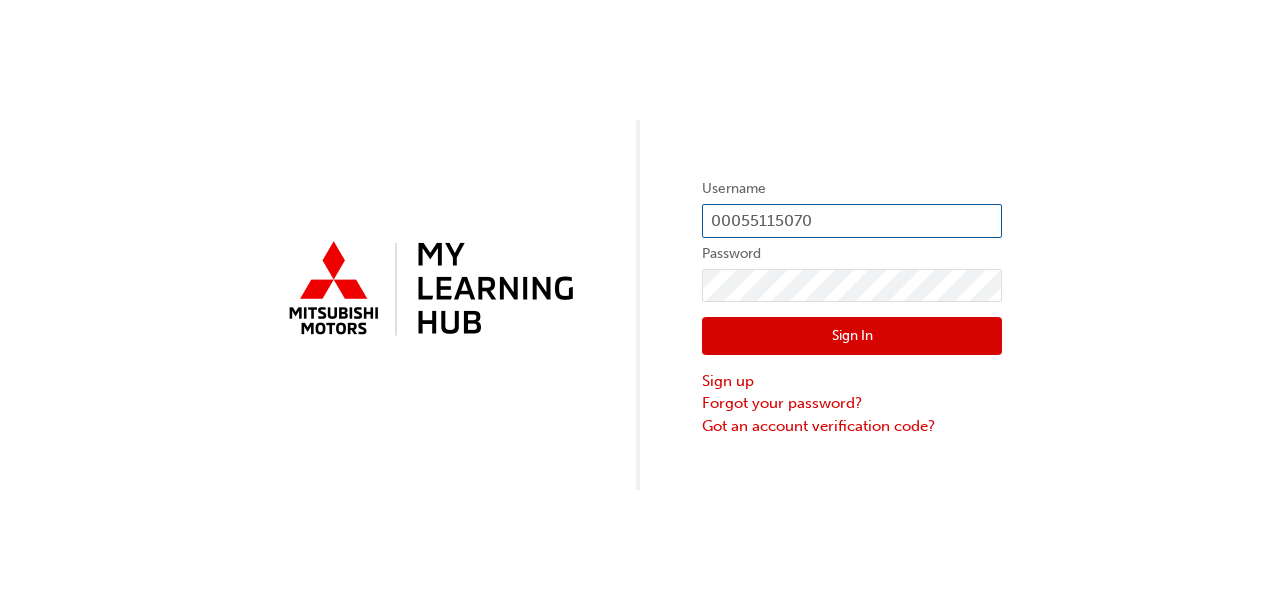 type on "00055115070" 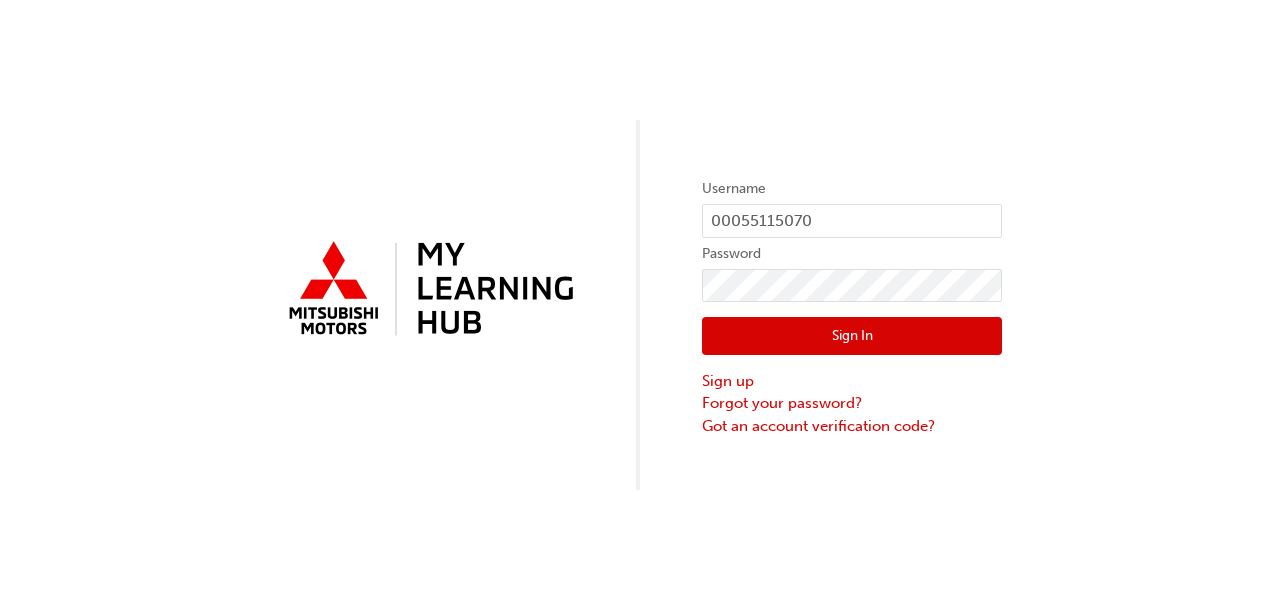 click on "Sign In" at bounding box center [852, 336] 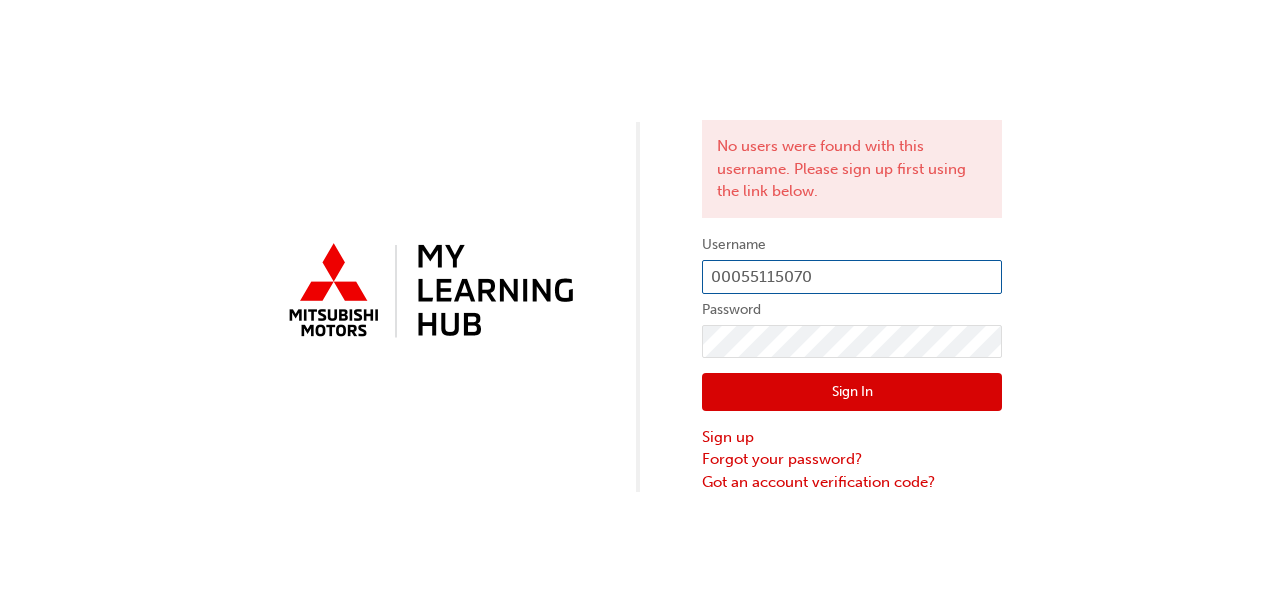 click on "00055115070" at bounding box center (852, 277) 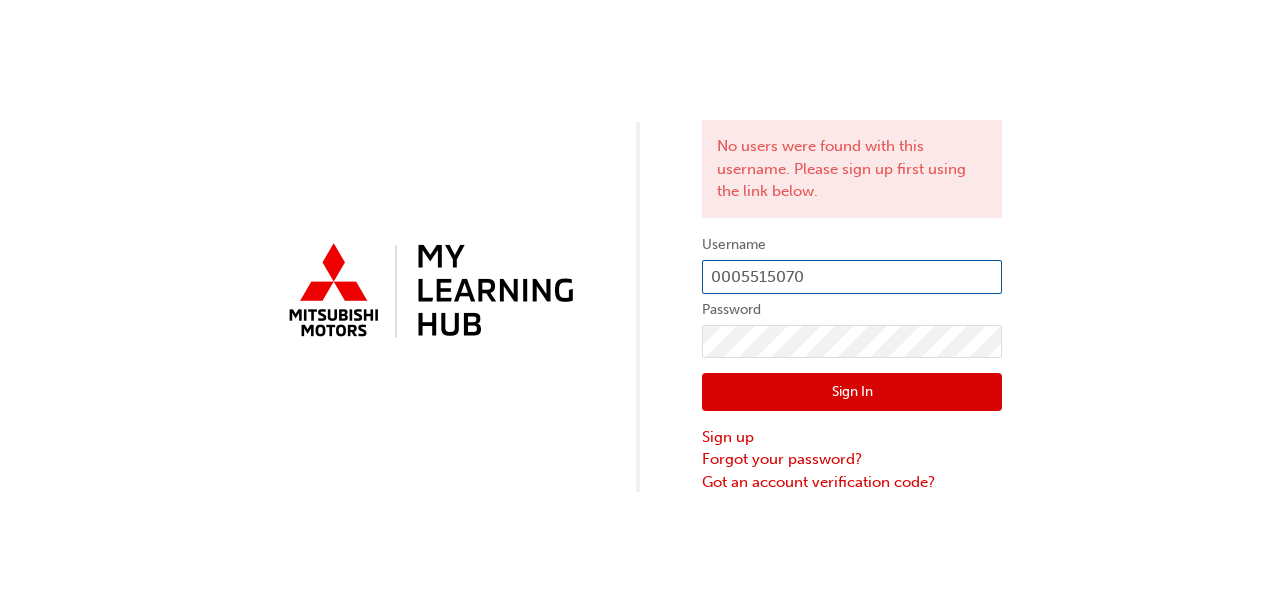 type on "0005515070" 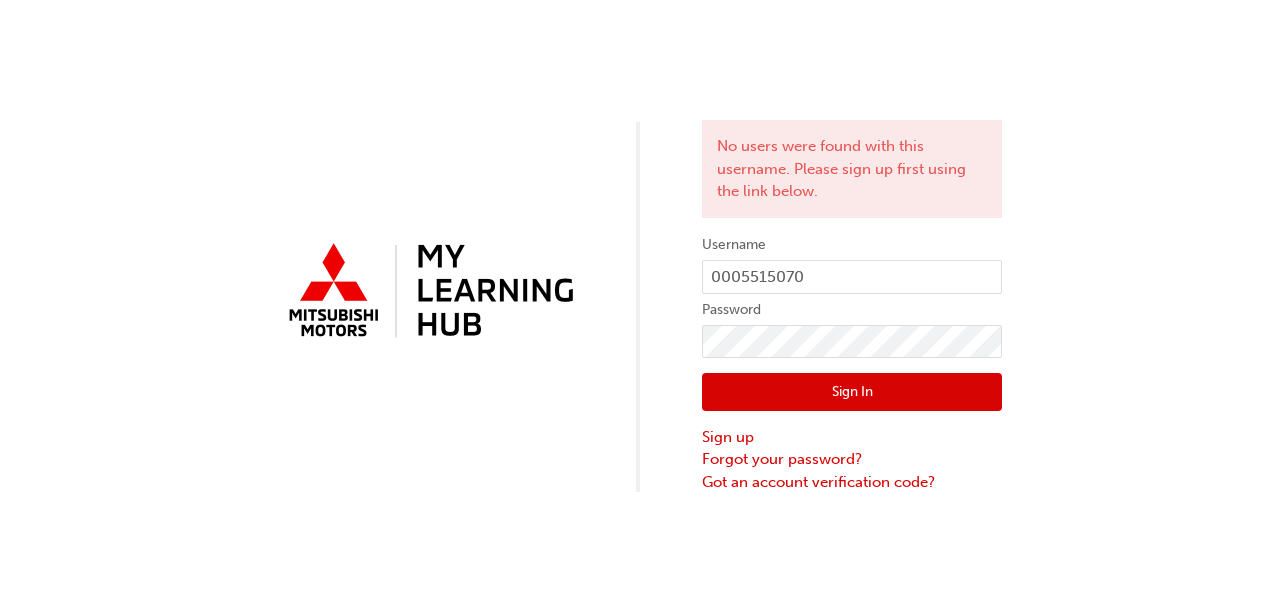 click on "Sign In" at bounding box center (852, 392) 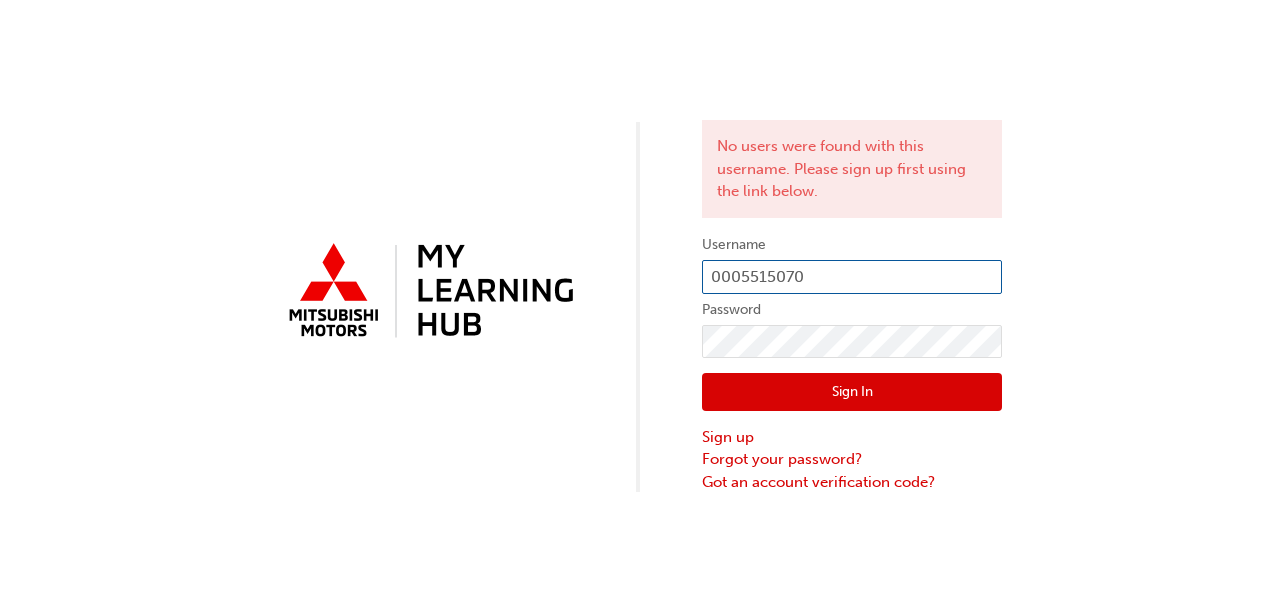 click on "0005515070" at bounding box center (852, 277) 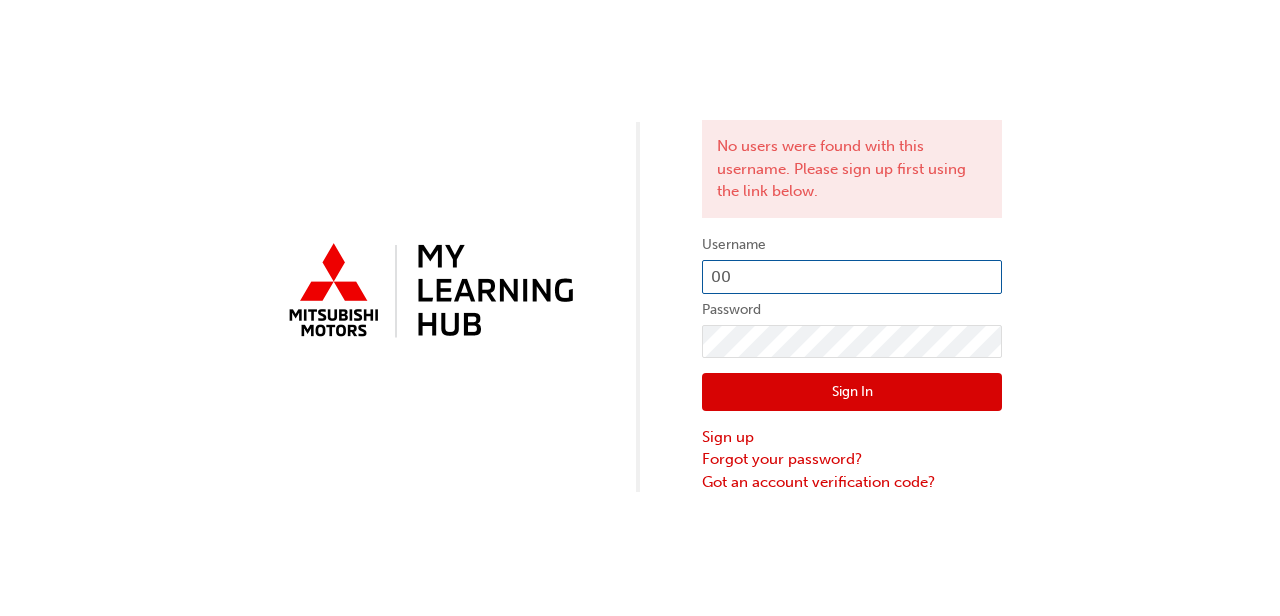 type on "0" 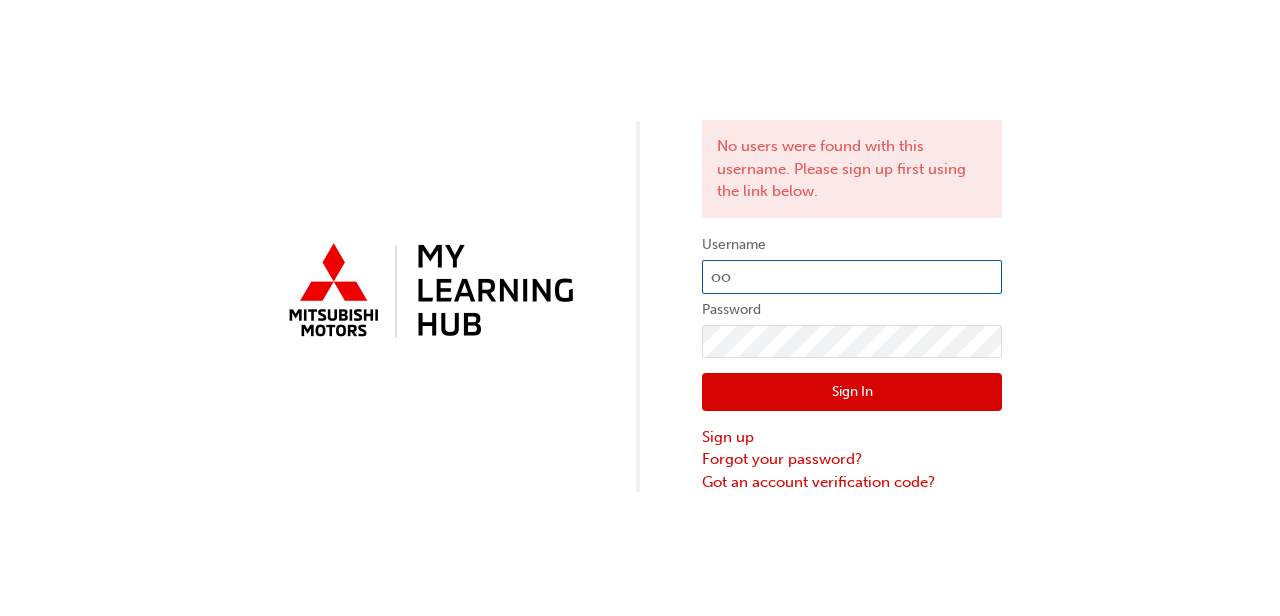 type on "o" 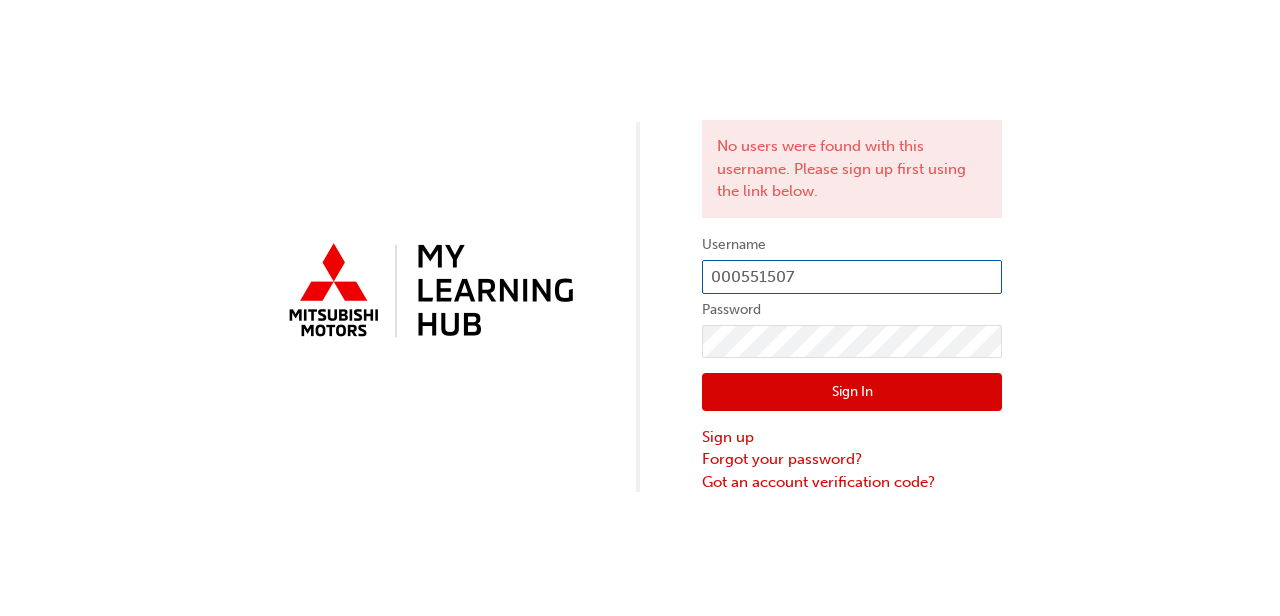 type on "0005515079" 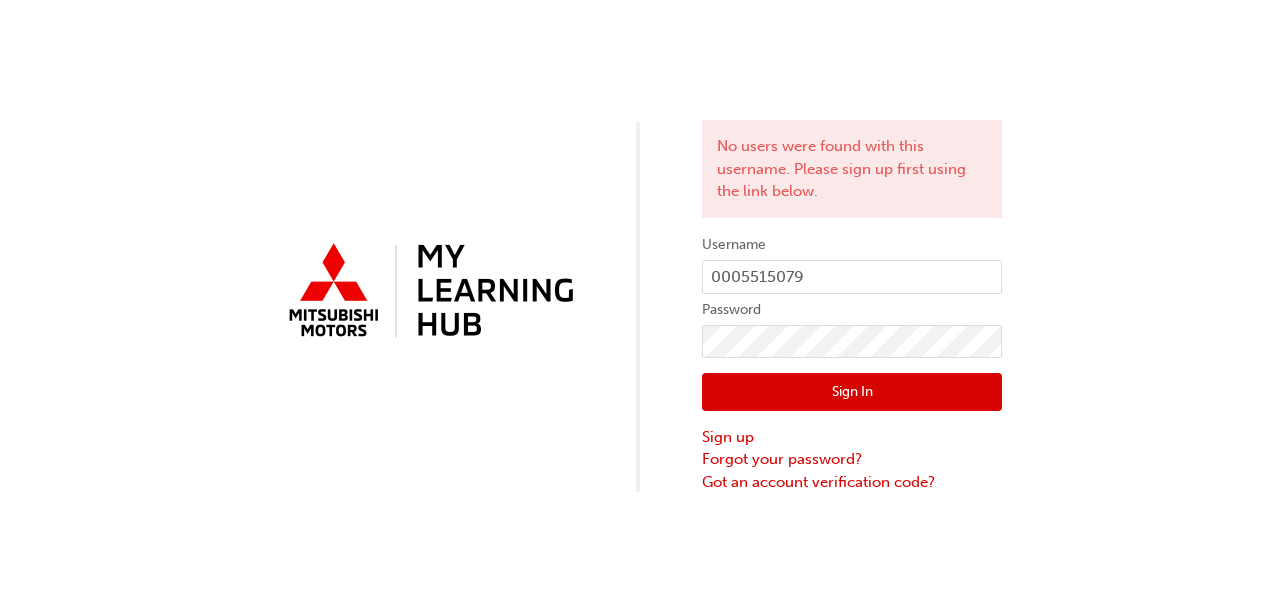 click on "Sign In" at bounding box center [852, 392] 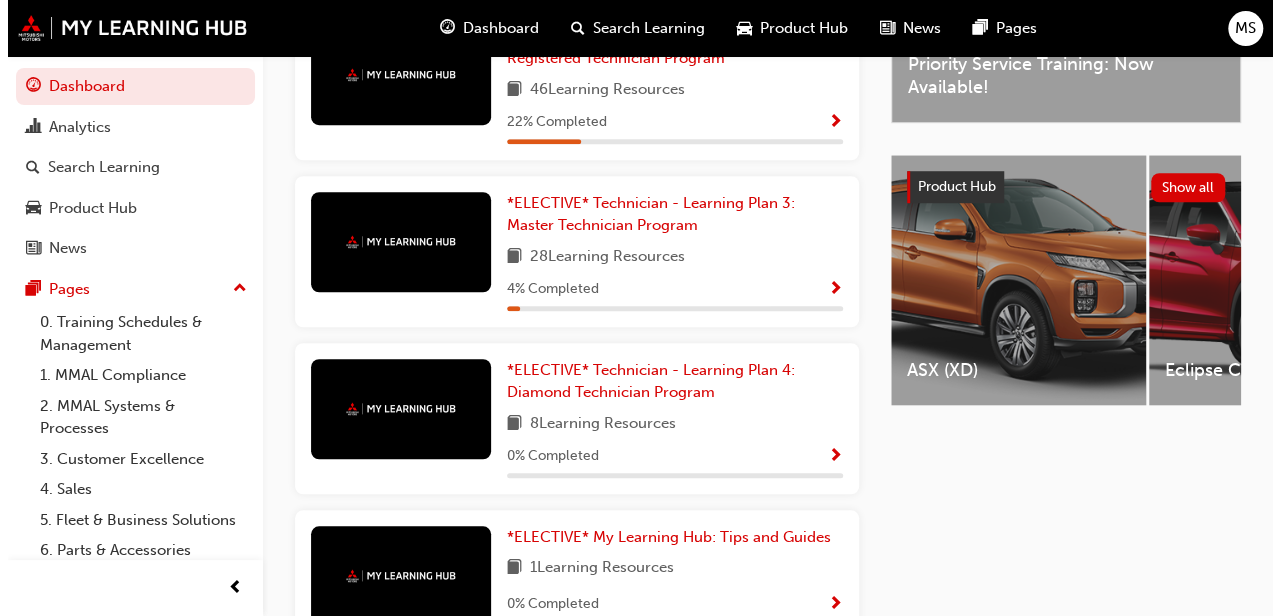 scroll, scrollTop: 0, scrollLeft: 0, axis: both 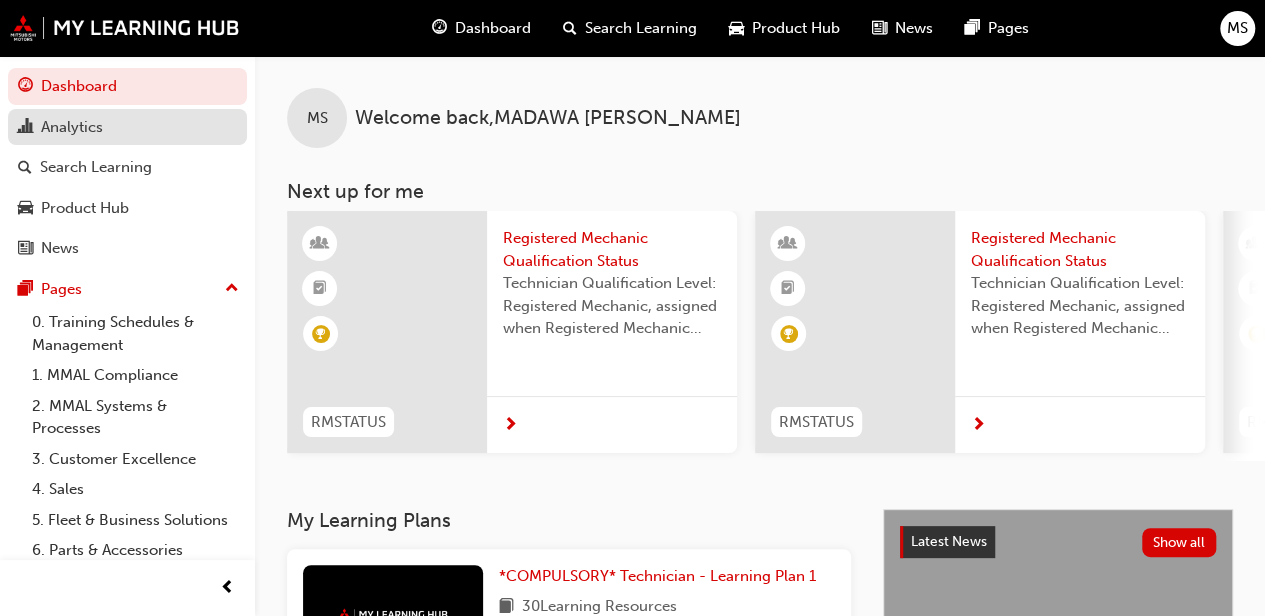 click on "Analytics" at bounding box center (72, 127) 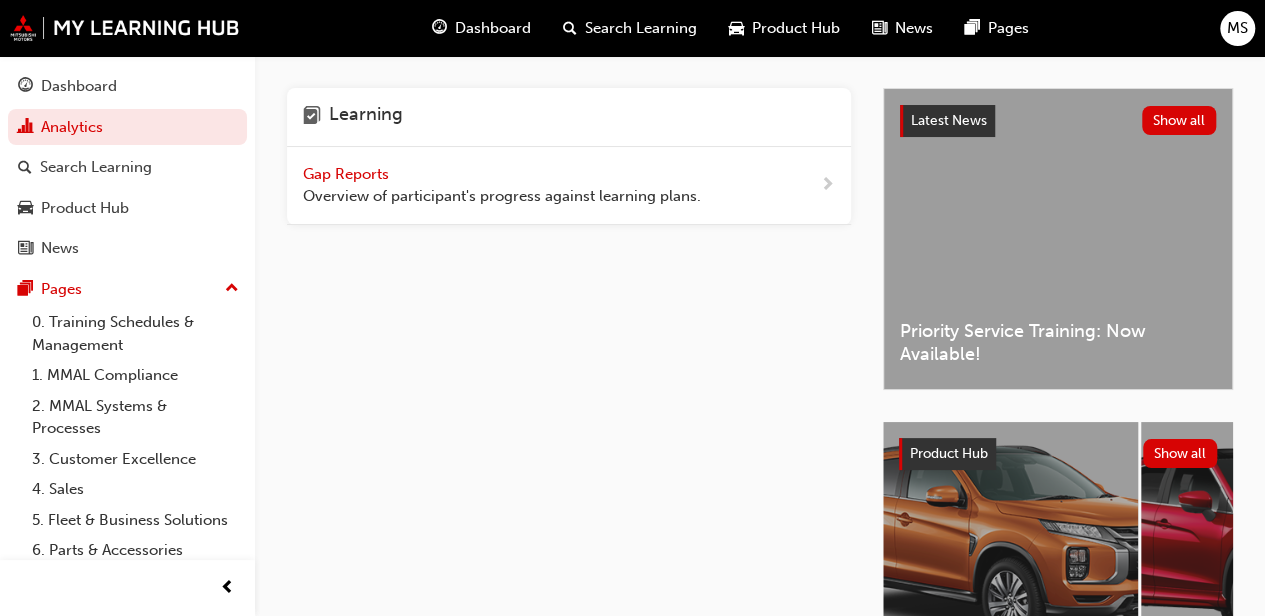 click on "Gap Reports" at bounding box center (348, 174) 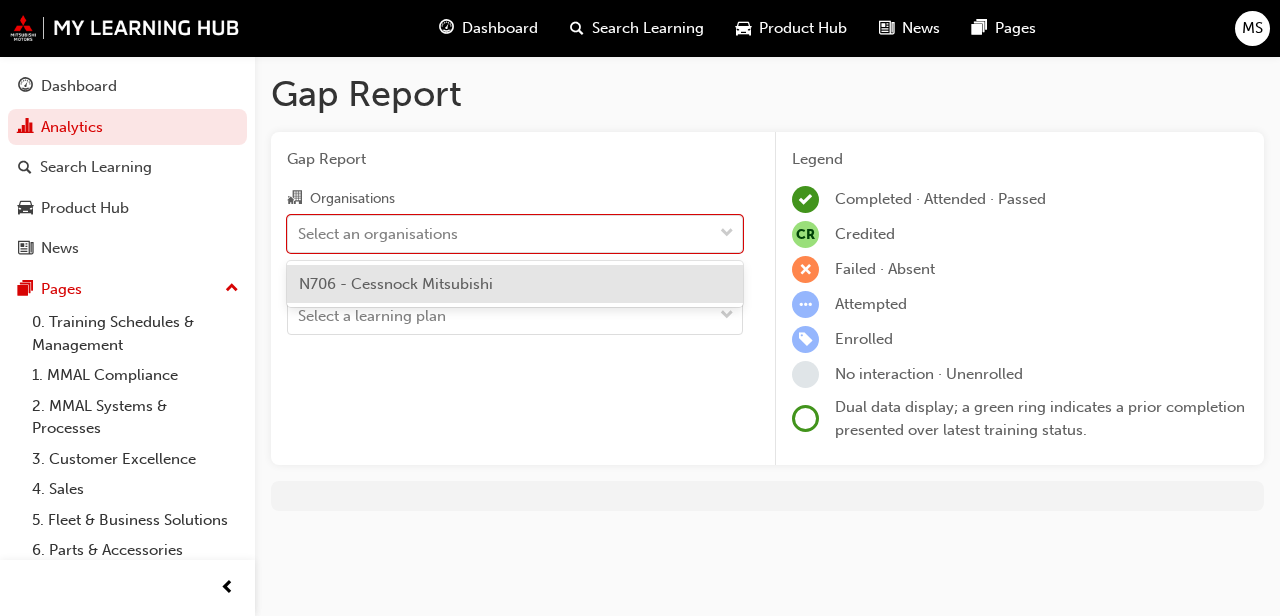 click on "N706 - Cessnock Mitsubishi" at bounding box center (396, 284) 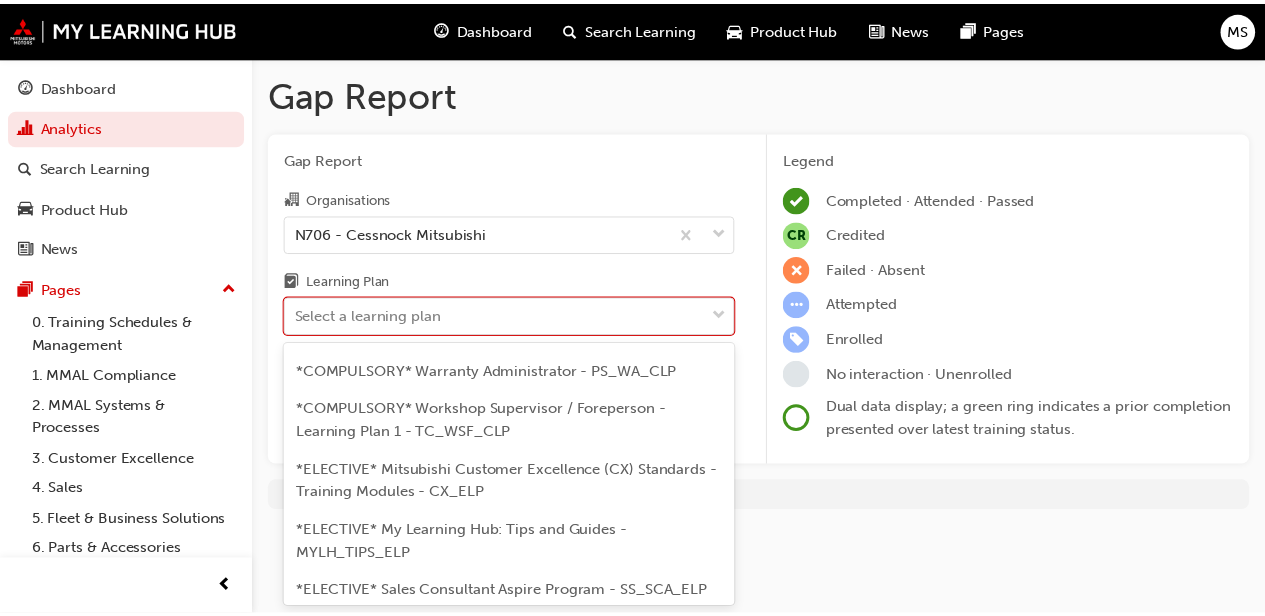 scroll, scrollTop: 954, scrollLeft: 0, axis: vertical 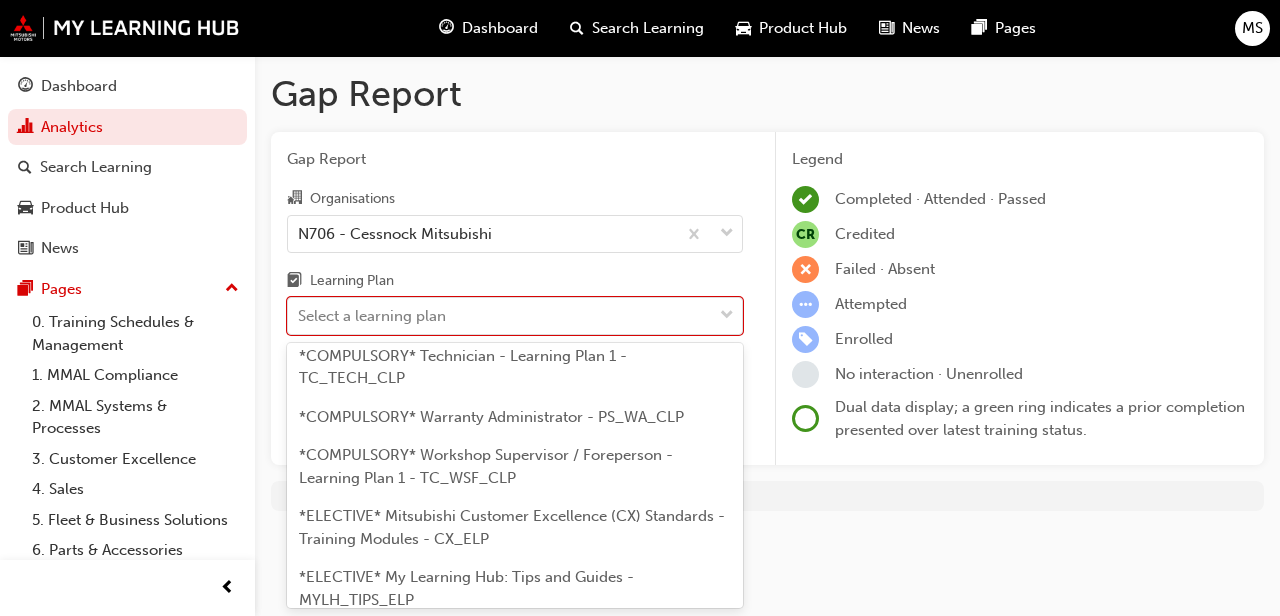 click on "*COMPULSORY* Technician - Learning Plan 1 - TC_TECH_CLP" at bounding box center [463, 367] 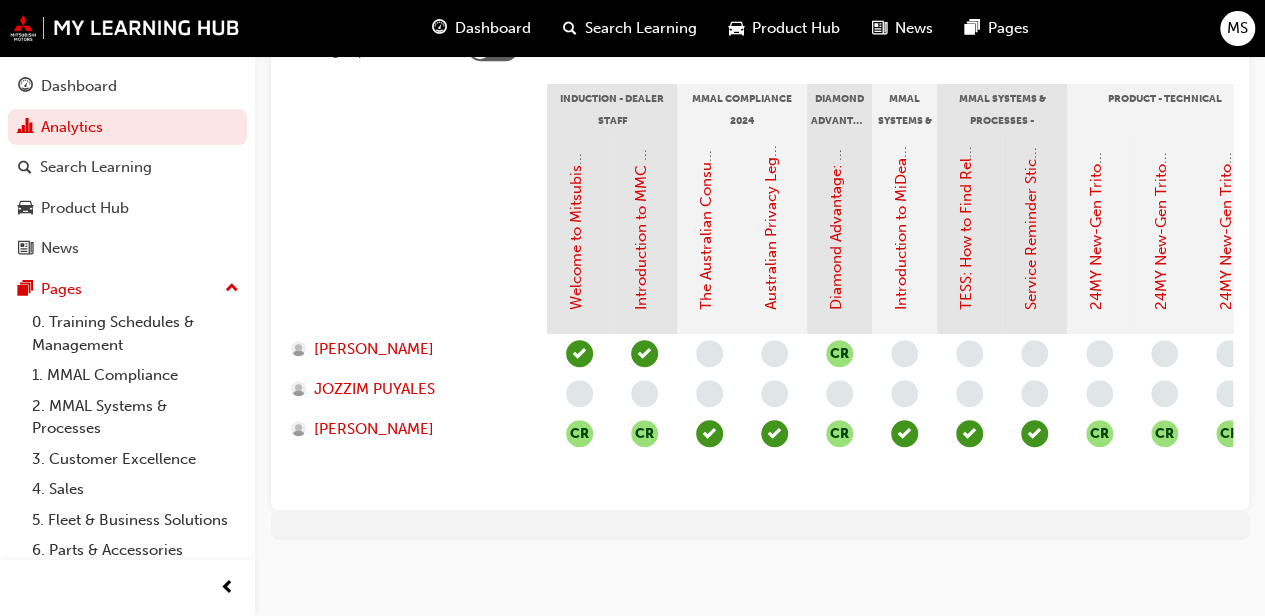scroll, scrollTop: 464, scrollLeft: 0, axis: vertical 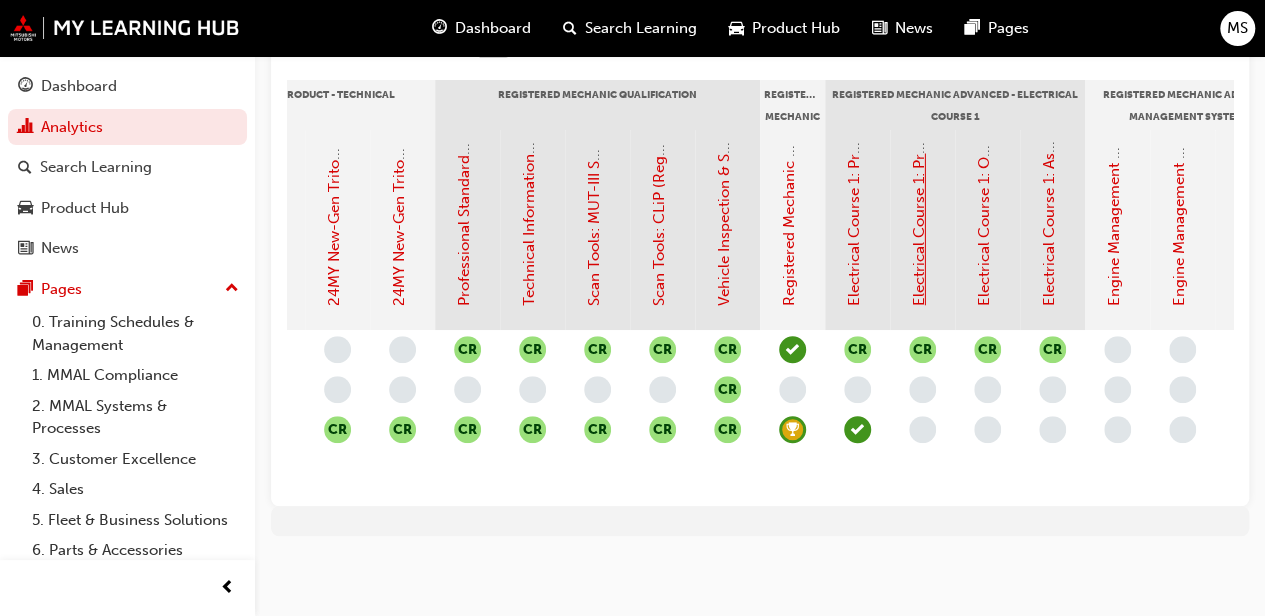 click on "Electrical Course 1: Pre-Learning Module 2 (Registered Mechanic Advanced)" at bounding box center [919, 42] 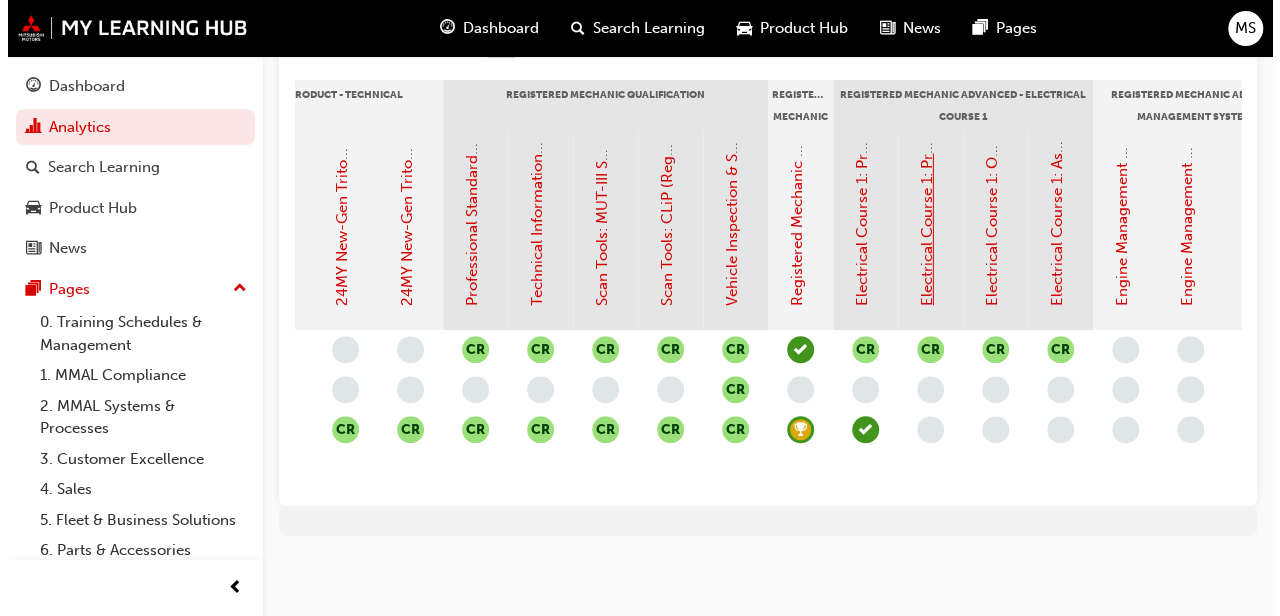 scroll, scrollTop: 0, scrollLeft: 0, axis: both 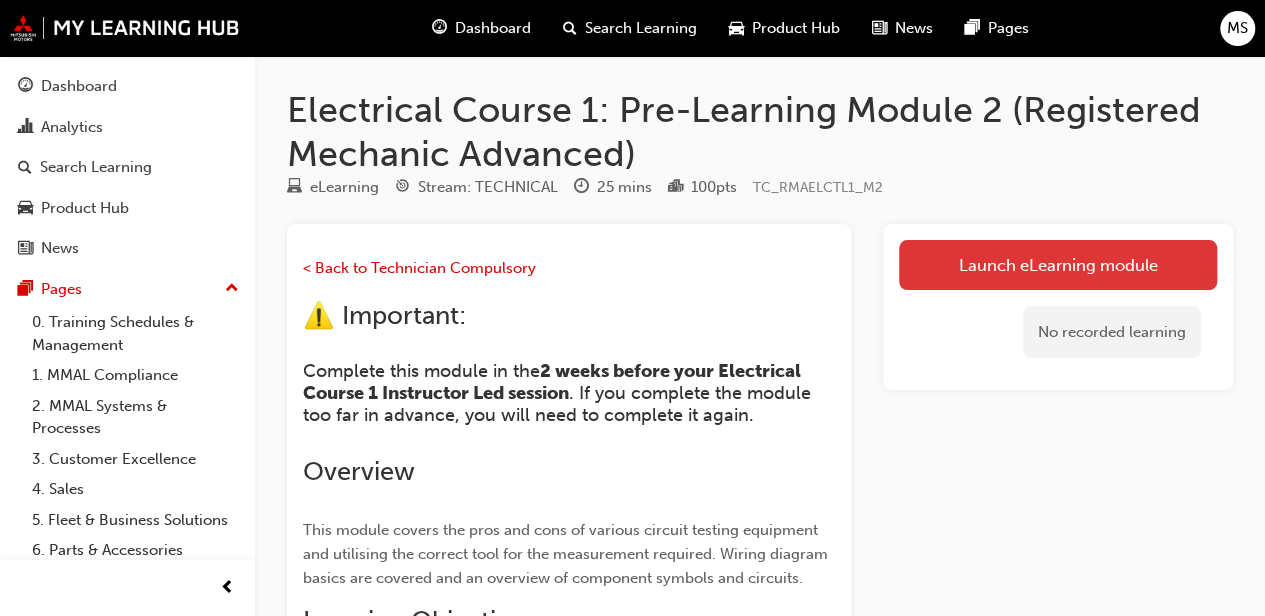 click on "Launch eLearning module" at bounding box center (1058, 265) 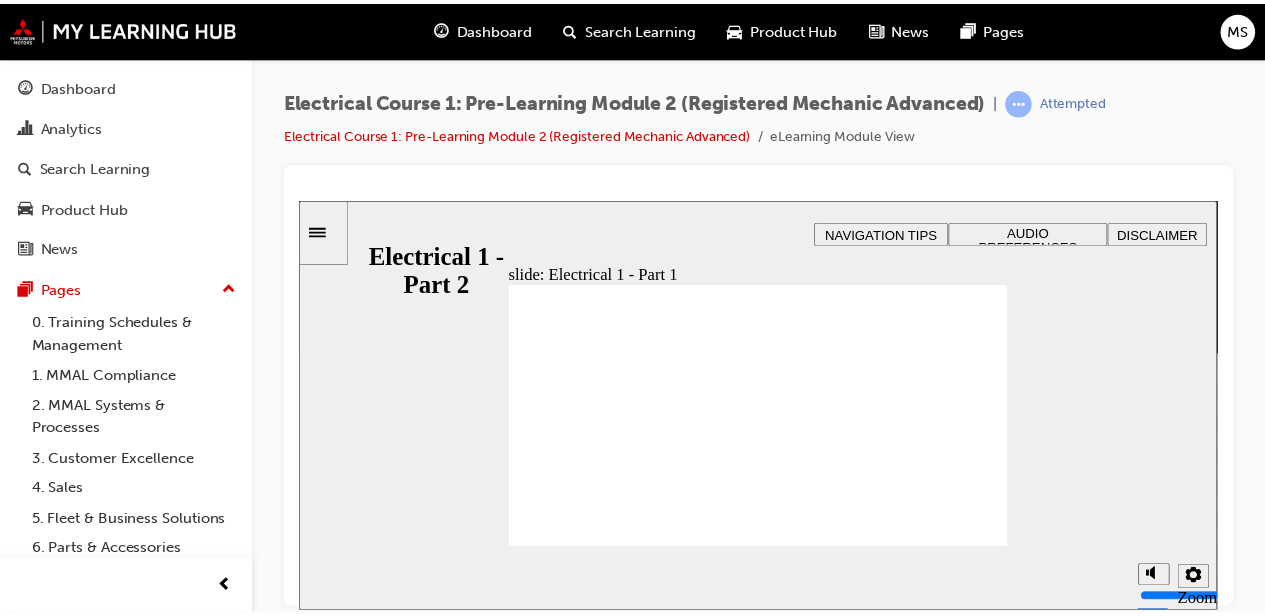 scroll, scrollTop: 0, scrollLeft: 0, axis: both 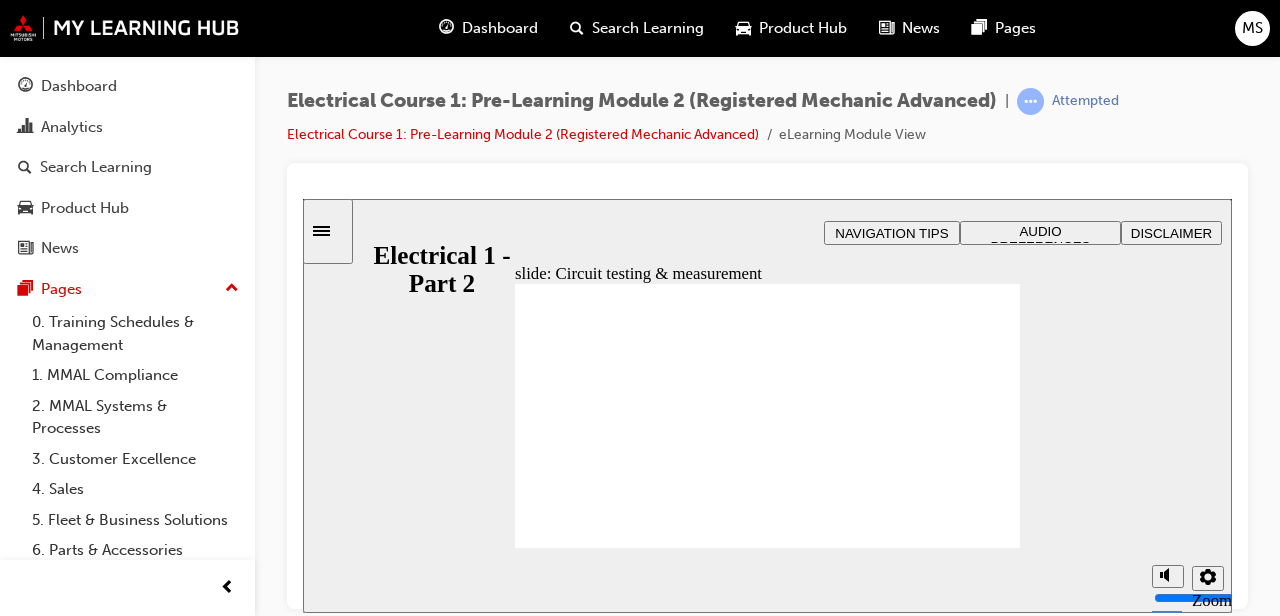 click 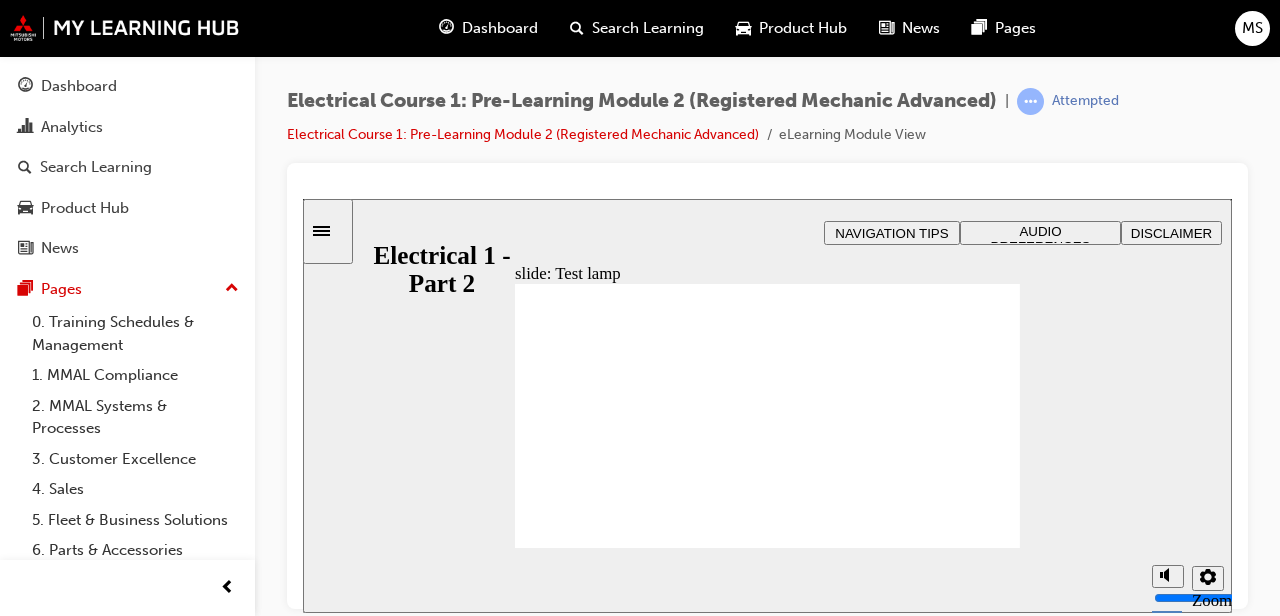 click 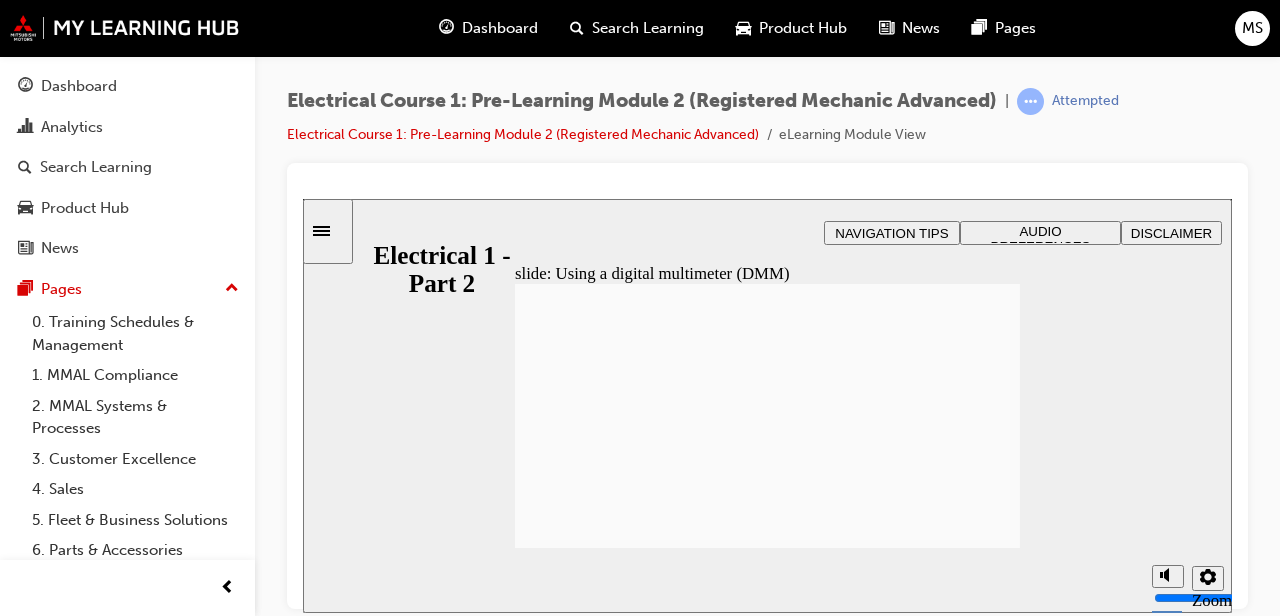click at bounding box center (767, 709) 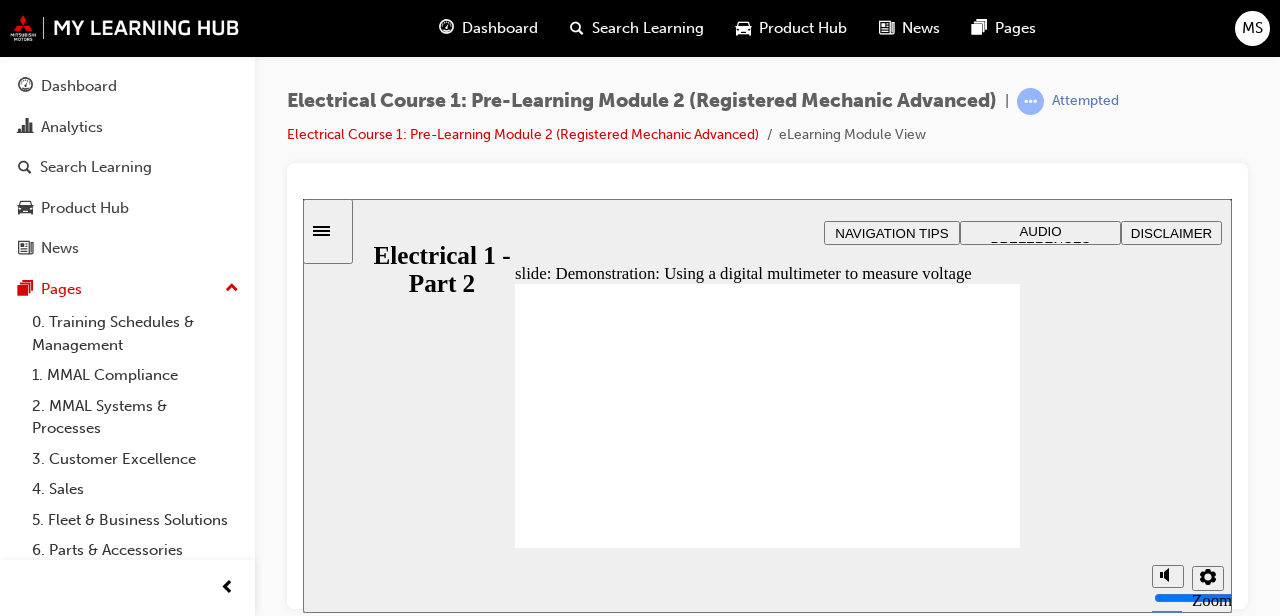 type on "3" 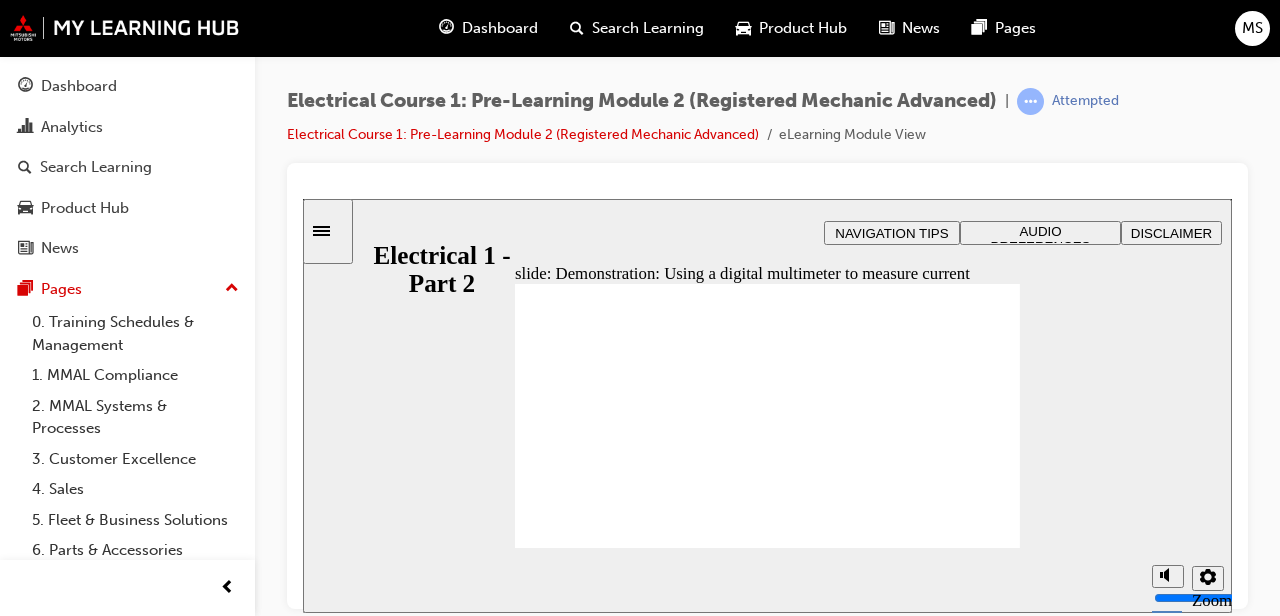 type on "8" 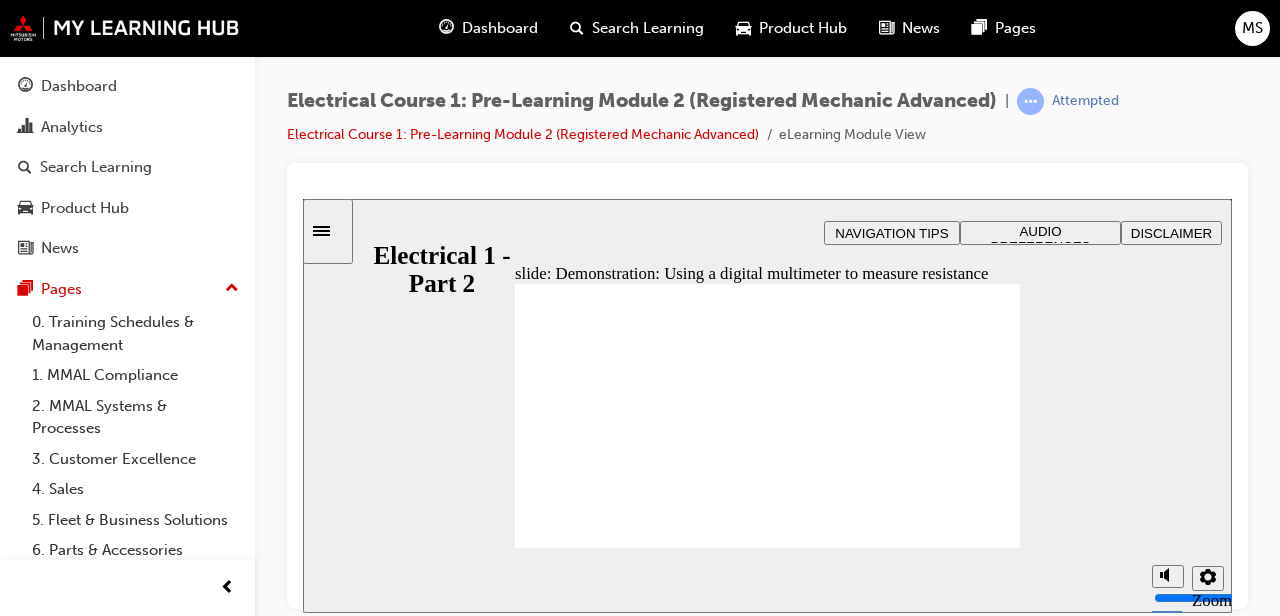 type on "24" 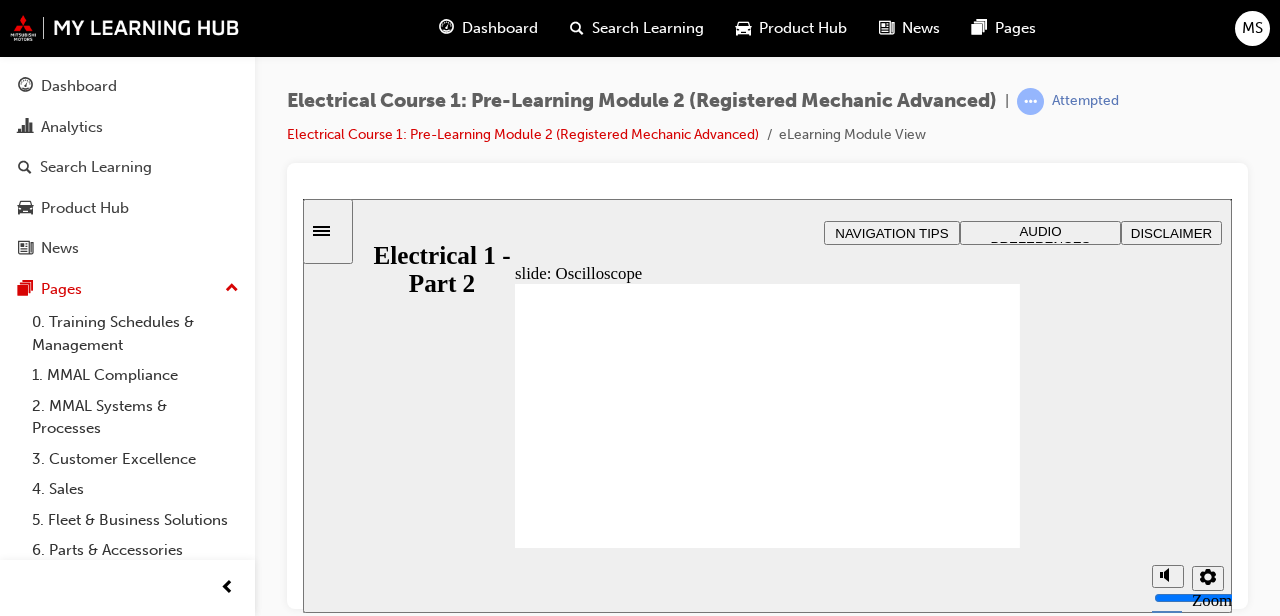 click 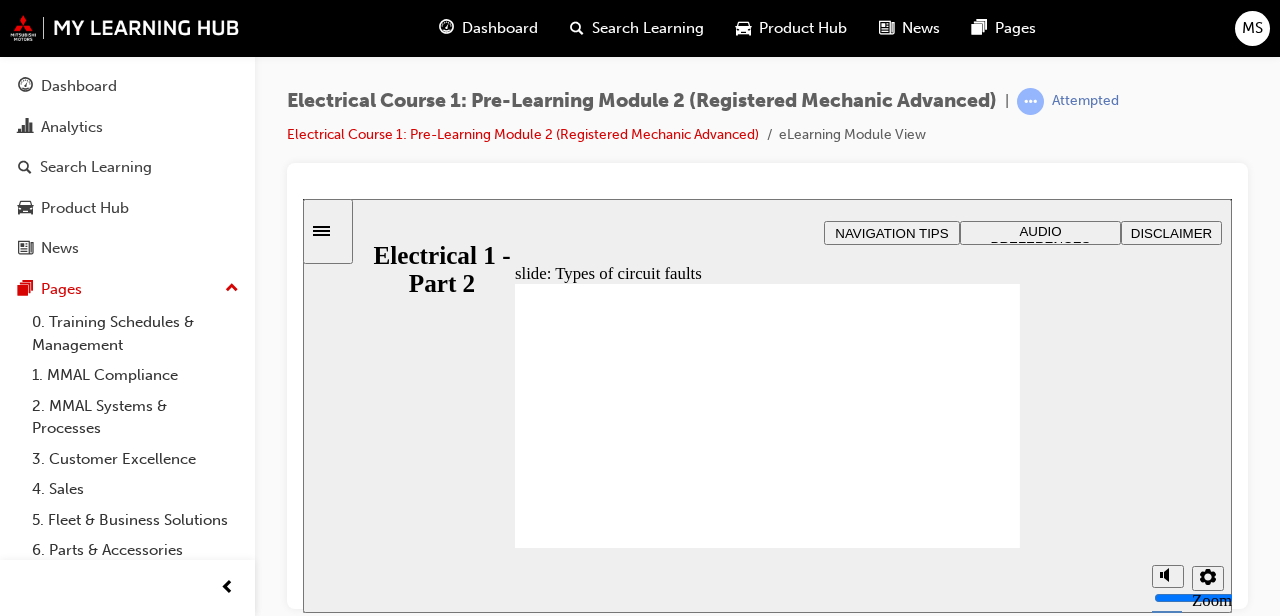 click at bounding box center [767, 709] 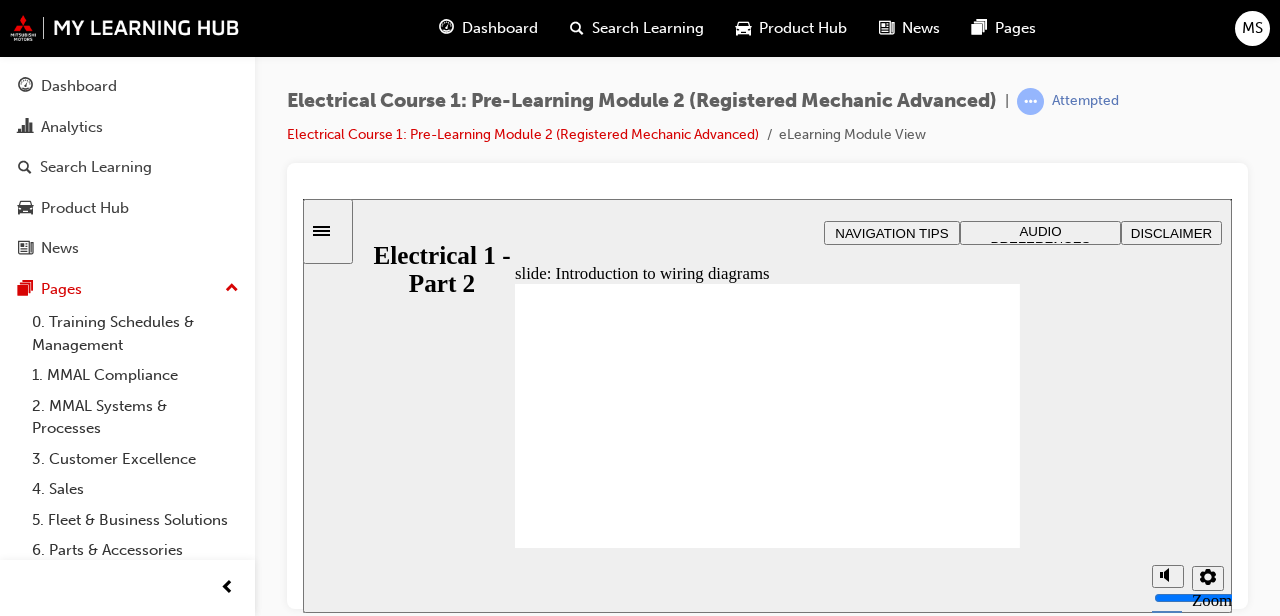 click at bounding box center (767, 1129) 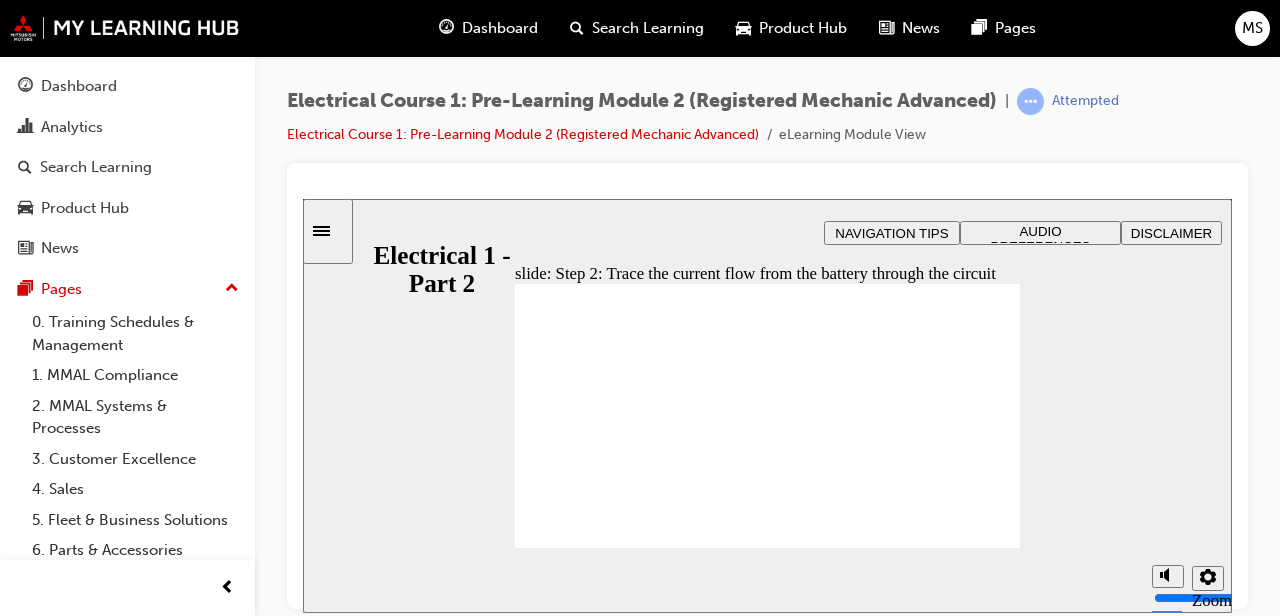 click 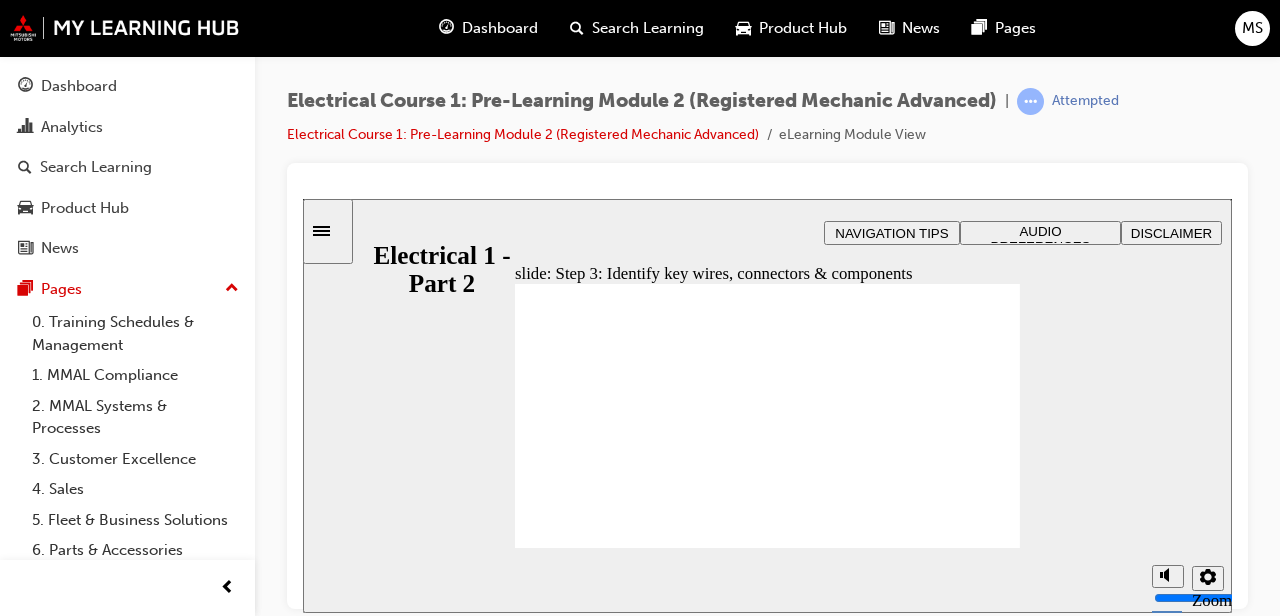 click at bounding box center [767, 1129] 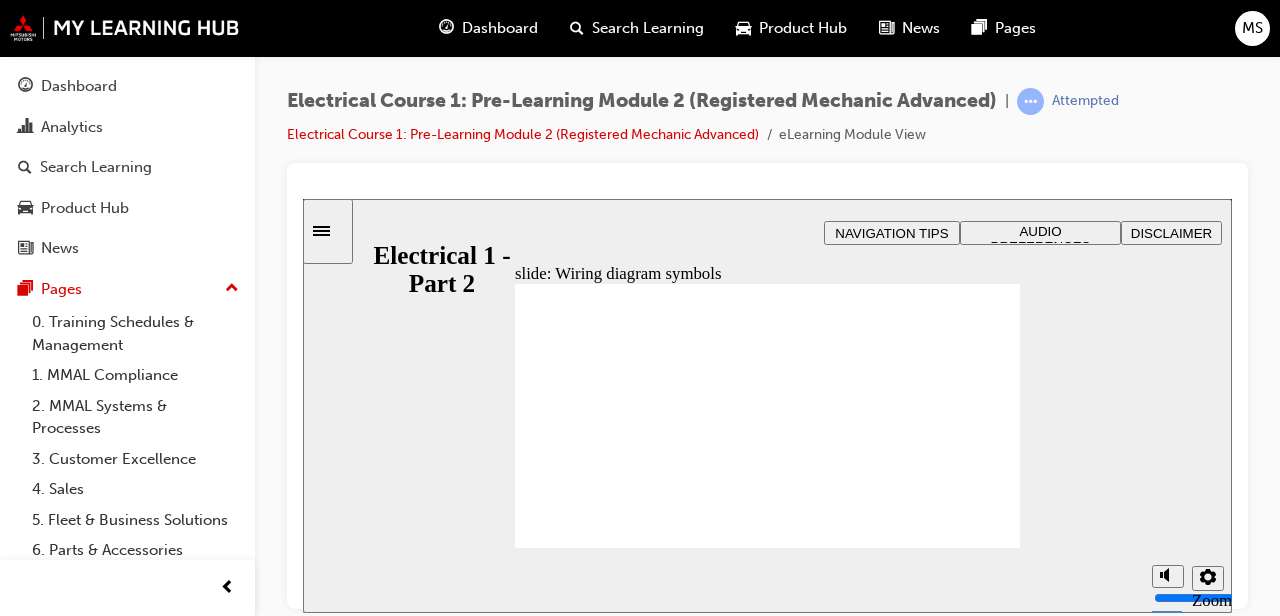click at bounding box center (767, 1129) 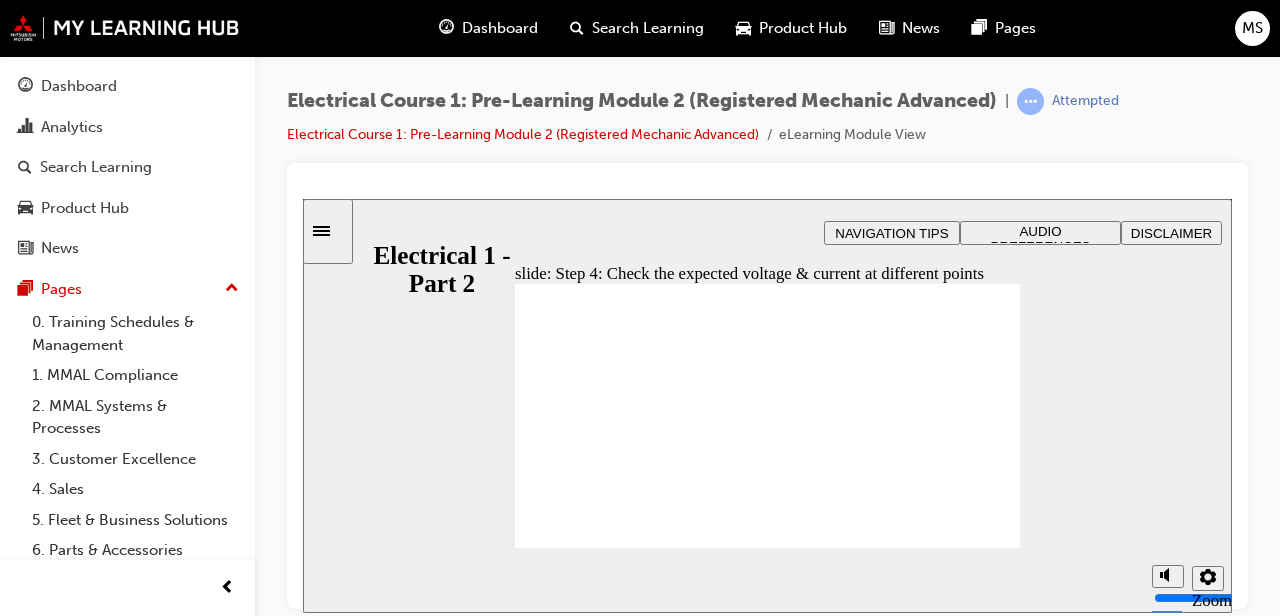 click on "slide: Step 4: Check the expected voltage & current
at different points
Rectangle 1 Rectangle 3 Step 4:  Check the expected voltage & current at different points Before carrying out any electrical checks, you must know the voltage values you expect to find at various points in the circuit. • If a wire has no resistance along its length, the voltage at the end of the wiring run should be the same as the voltage we had  at the starting point. • If there is an open switch or relay, then the voltage will change across that component depending on whether the switching part is open or closed. In the next few slides, you will see examples of conducting this step using the diagram shown  on the right. Click  Next  to continue. Round Same Side Corner 1 Round Same Side Corner 2 Back Back Rectangle 1 Oval 1 Back Rectangle 1 Round Same Side Corner 2 Next Next Rectangle 1 Next Rectangle 1 Oval 1 Click  Next  to continue. Back Back Back Next Next Next Before carrying out any electrical checks, you  2" at bounding box center (767, 405) 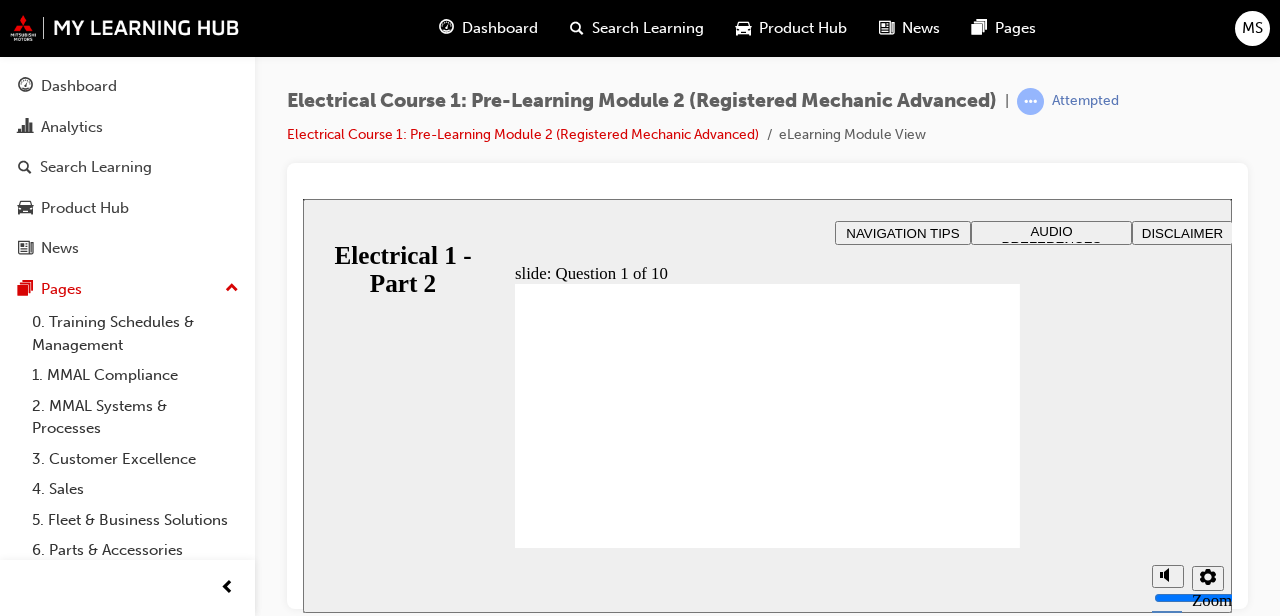 click 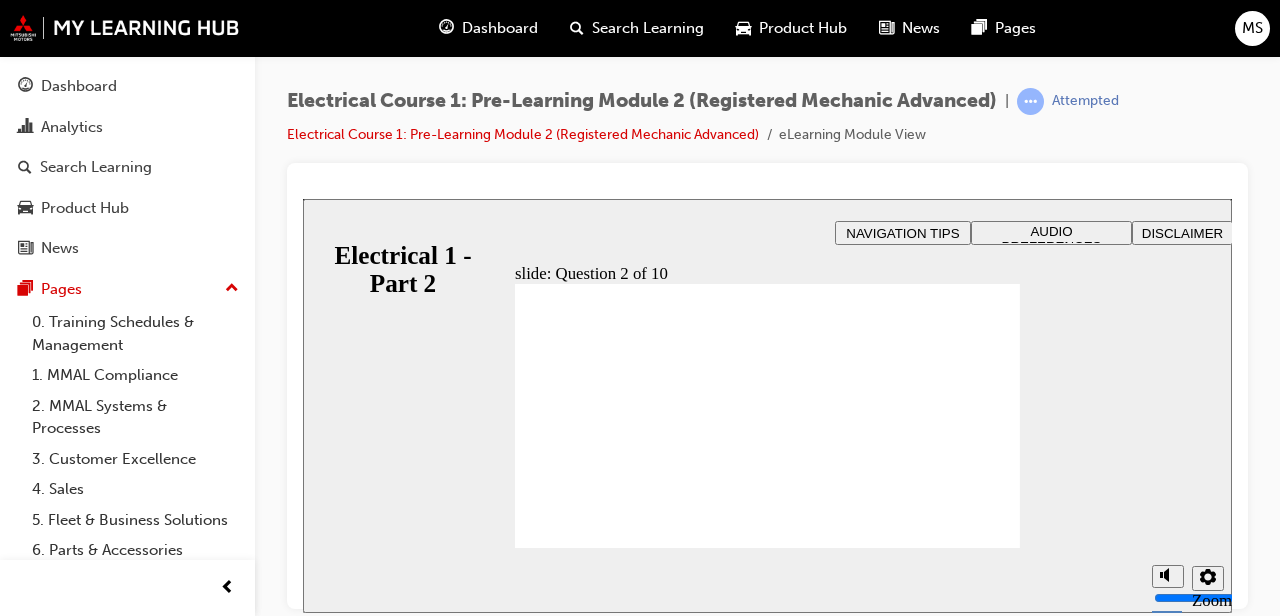 radio on "true" 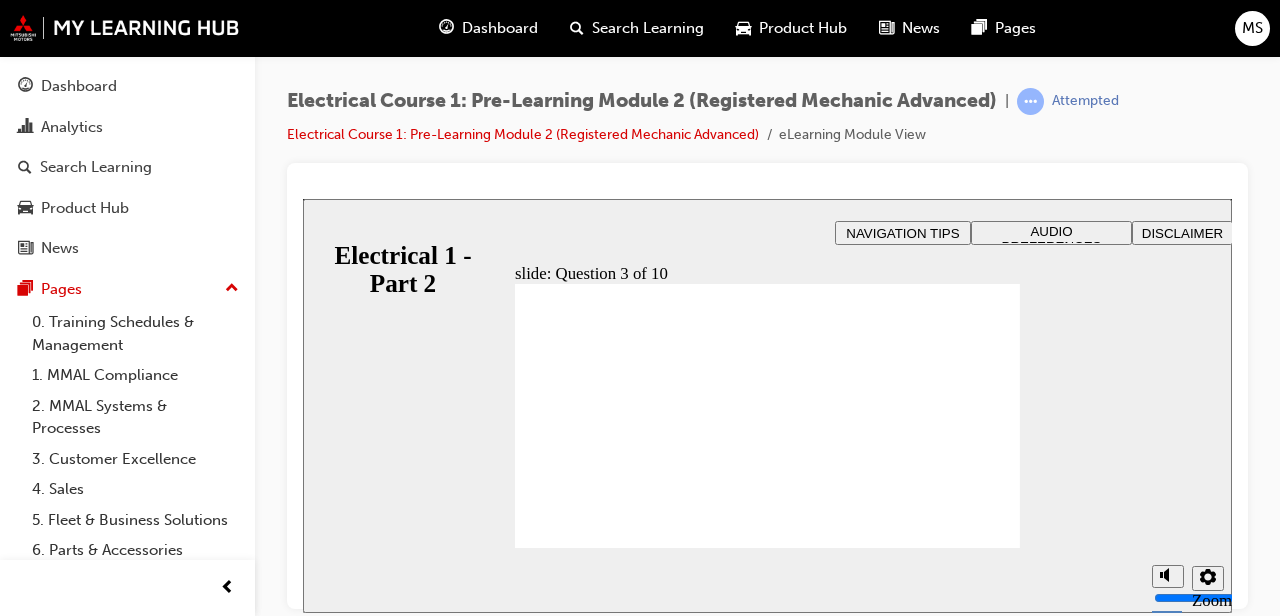 radio on "true" 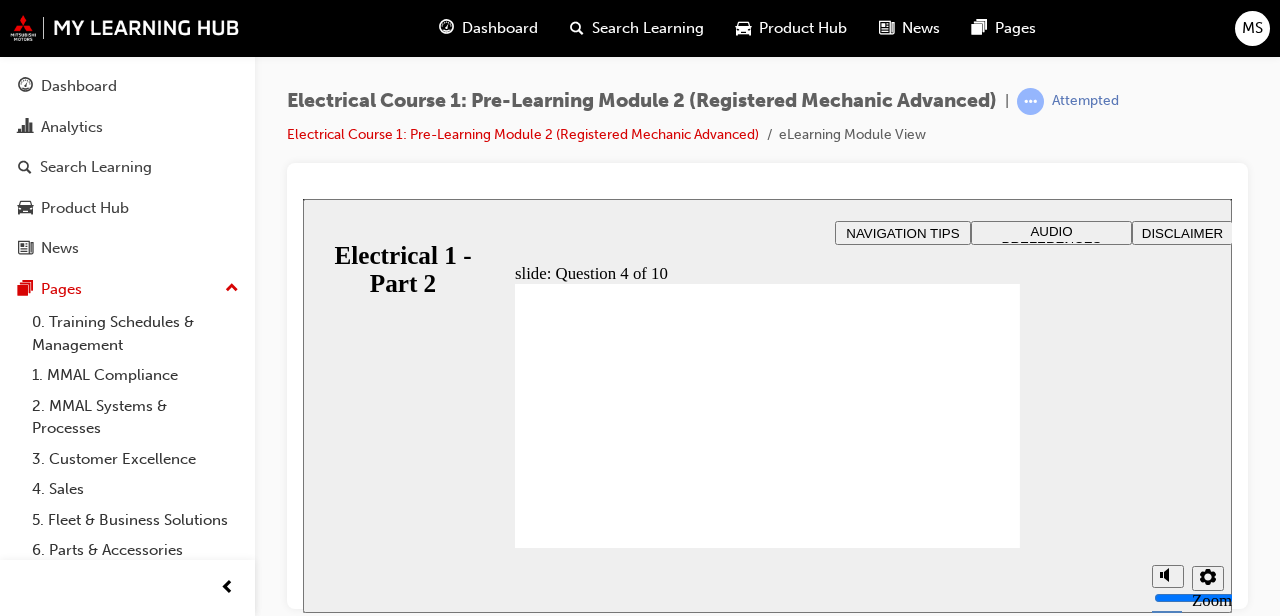 radio on "true" 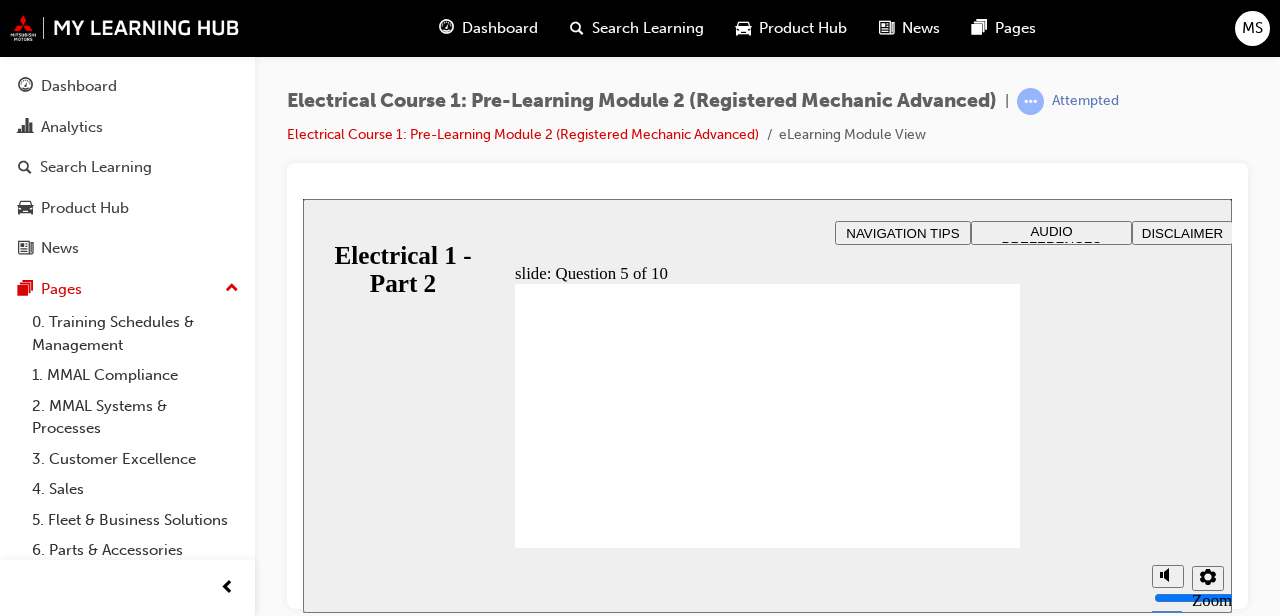 radio on "true" 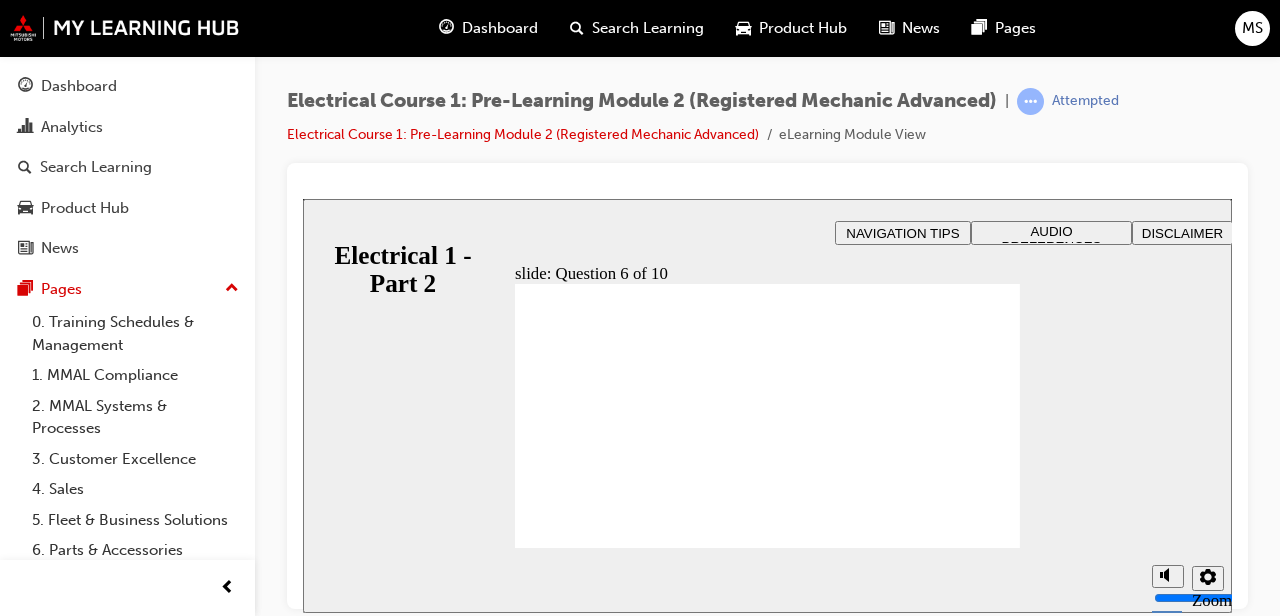 radio on "true" 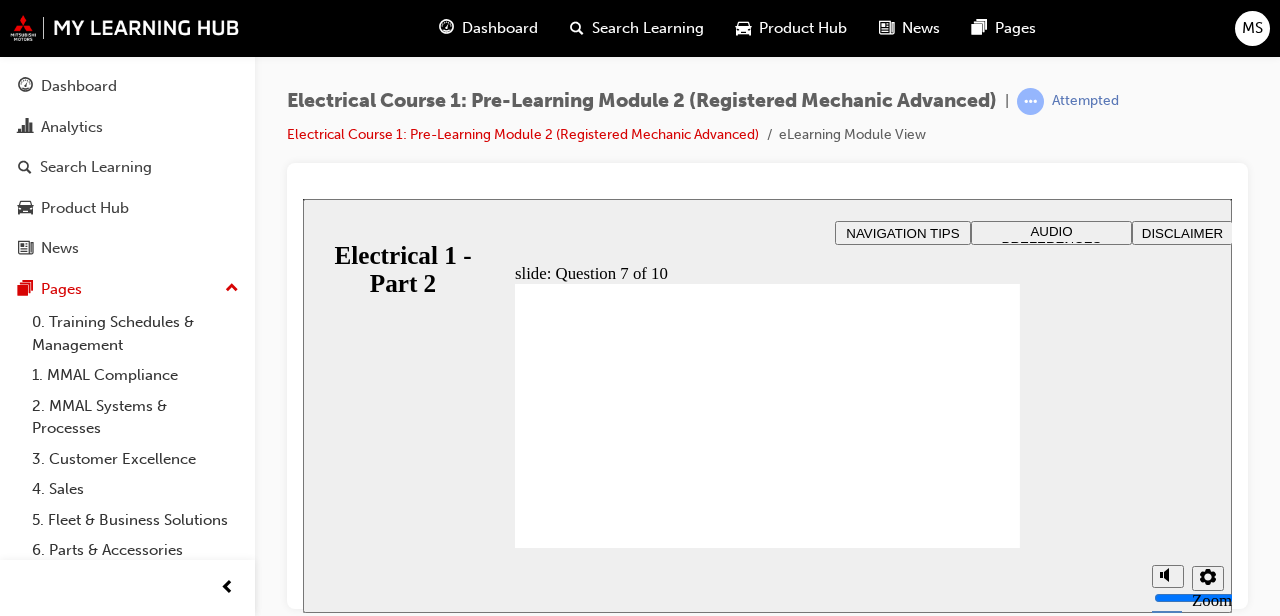 radio on "true" 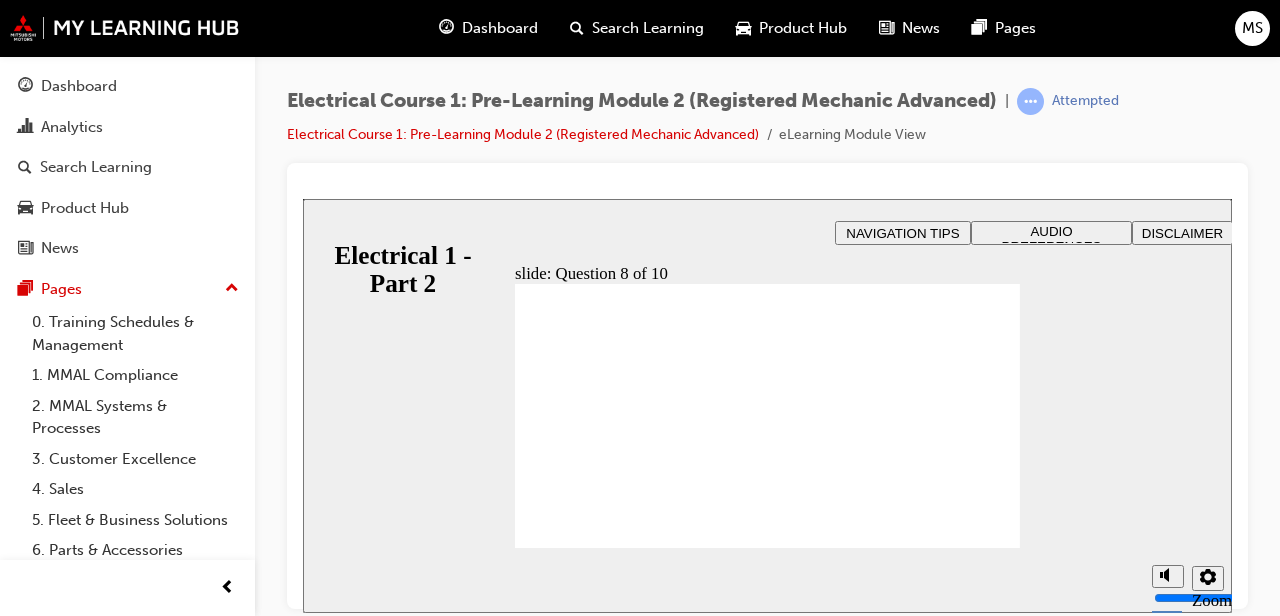 radio on "true" 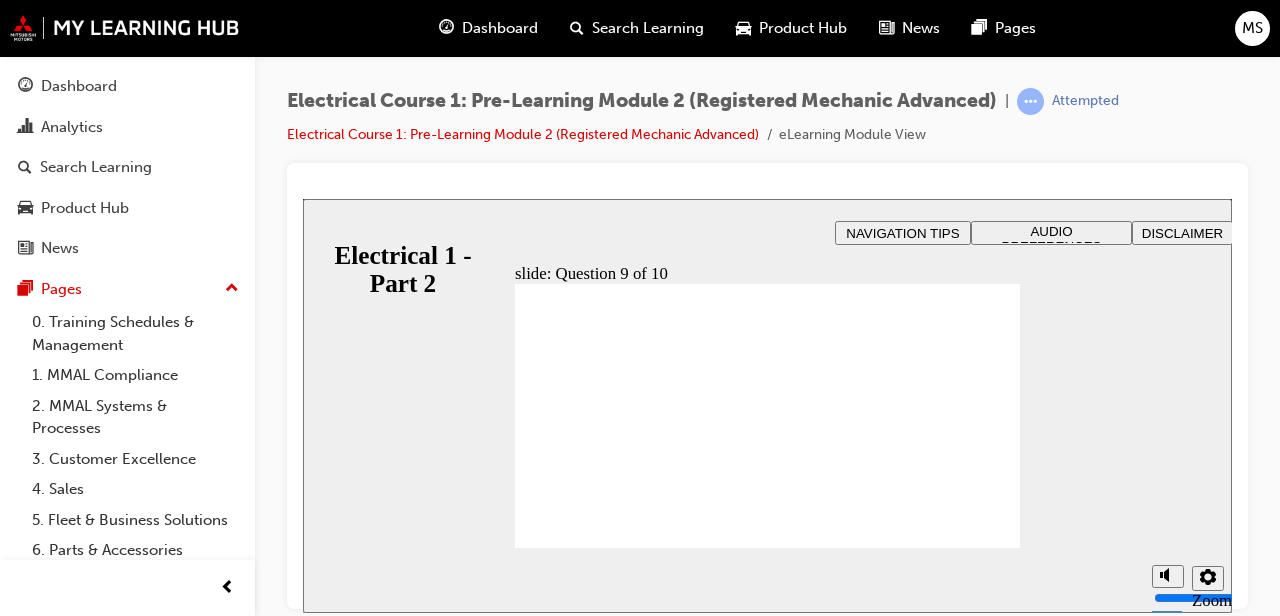 radio on "true" 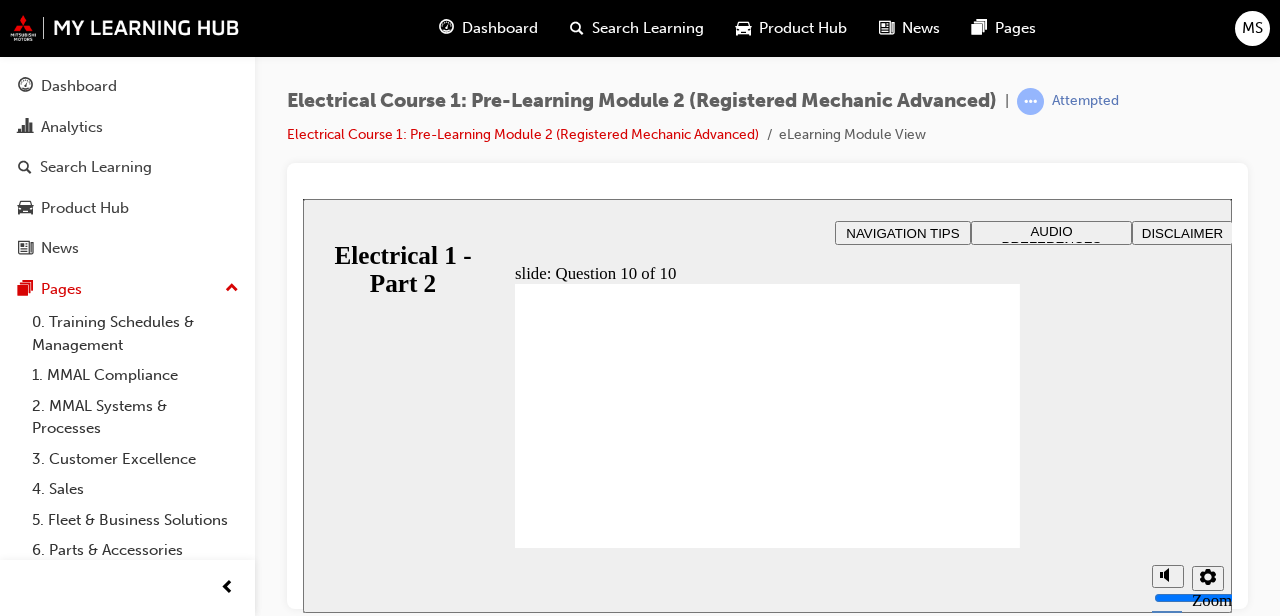 radio on "true" 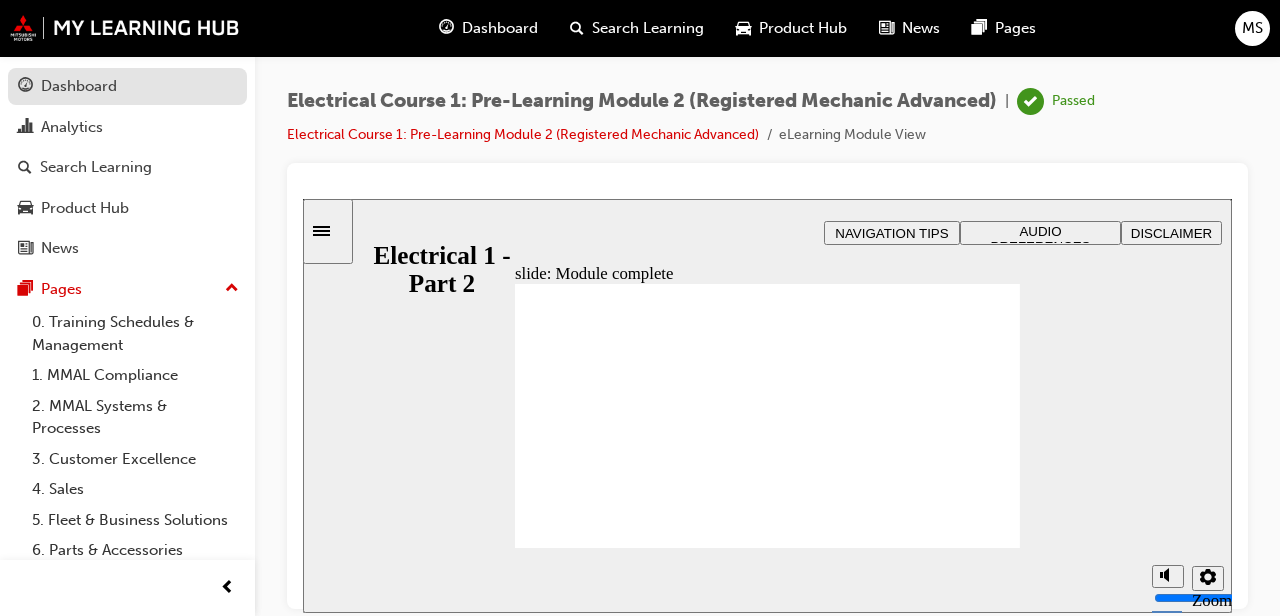 click on "Dashboard" at bounding box center [79, 86] 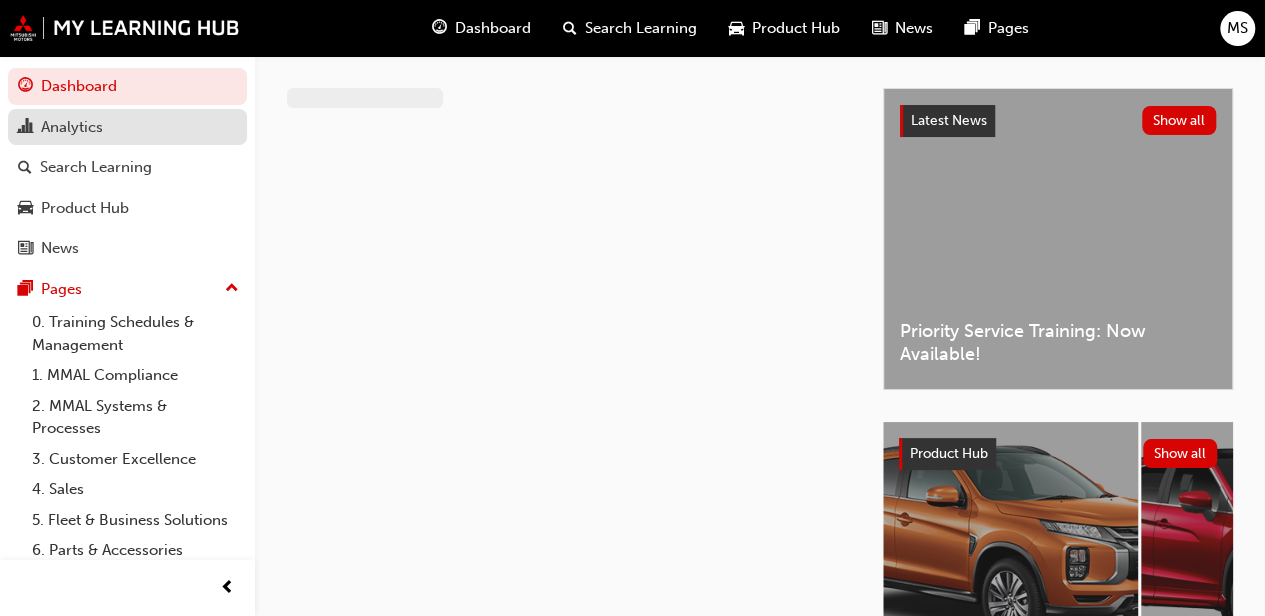 click on "Analytics" at bounding box center (72, 127) 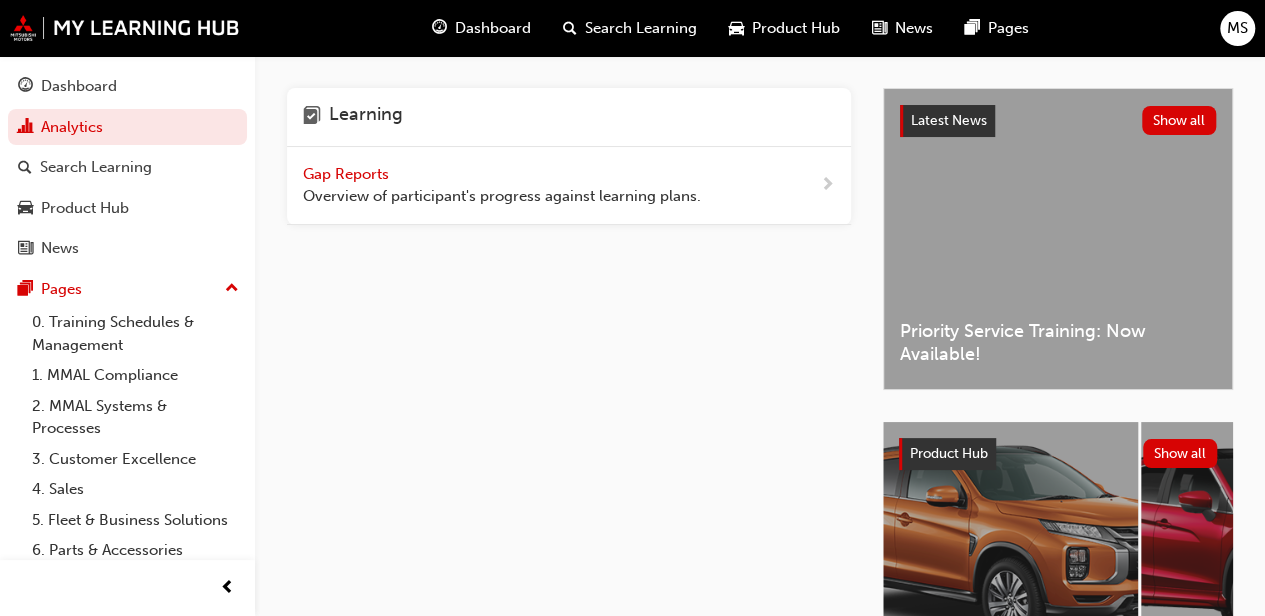 click on "Gap Reports" at bounding box center [348, 174] 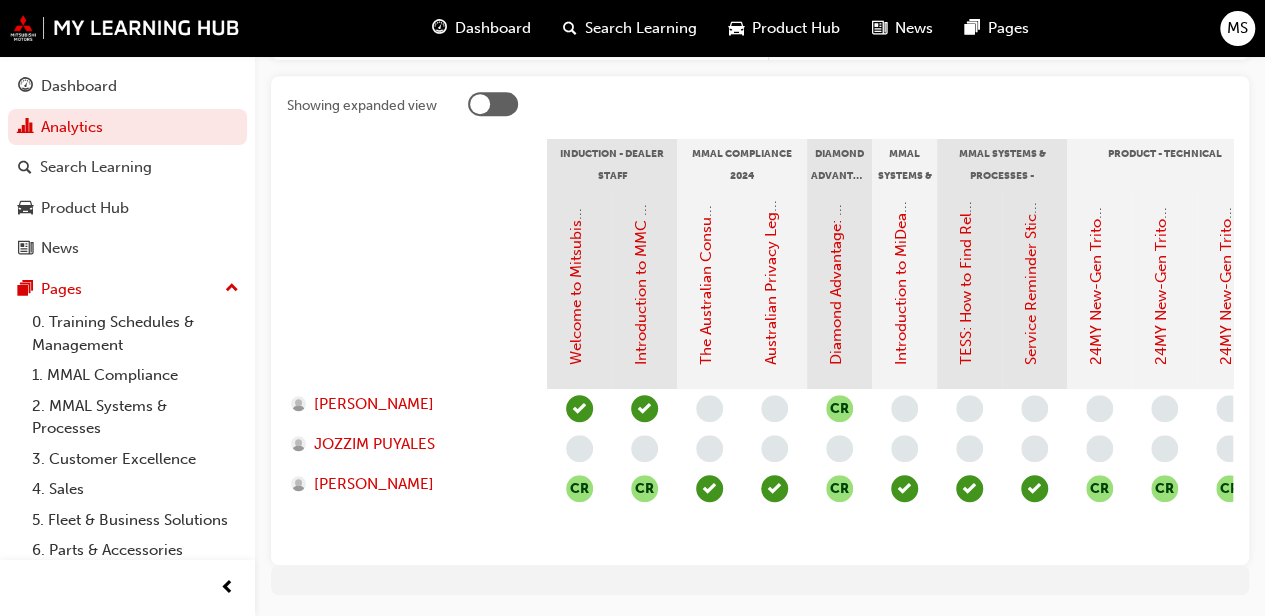 scroll, scrollTop: 480, scrollLeft: 0, axis: vertical 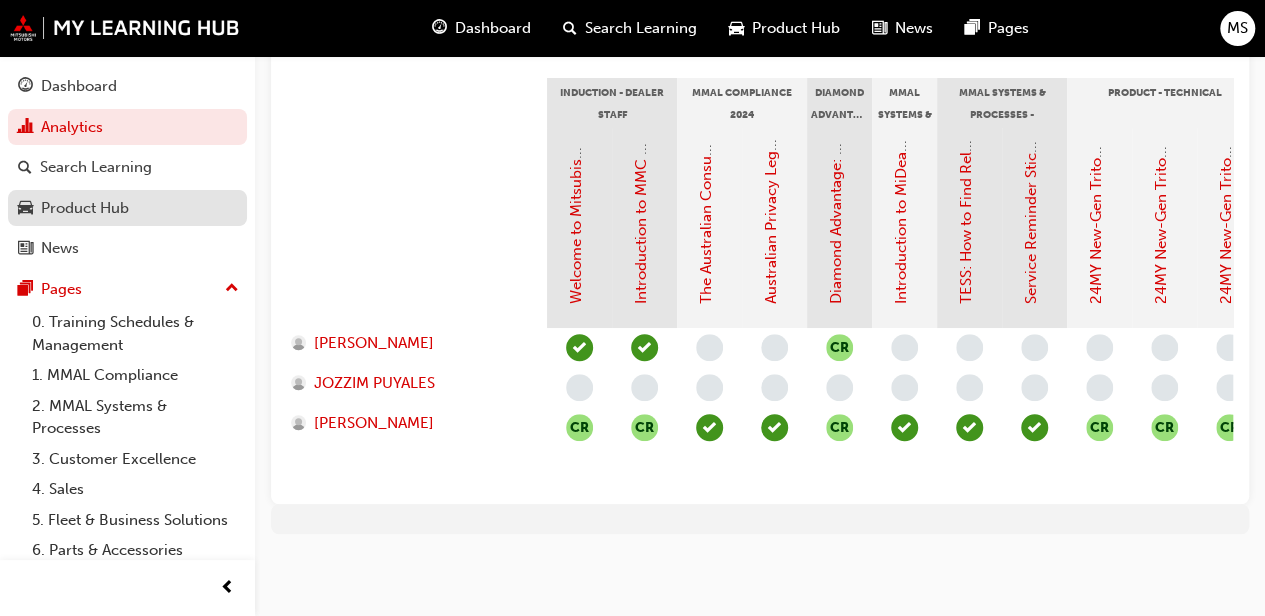 click on "Product Hub" at bounding box center [85, 208] 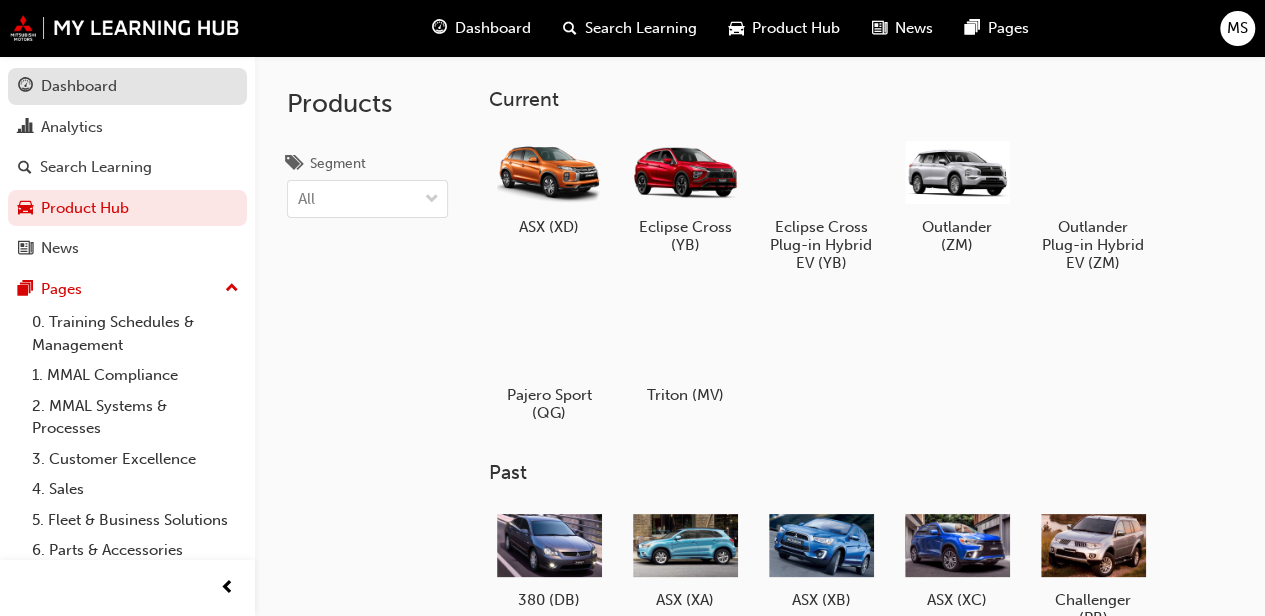 click on "Dashboard" at bounding box center [79, 86] 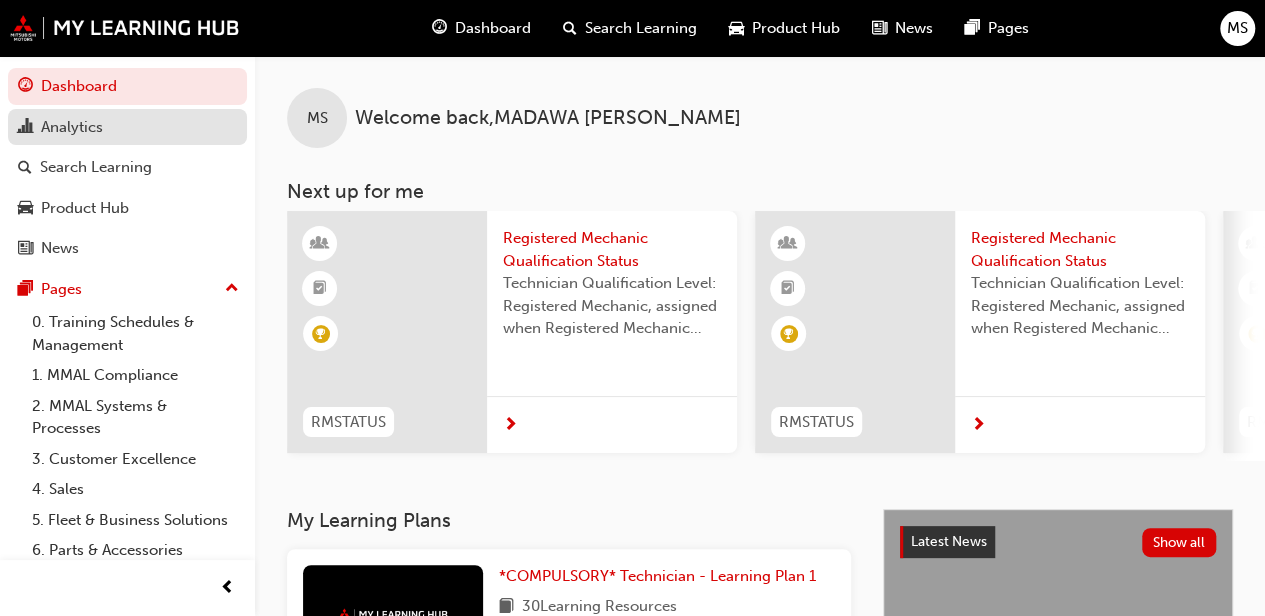 click on "Analytics" at bounding box center (72, 127) 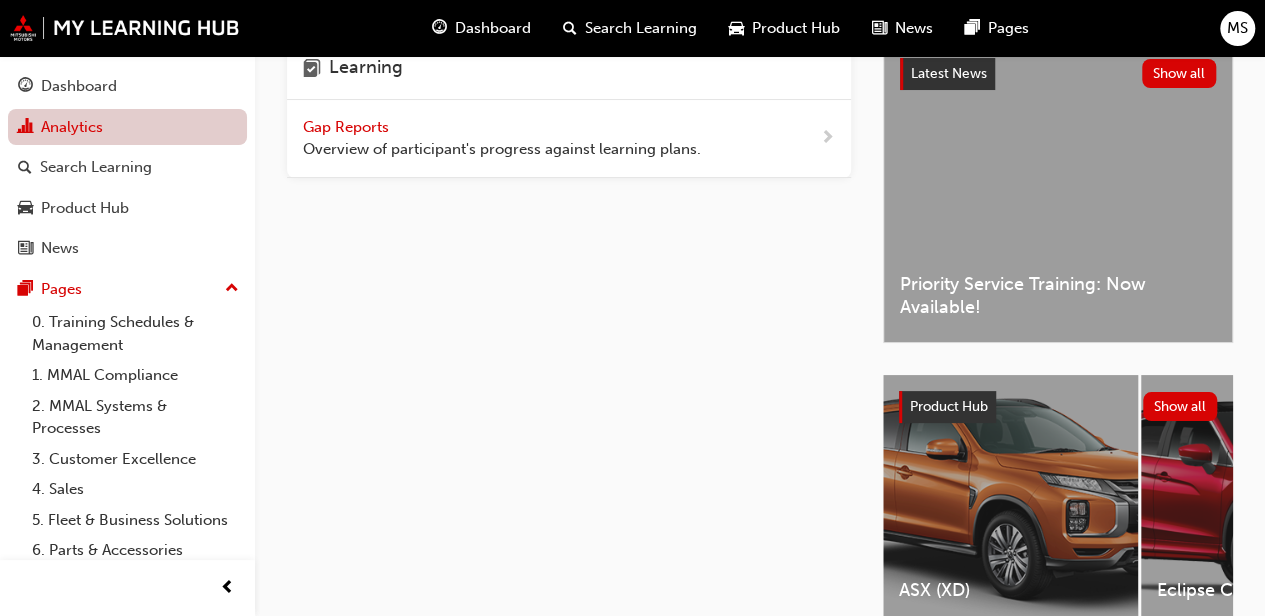 scroll, scrollTop: 45, scrollLeft: 0, axis: vertical 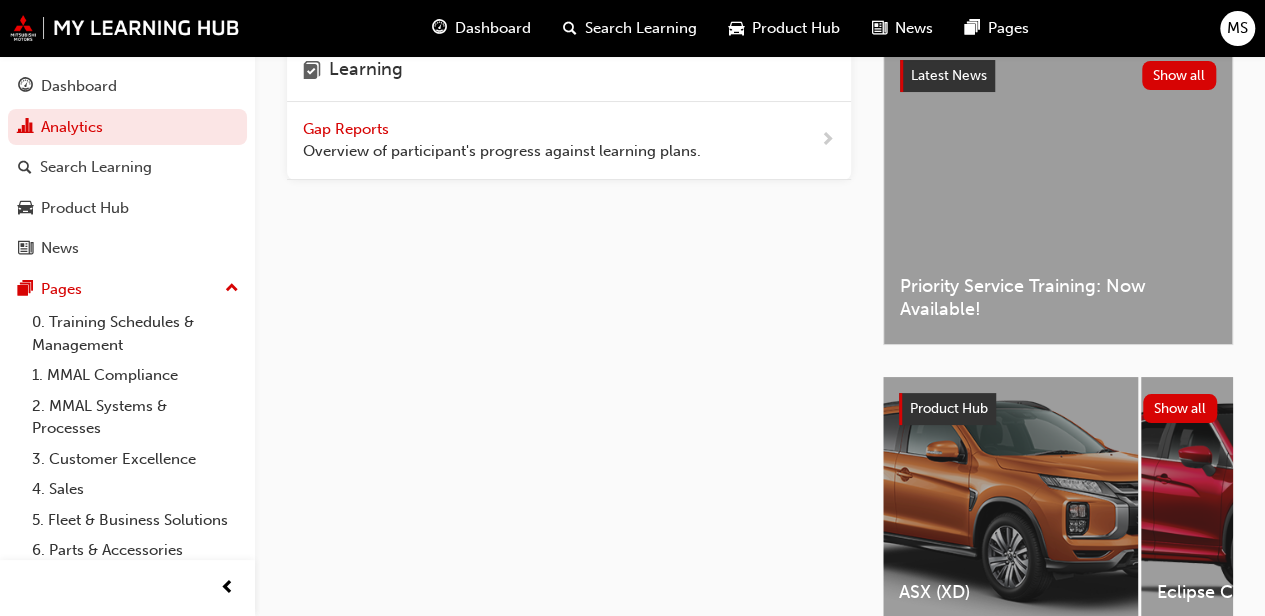 click on "Gap Reports" at bounding box center (348, 129) 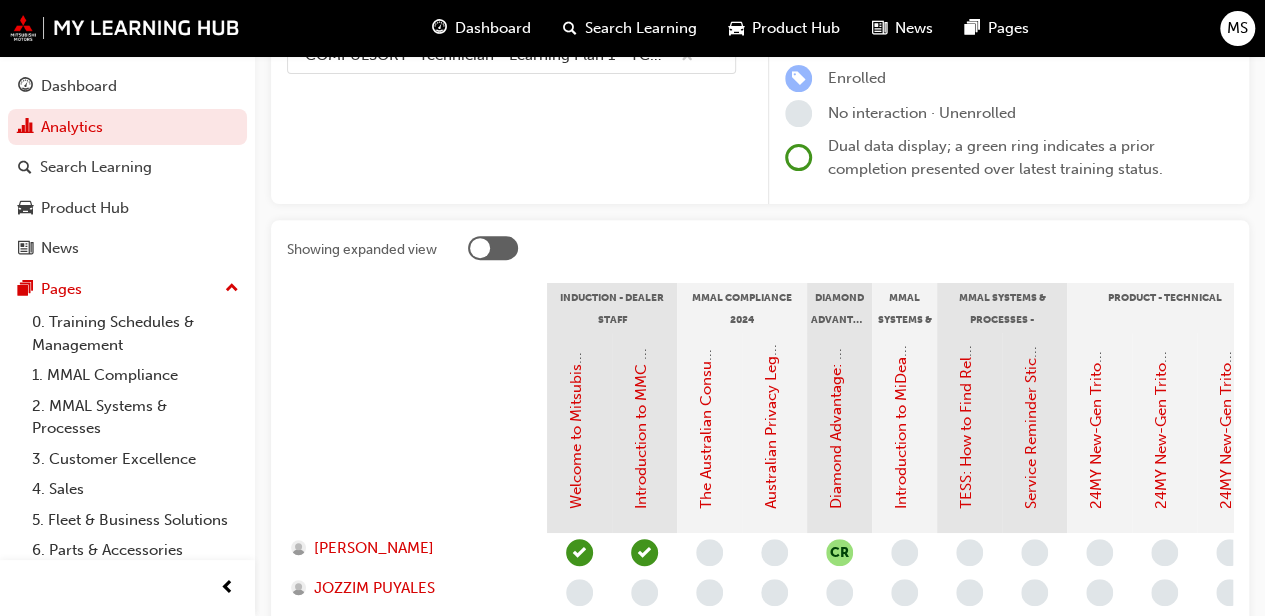 scroll, scrollTop: 480, scrollLeft: 0, axis: vertical 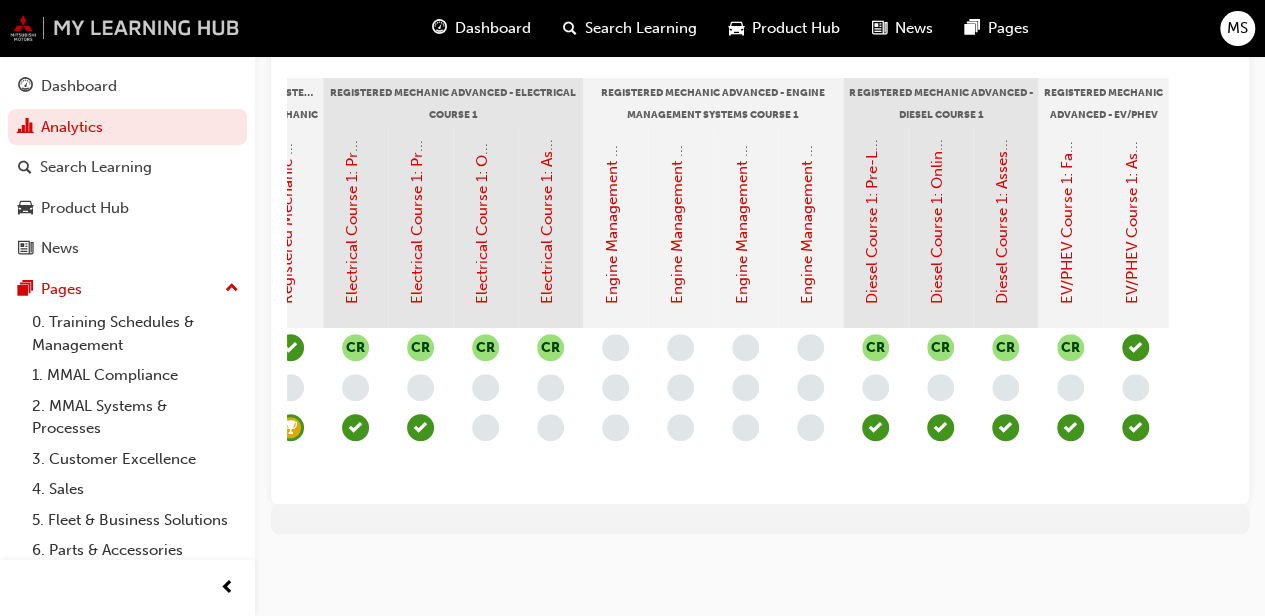 click at bounding box center [125, 28] 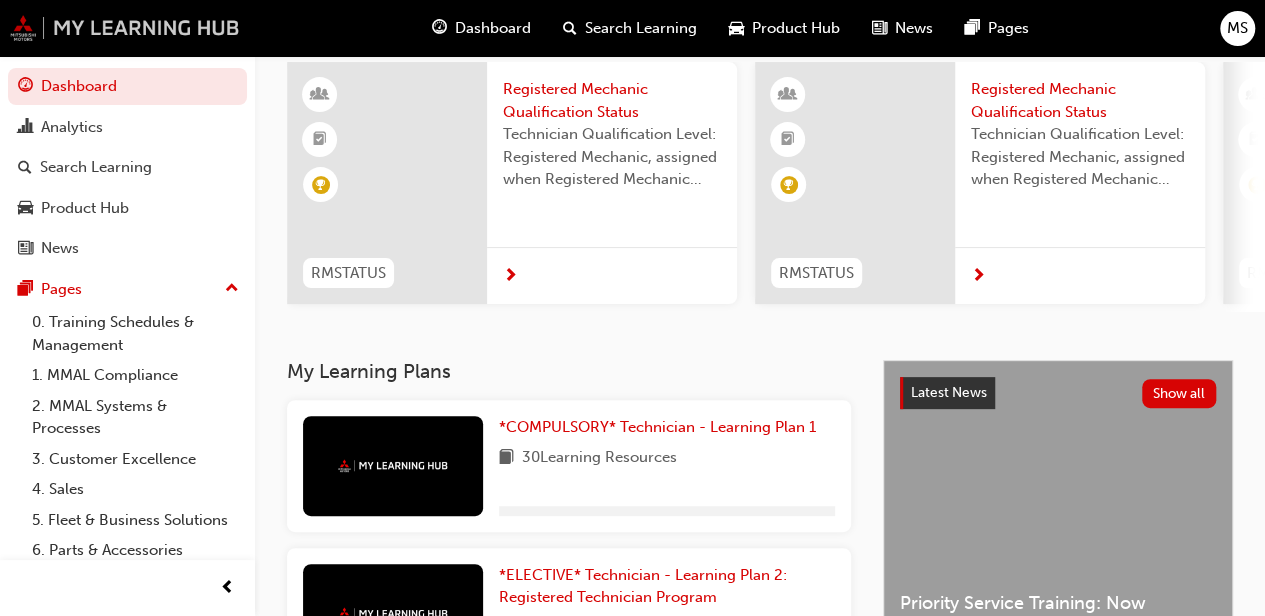 scroll, scrollTop: 480, scrollLeft: 0, axis: vertical 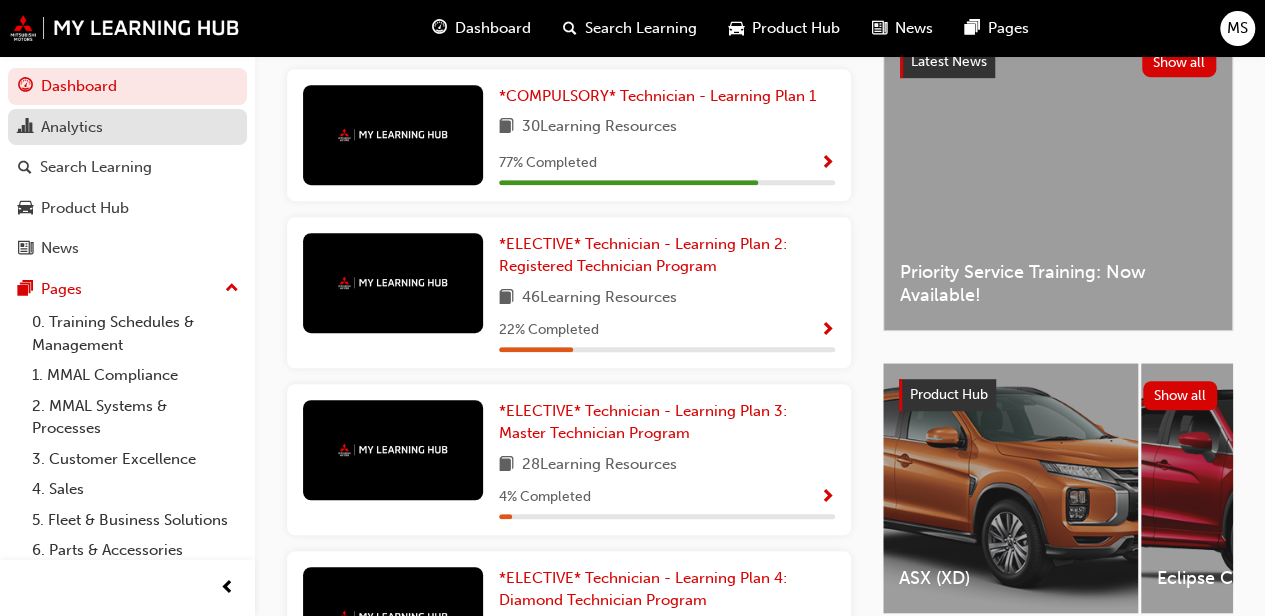 click on "Analytics" at bounding box center [72, 127] 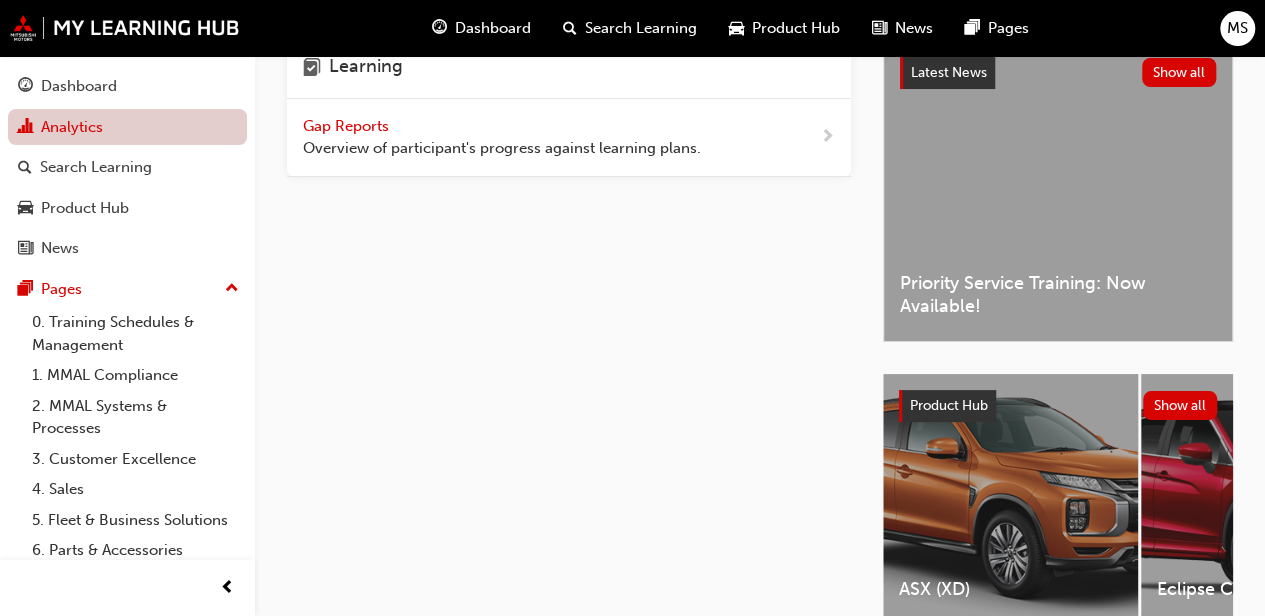 scroll, scrollTop: 0, scrollLeft: 0, axis: both 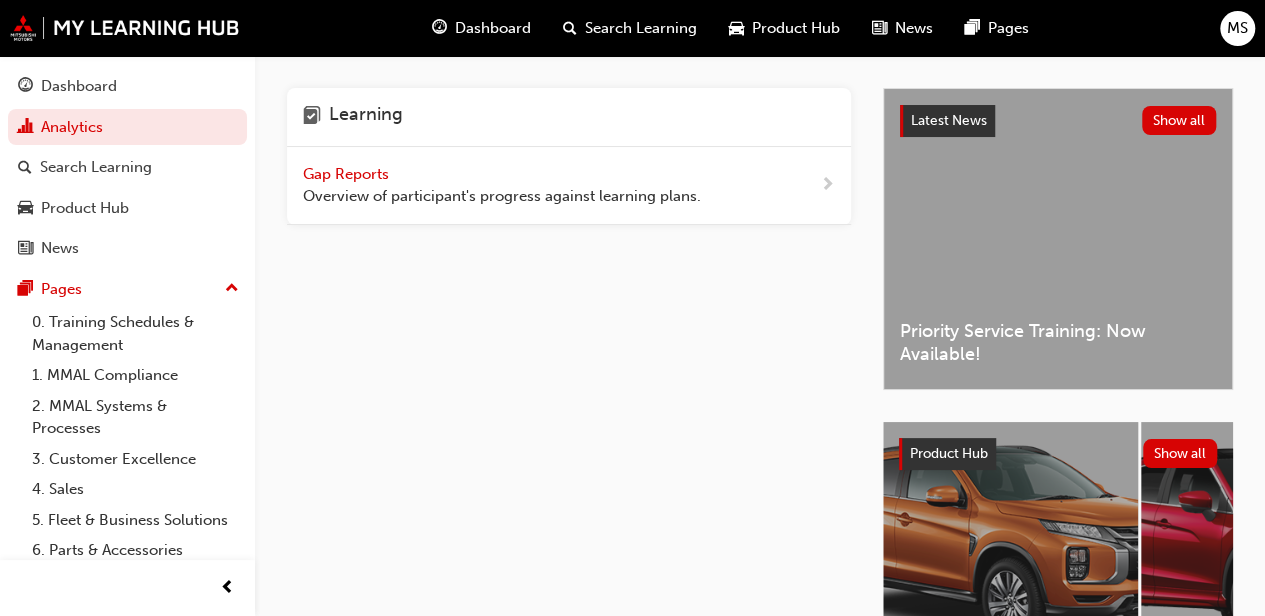 click on "Gap Reports" at bounding box center (348, 174) 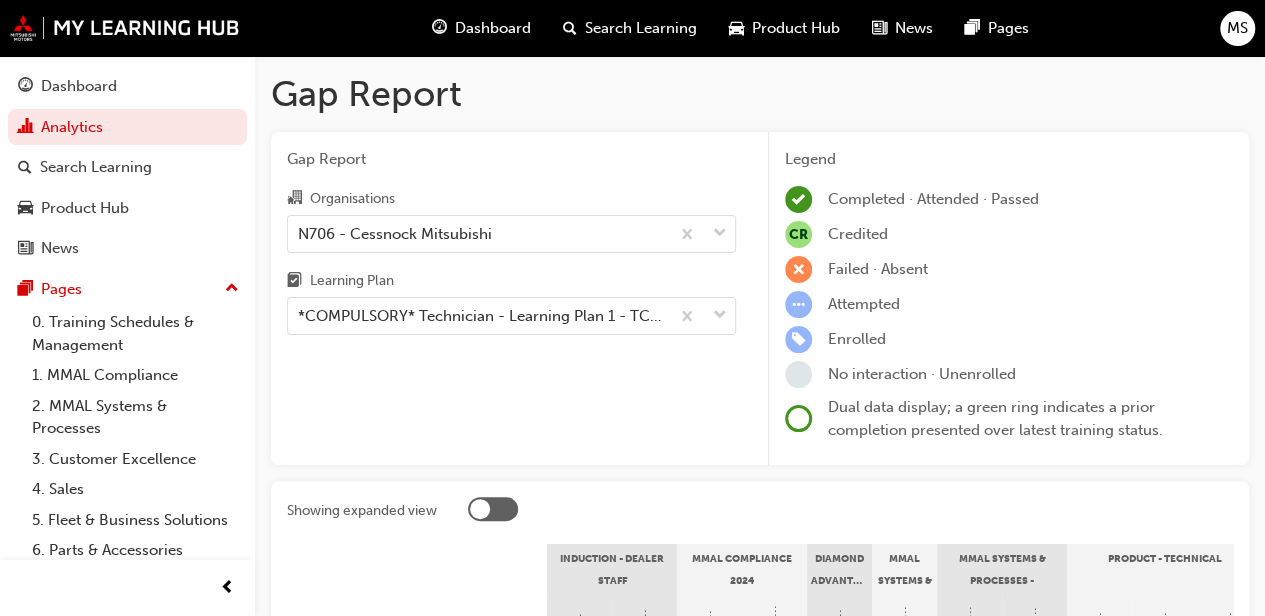 click on "Product - Technical" at bounding box center (1164, 569) 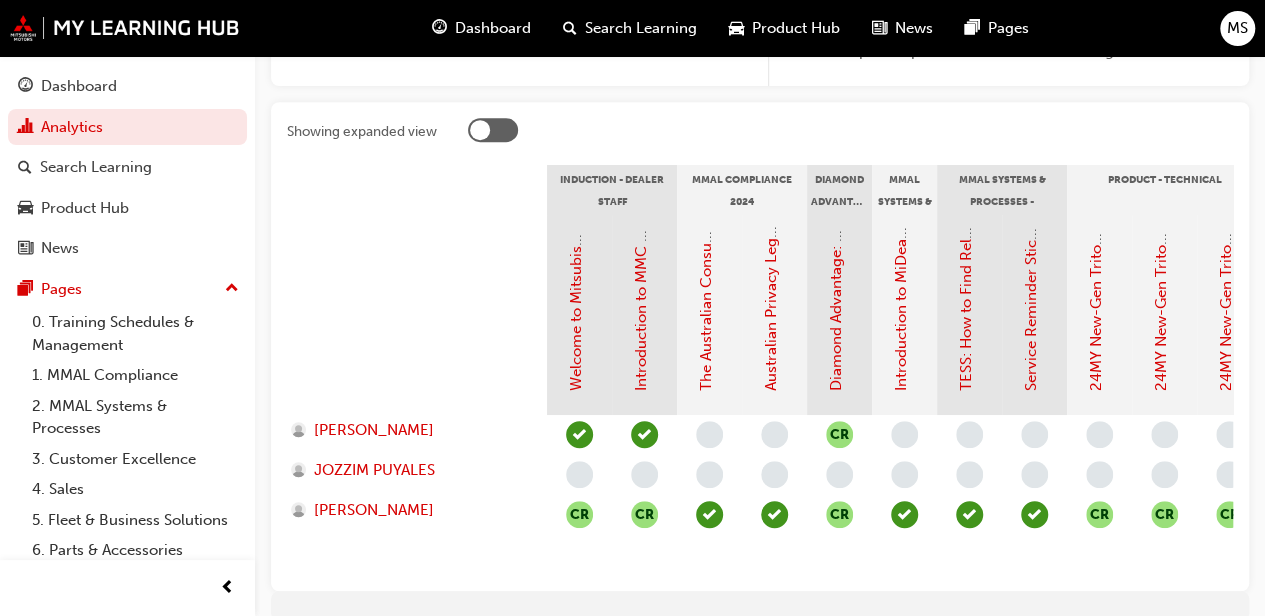 scroll, scrollTop: 380, scrollLeft: 0, axis: vertical 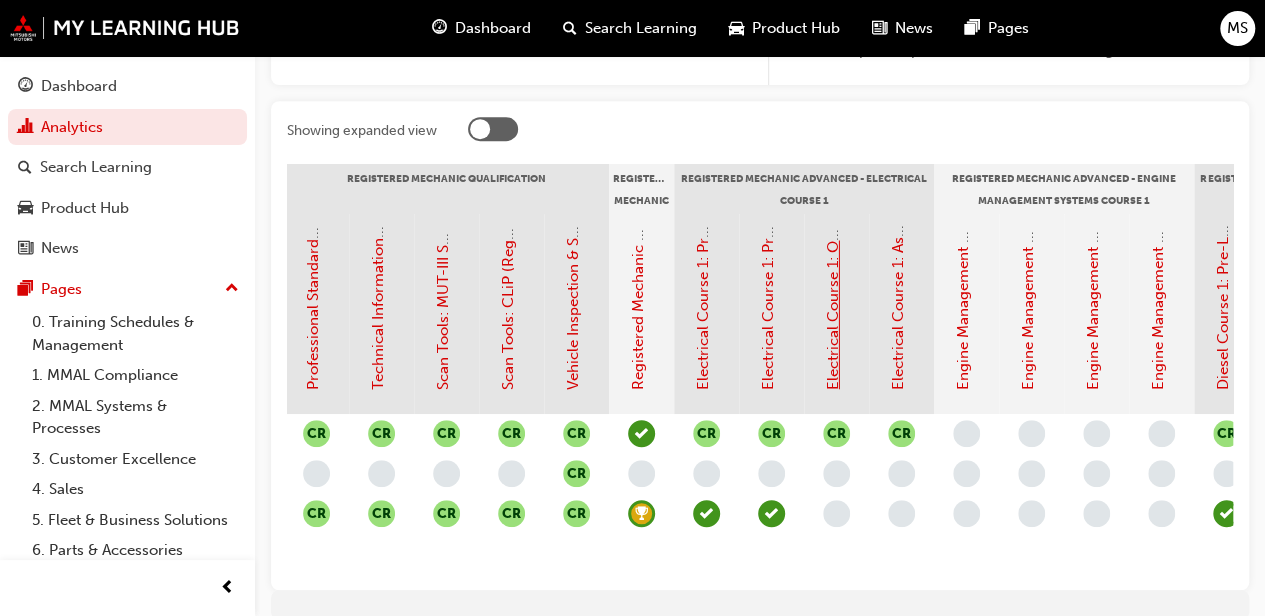 click on "Electrical Course 1: Online Instructor Led Training - Sessions 1 & 2 (Registered Mechanic Advanced)" at bounding box center [833, 46] 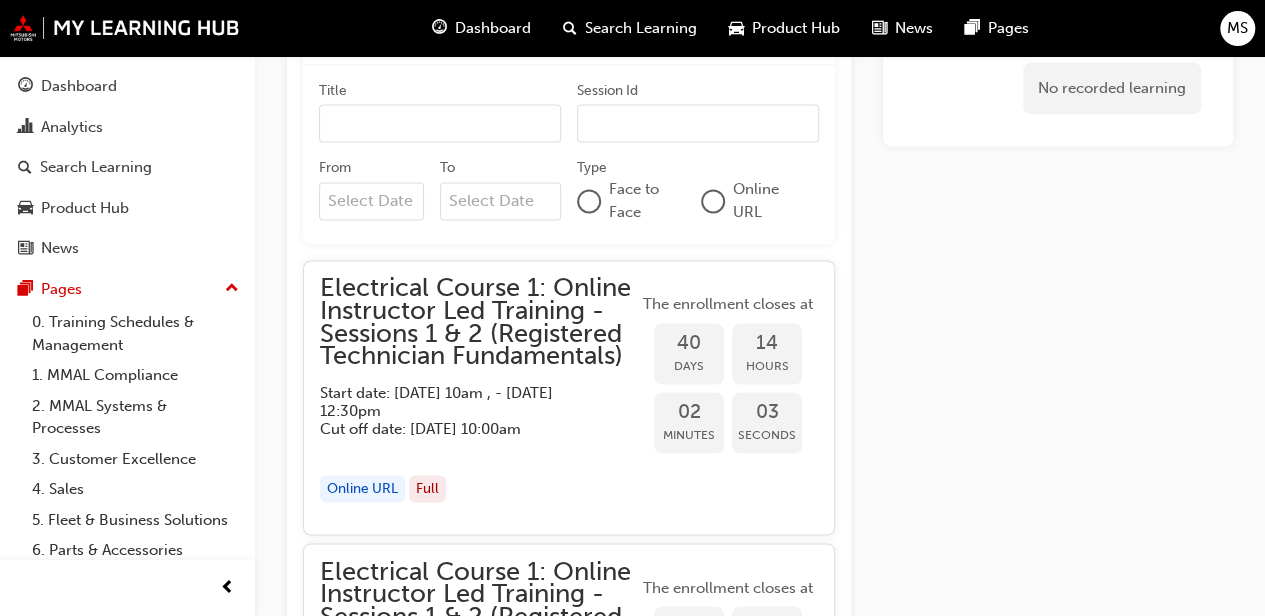 scroll, scrollTop: 1581, scrollLeft: 0, axis: vertical 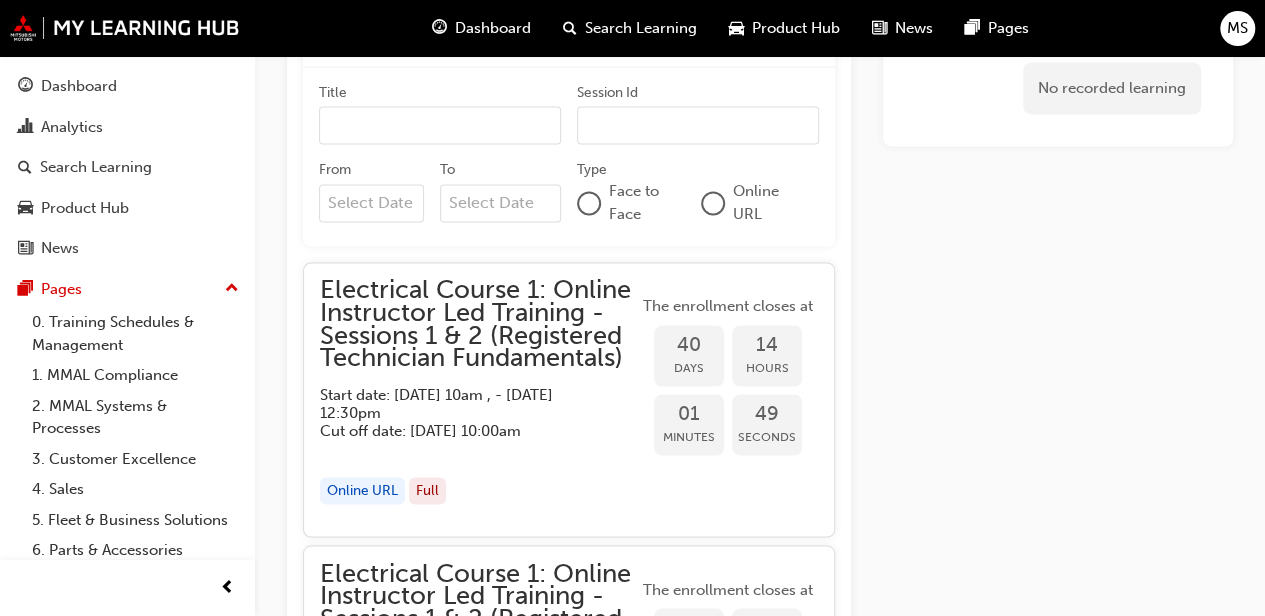click at bounding box center (589, 203) 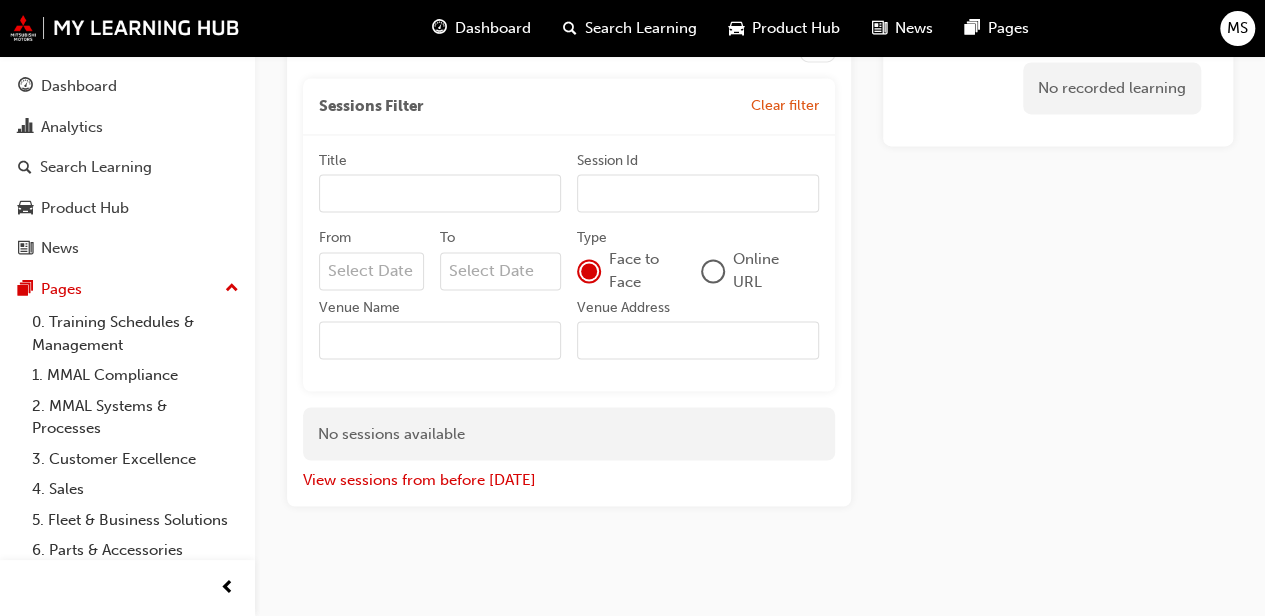 click at bounding box center (713, 271) 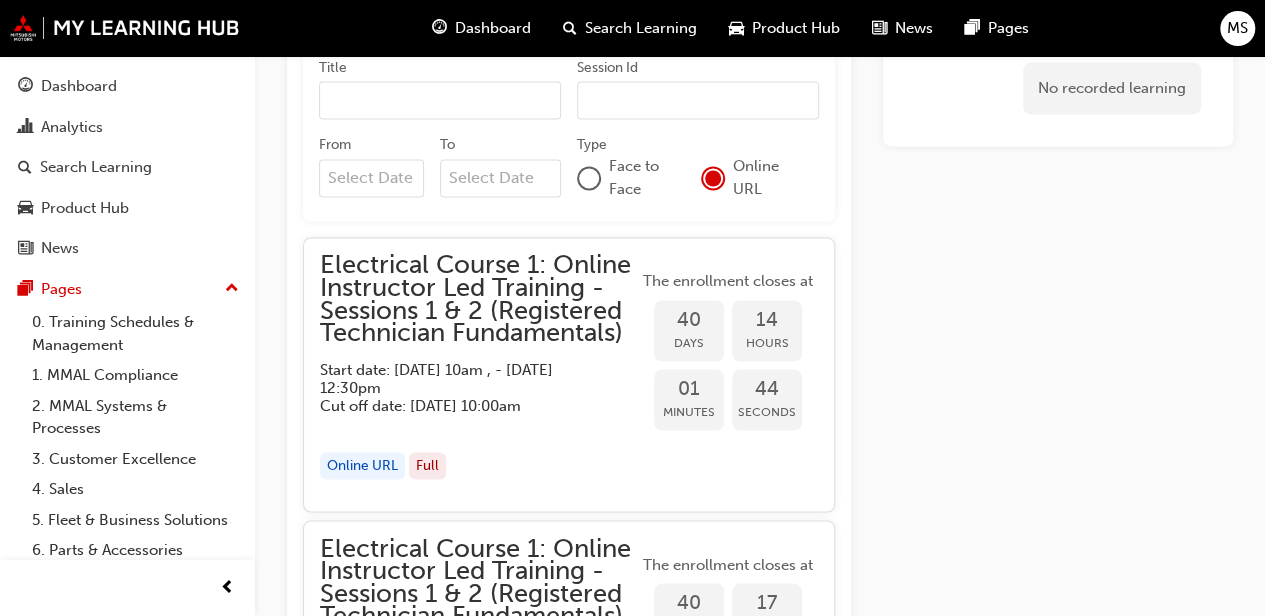 scroll, scrollTop: 1608, scrollLeft: 0, axis: vertical 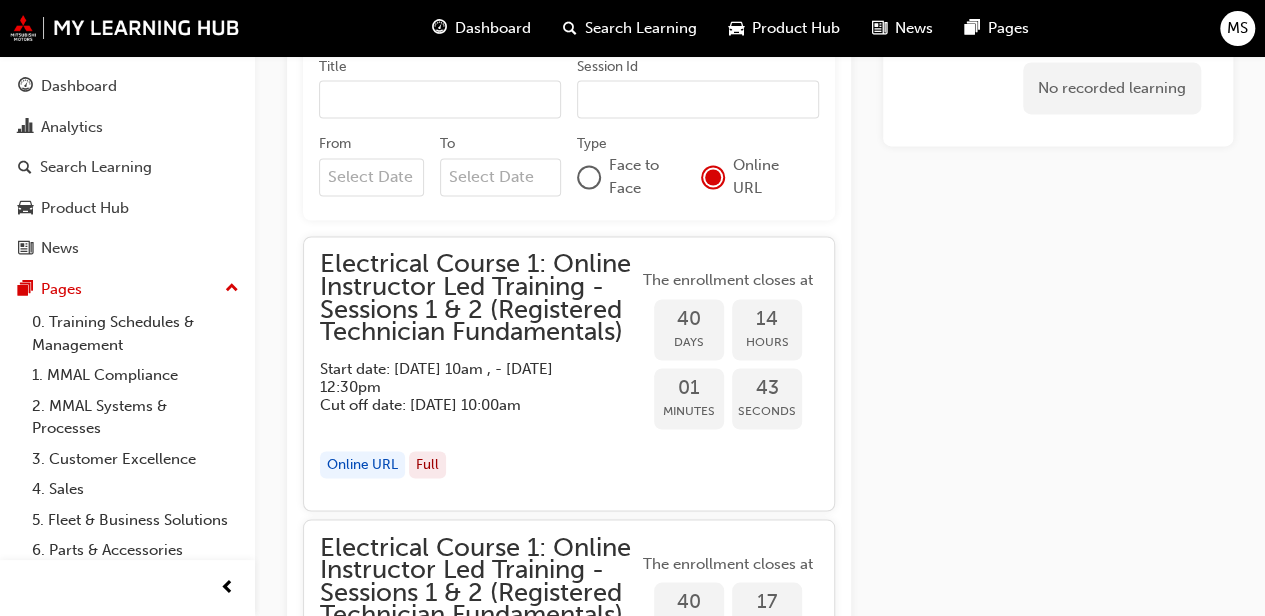 click on "Electrical Course 1: Online Instructor Led Training - Sessions 1 & 2 (Registered Technician Fundamentals)  Start date:   [DATE] 10am , - [DATE] 12:30pm   Cut off date:   [DATE] 10:00am   Online URL Full" at bounding box center [479, 373] 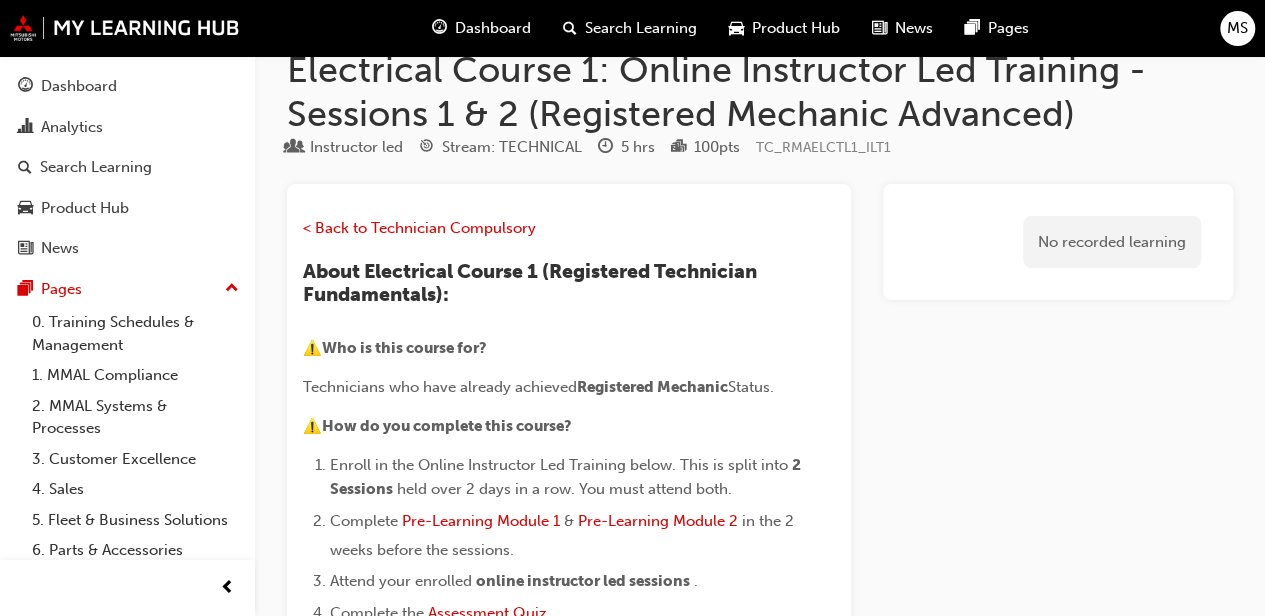 scroll, scrollTop: 0, scrollLeft: 0, axis: both 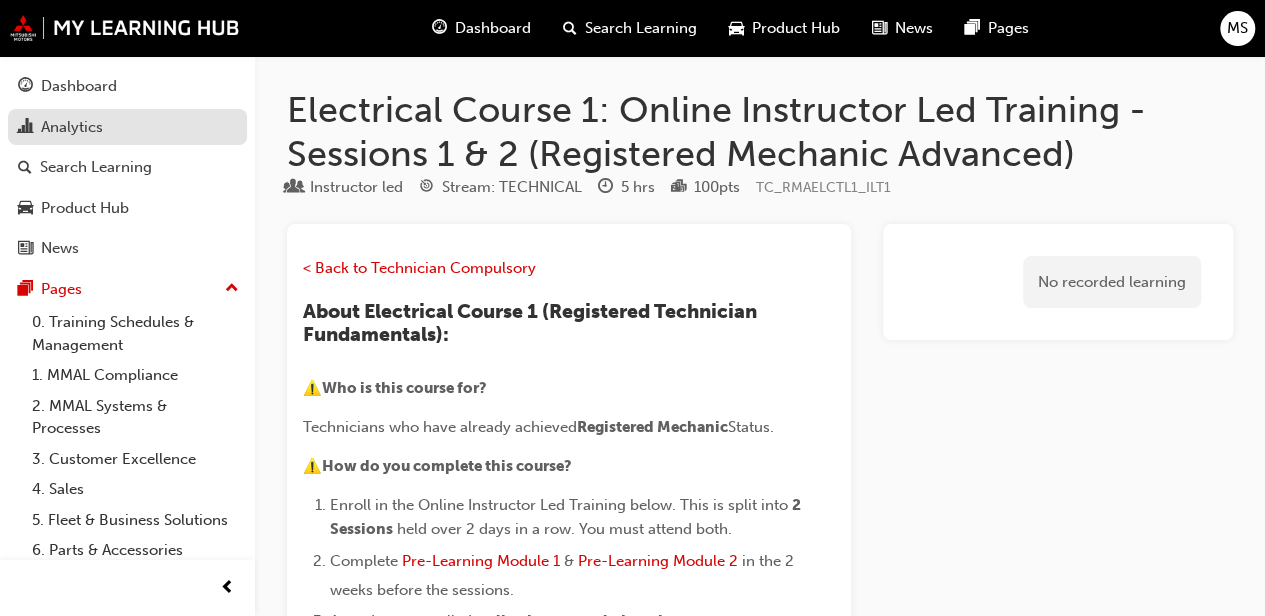 click on "Analytics" at bounding box center [72, 127] 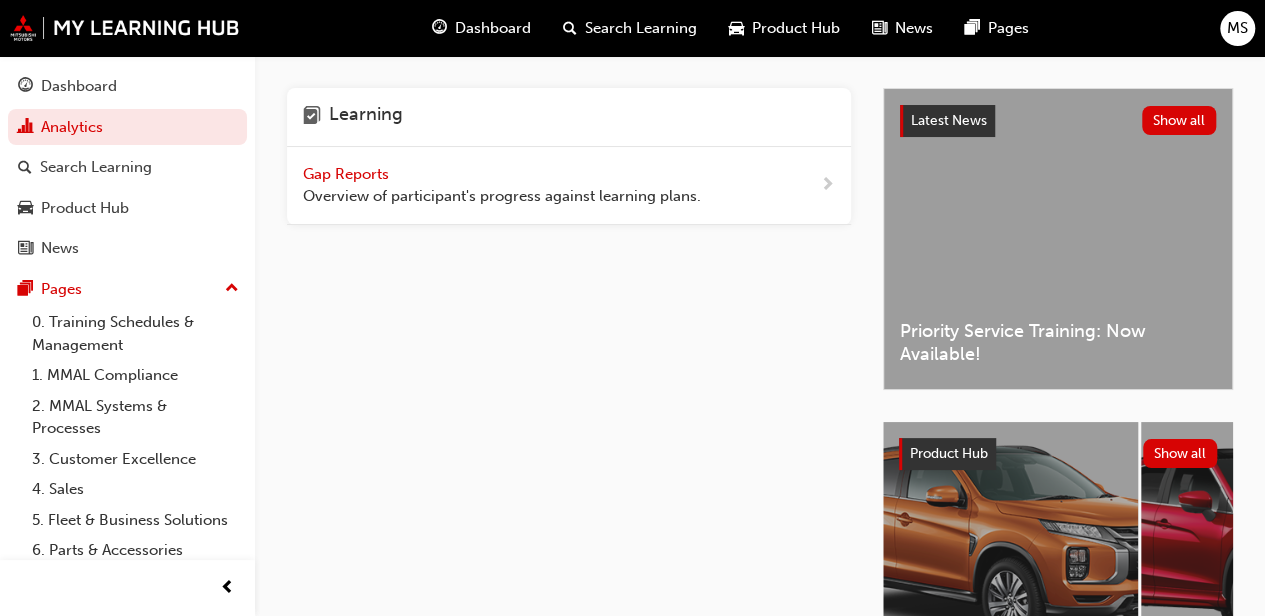 click on "Gap Reports" at bounding box center [348, 174] 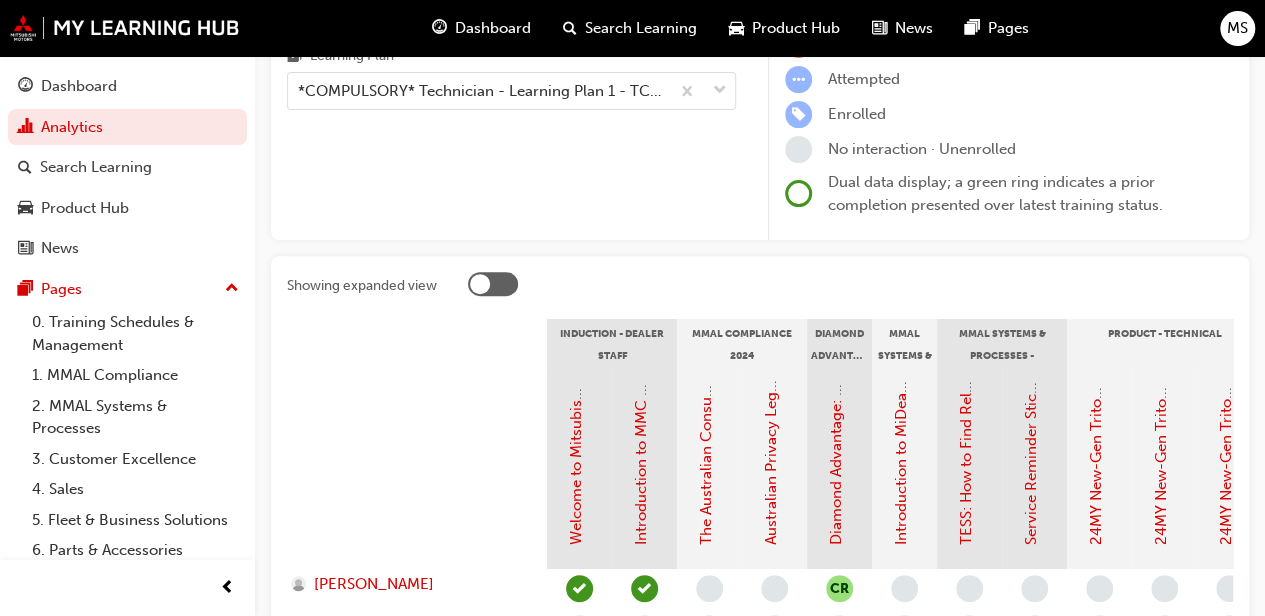 scroll, scrollTop: 480, scrollLeft: 0, axis: vertical 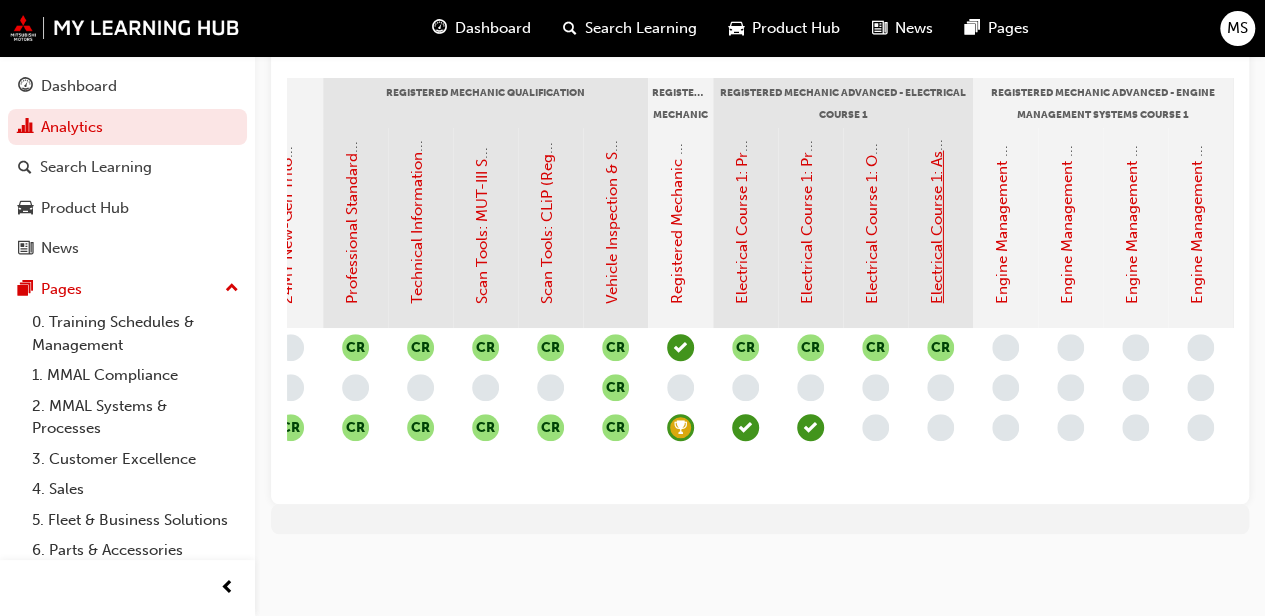click on "Electrical Course 1: Assessment Quiz (Registered Mechanic Advanced)" at bounding box center [937, 60] 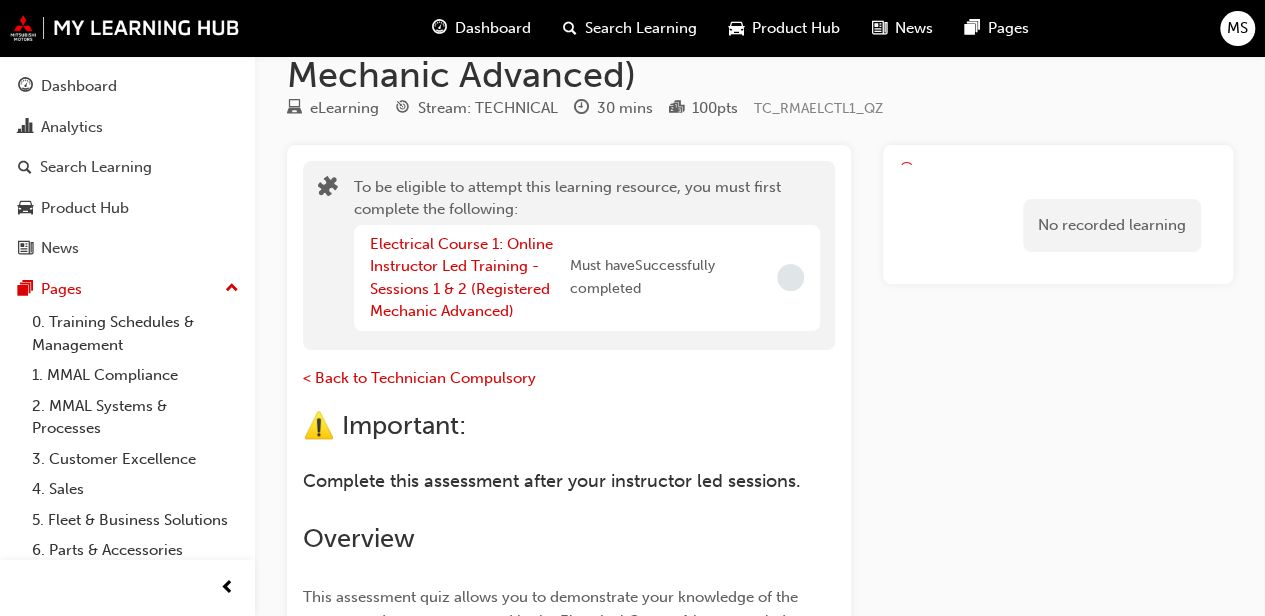 scroll, scrollTop: 0, scrollLeft: 0, axis: both 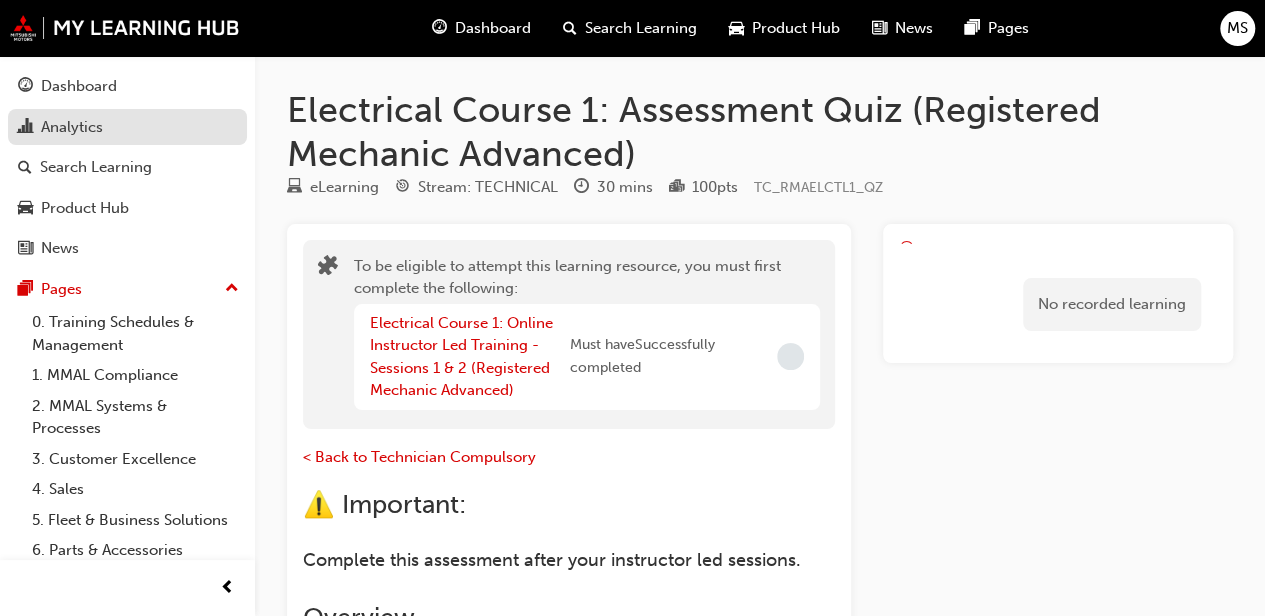 click on "Analytics" at bounding box center [72, 127] 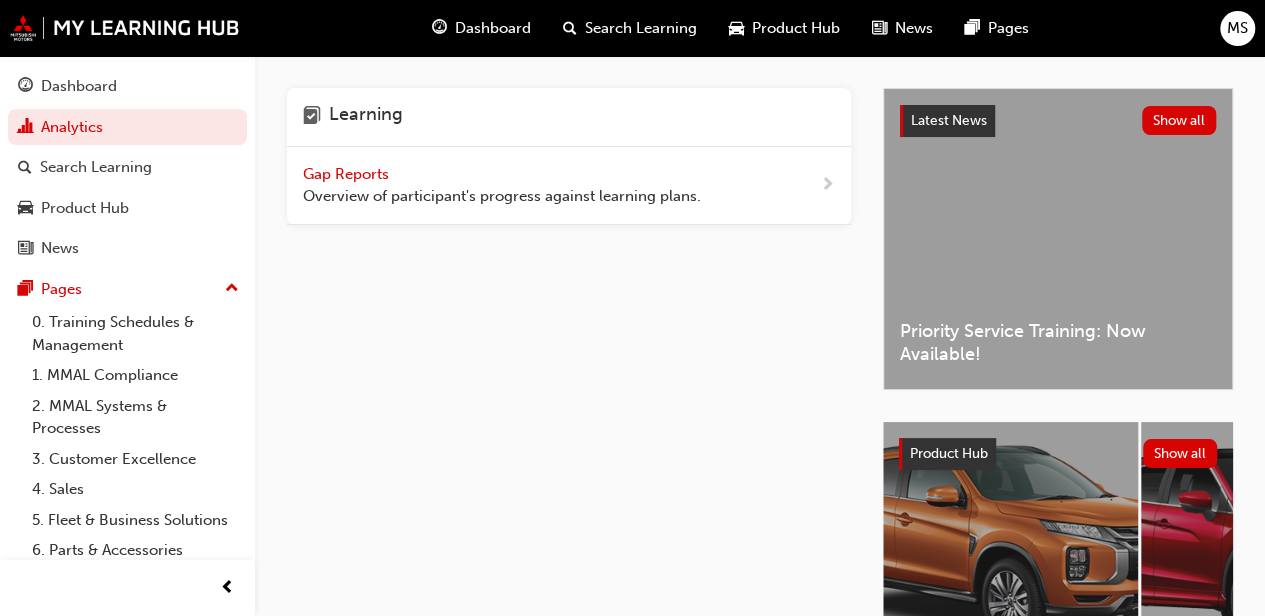 click on "Gap Reports" at bounding box center [348, 174] 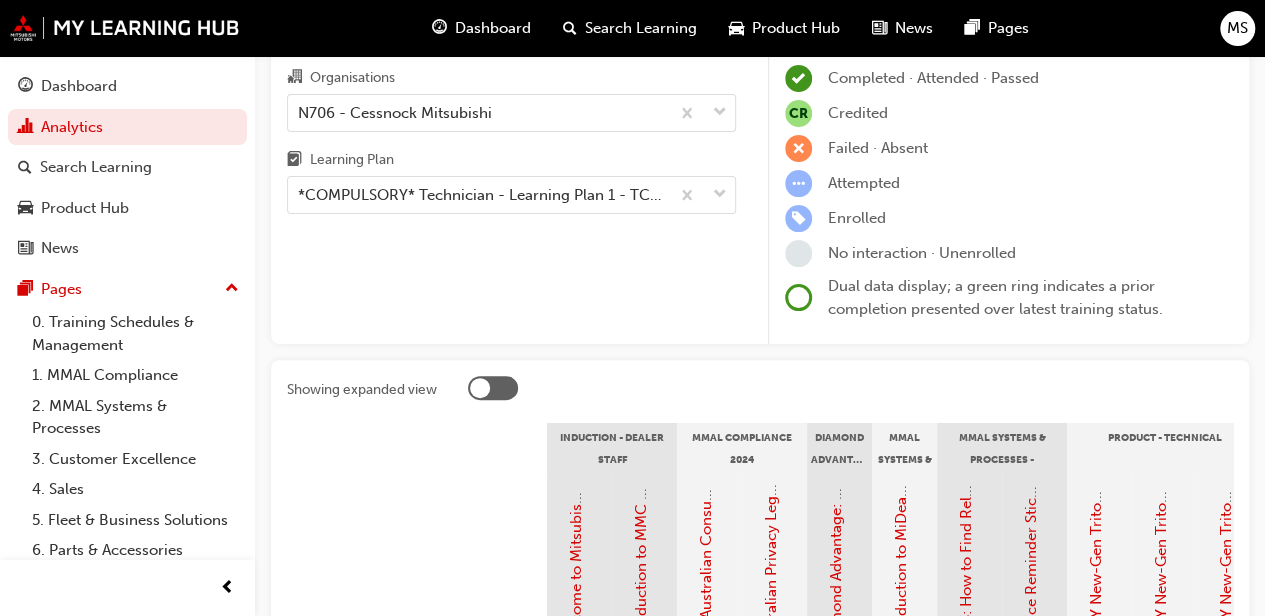 scroll, scrollTop: 480, scrollLeft: 0, axis: vertical 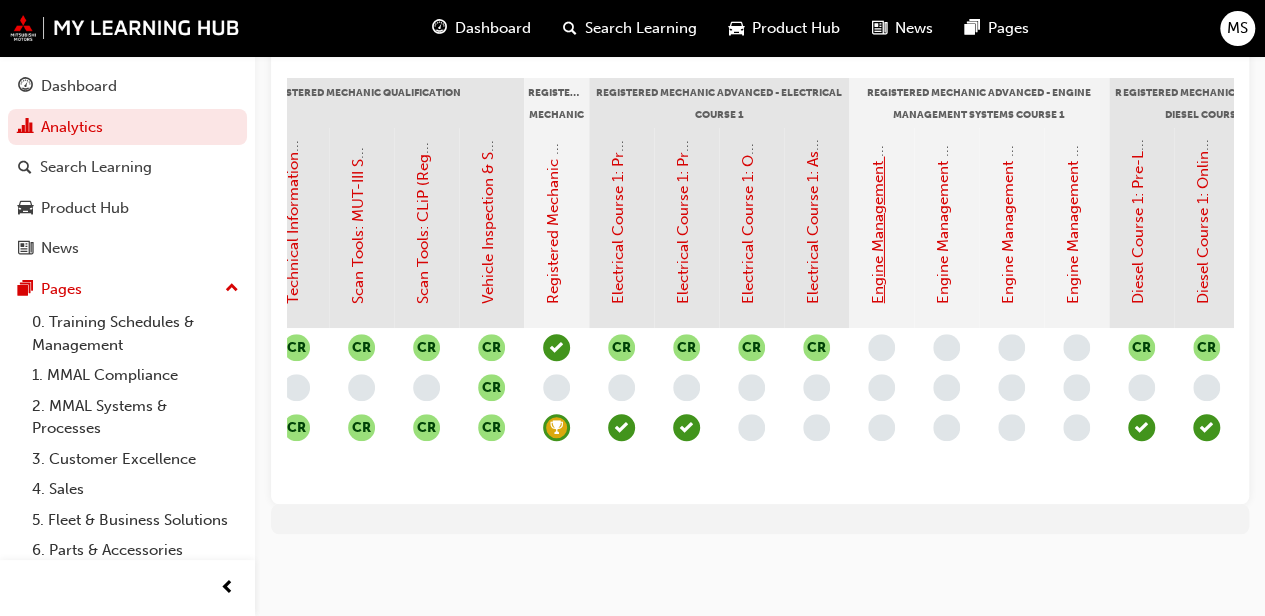 click on "Engine Management Systems (EMS) Course 1: Pre-Learning Module 1 (Registered Mechanic Advanced)" at bounding box center [878, -51] 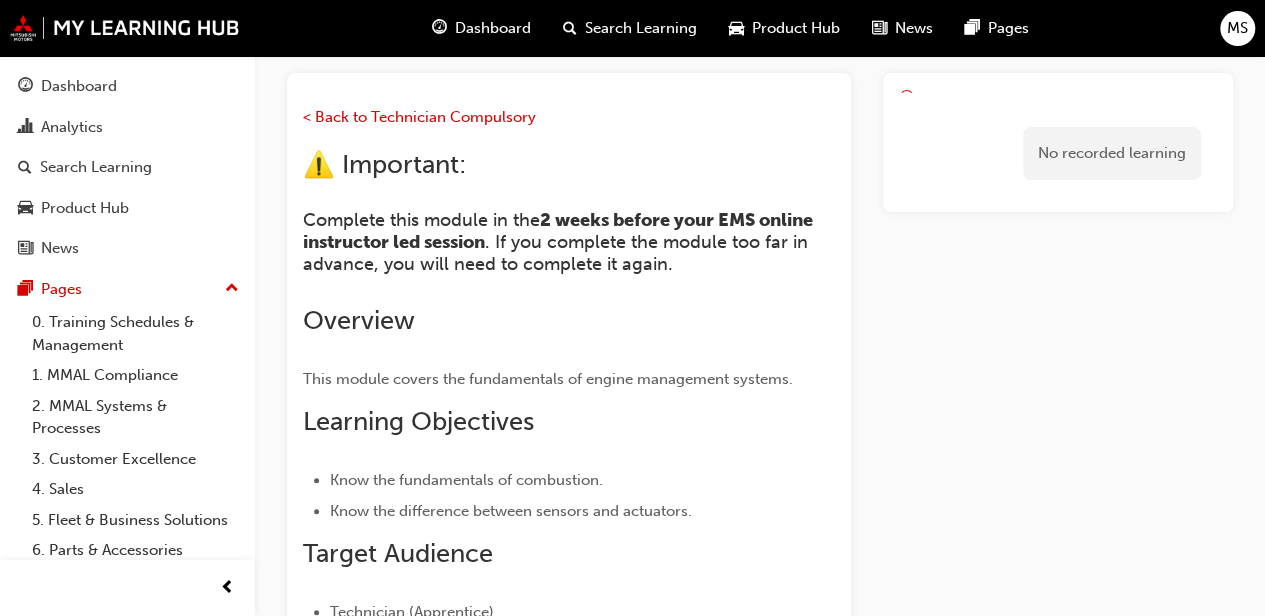 scroll, scrollTop: 0, scrollLeft: 0, axis: both 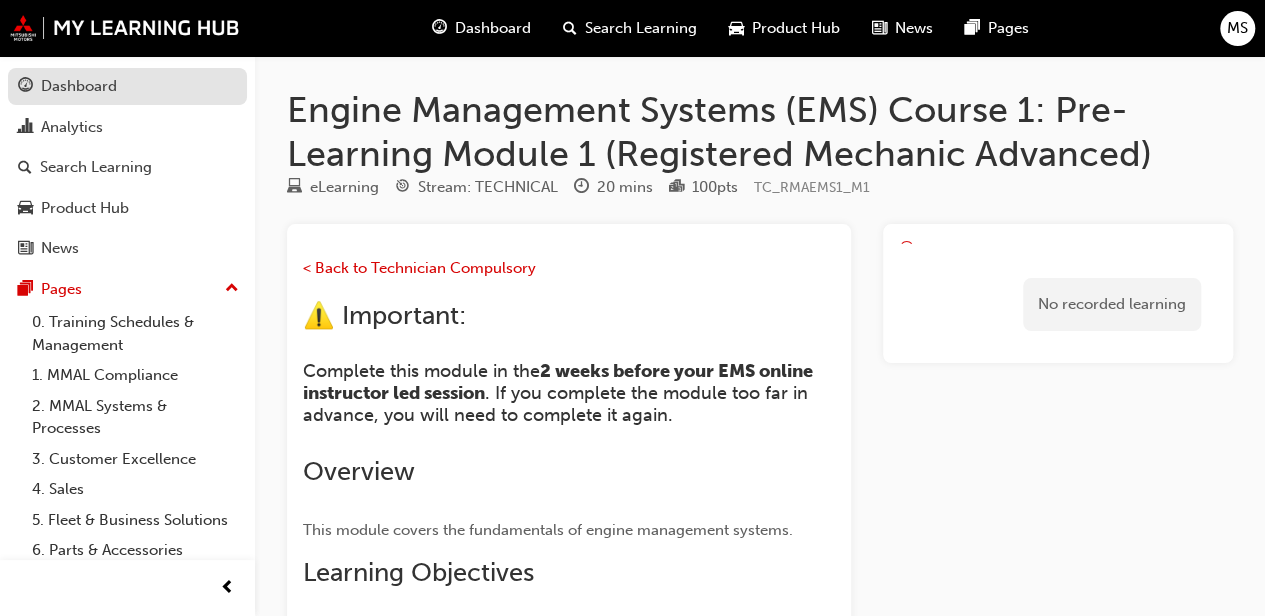 click on "Dashboard" at bounding box center (79, 86) 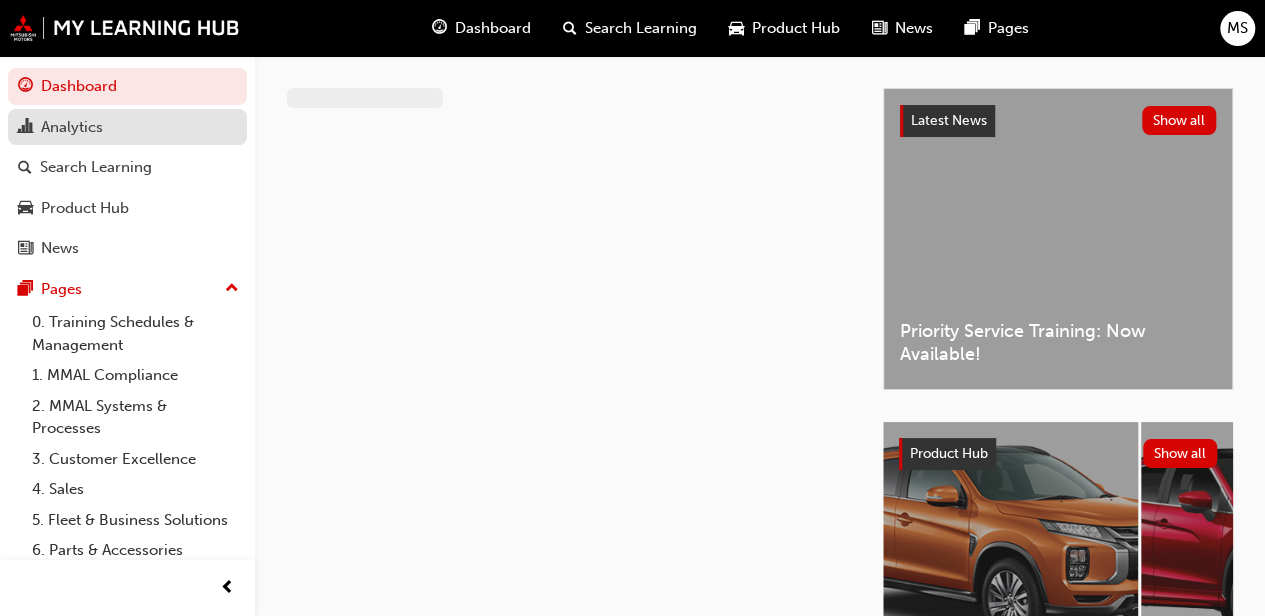 click on "Analytics" at bounding box center (72, 127) 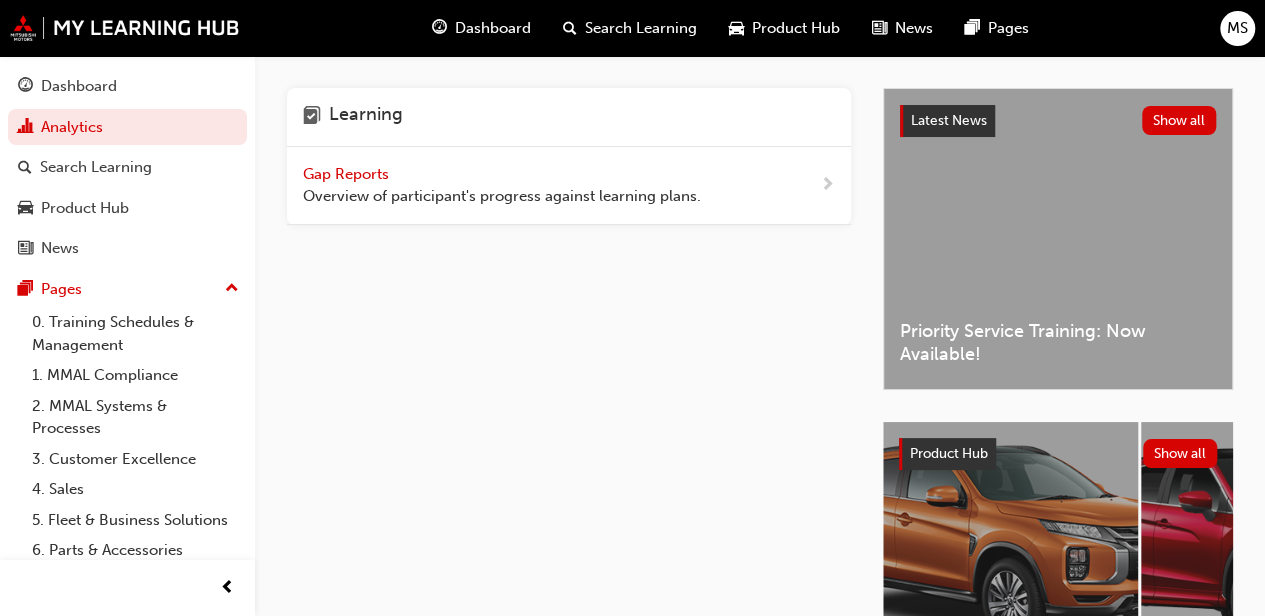 click on "Gap Reports" at bounding box center (348, 174) 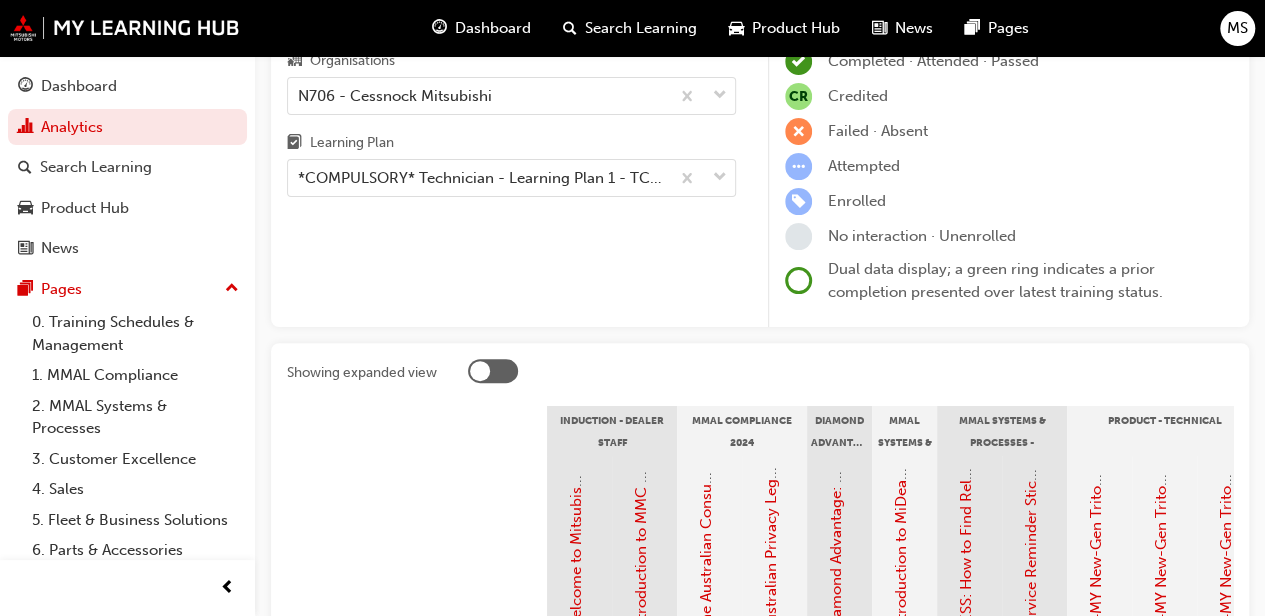 scroll, scrollTop: 480, scrollLeft: 0, axis: vertical 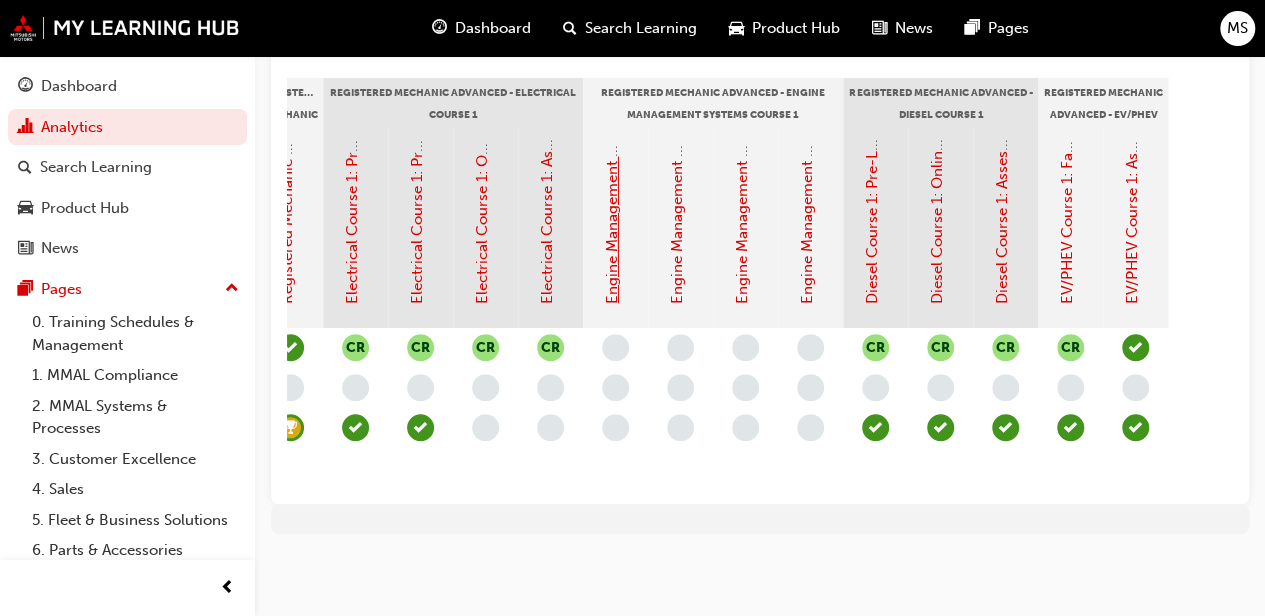 click on "Engine Management Systems (EMS) Course 1: Pre-Learning Module 1 (Registered Mechanic Advanced)" at bounding box center [612, -51] 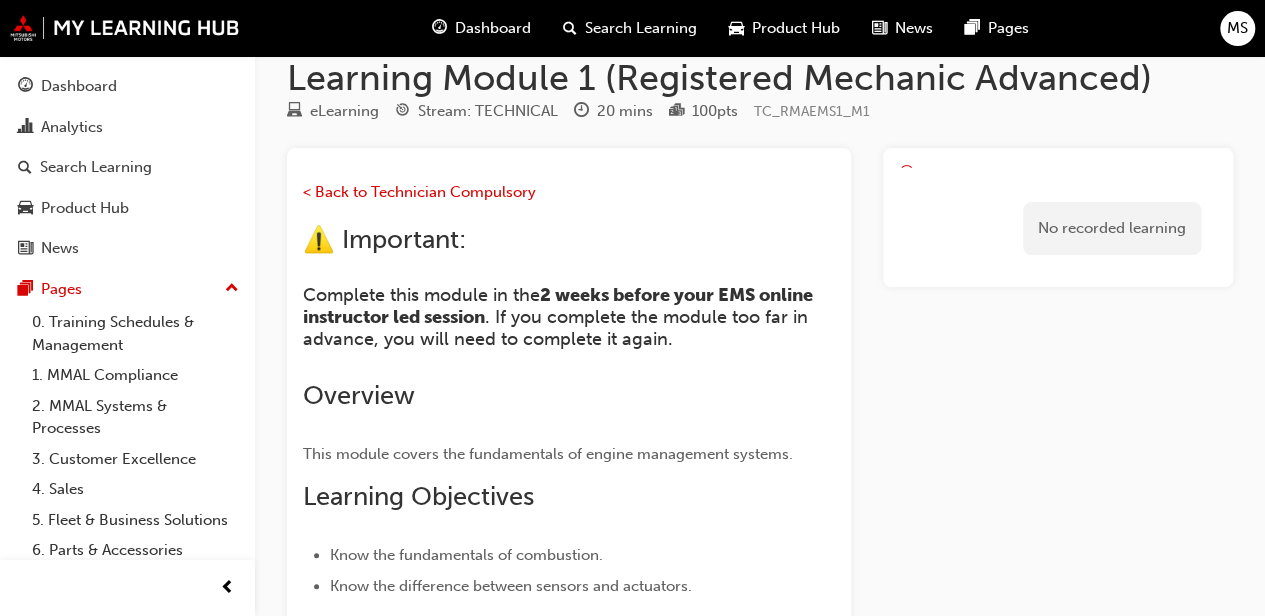 scroll, scrollTop: 0, scrollLeft: 0, axis: both 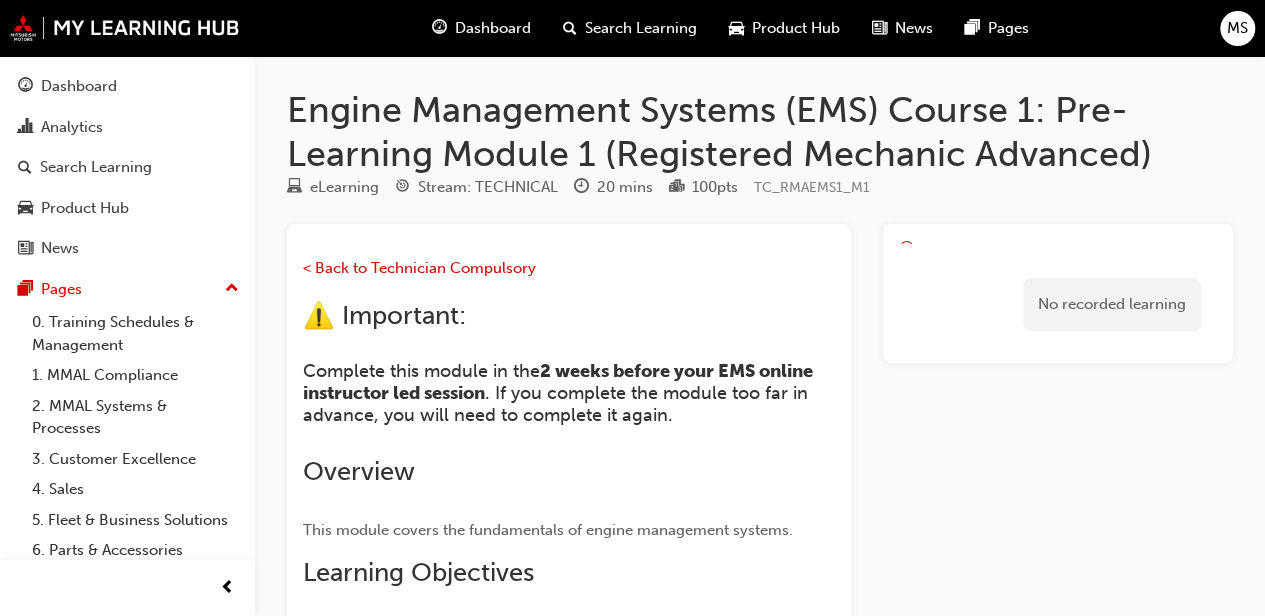 click on "MS" at bounding box center [1237, 28] 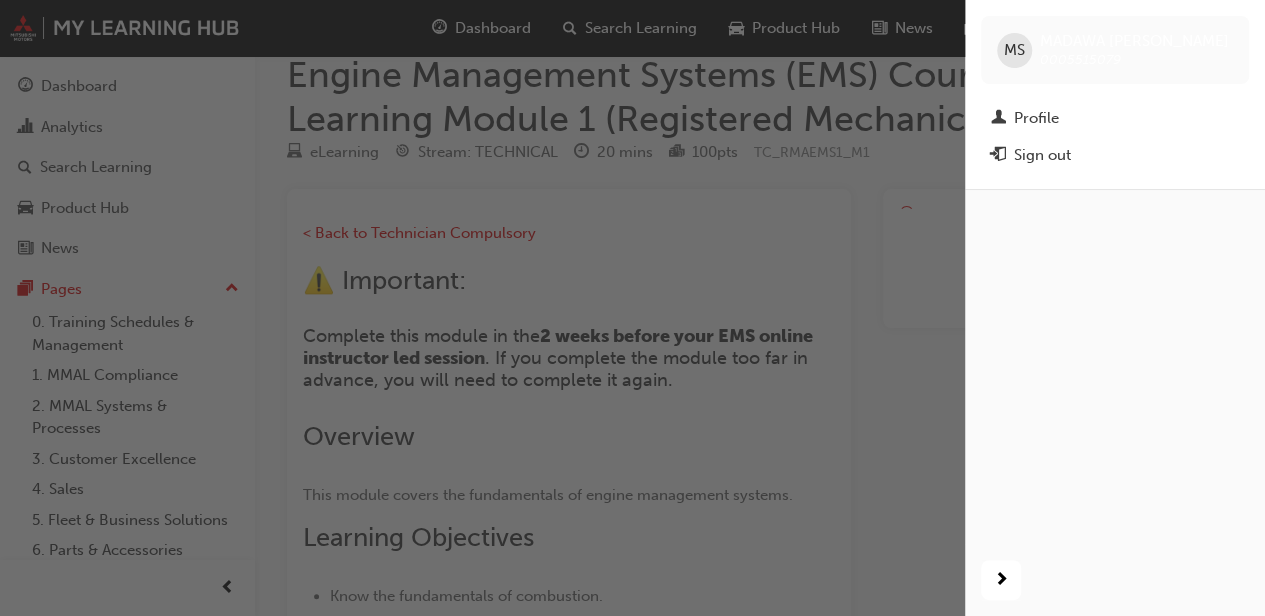 scroll, scrollTop: 0, scrollLeft: 0, axis: both 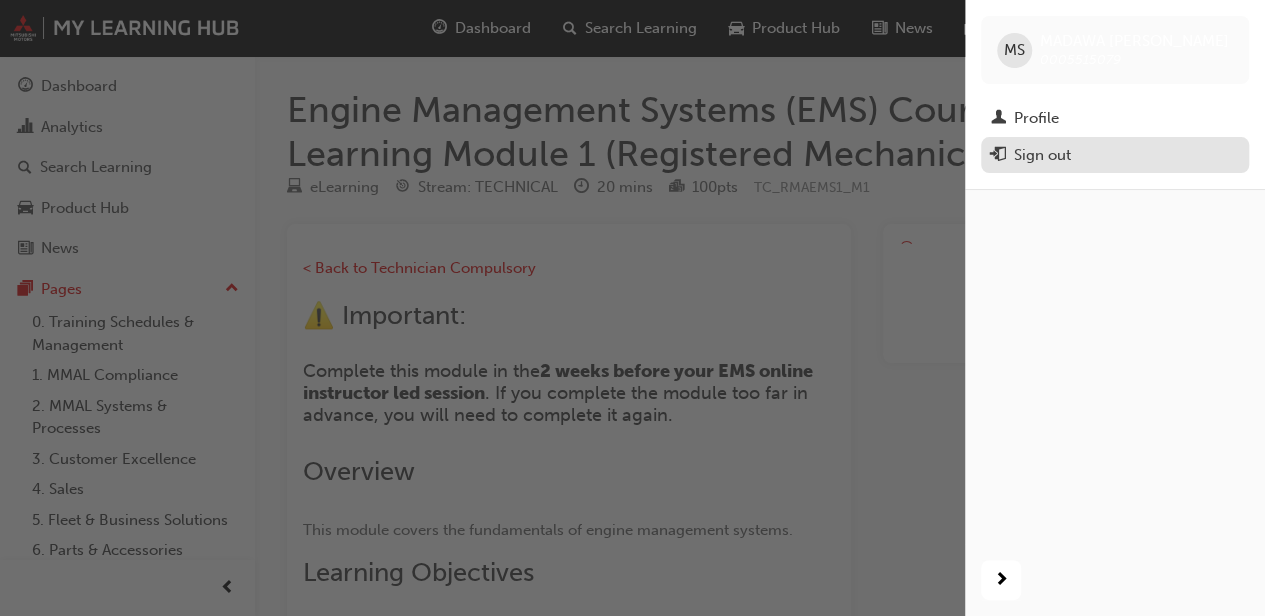 click on "Sign out" at bounding box center [1042, 155] 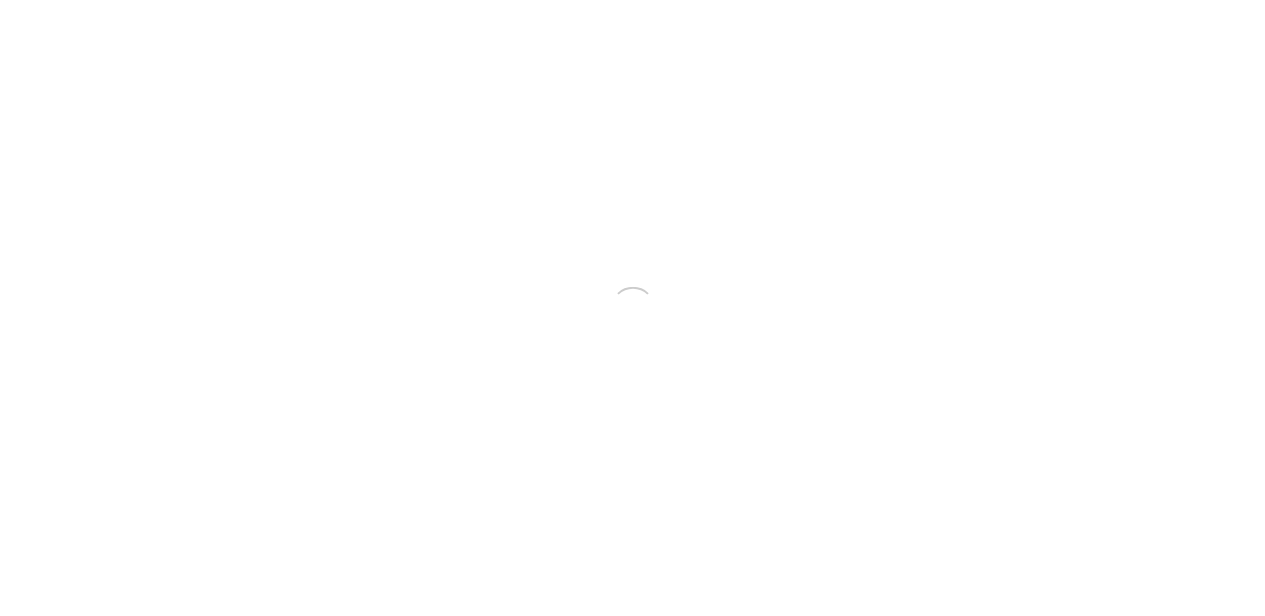 scroll, scrollTop: 0, scrollLeft: 0, axis: both 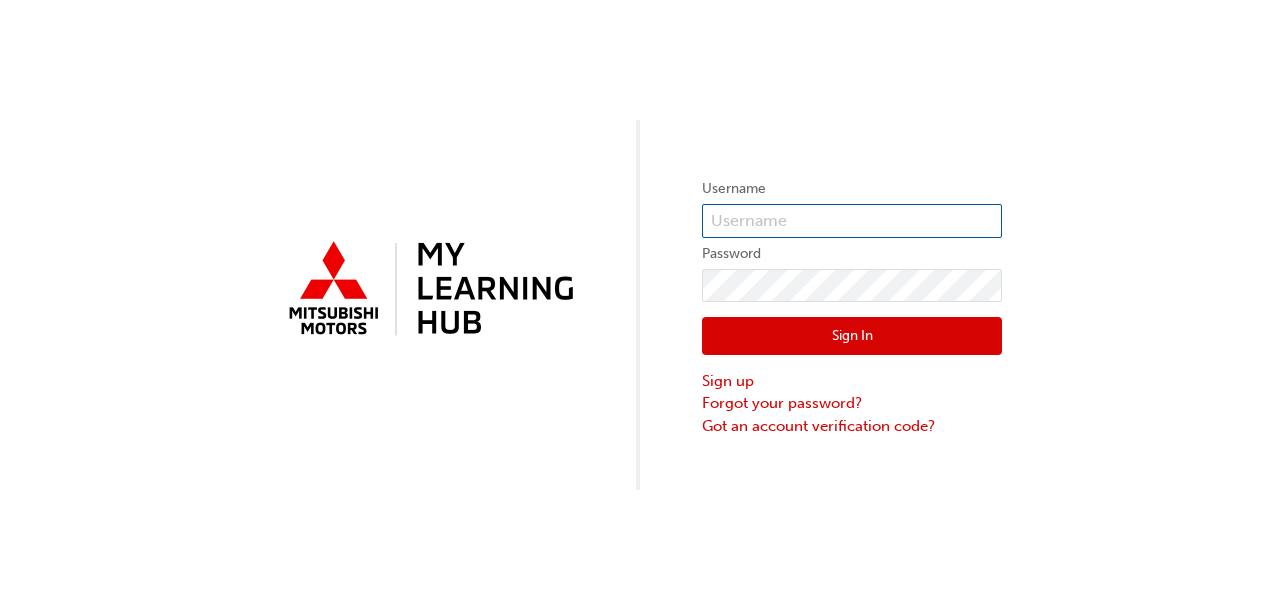 click at bounding box center (852, 221) 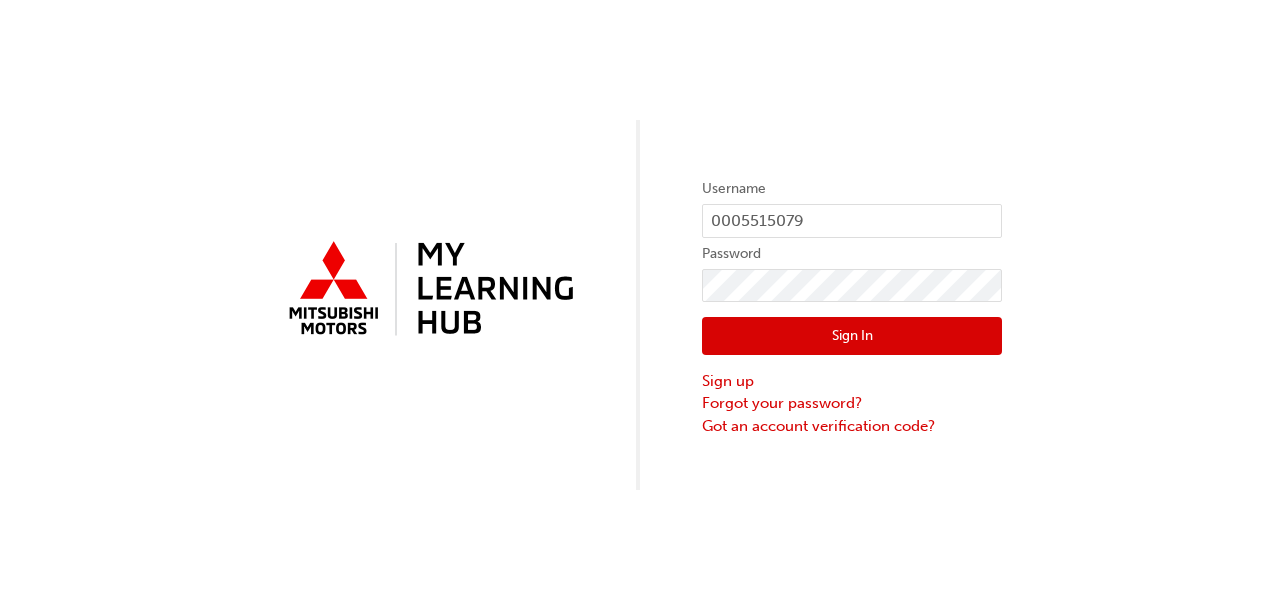 click on "Sign In" at bounding box center (852, 336) 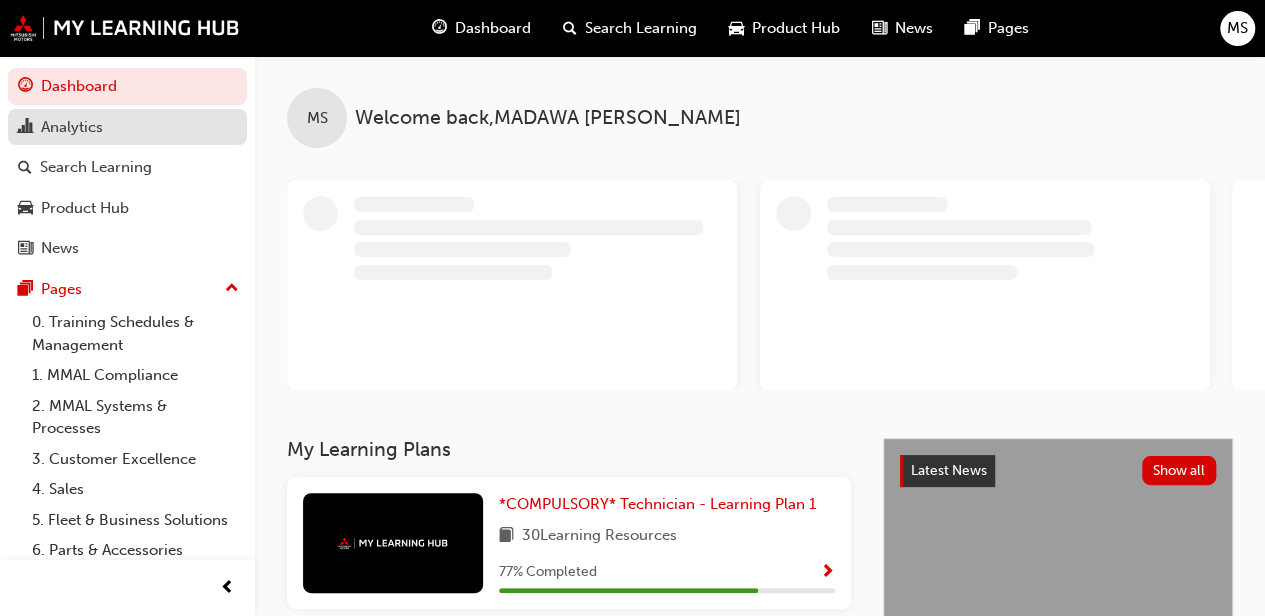 click on "Analytics" at bounding box center (72, 127) 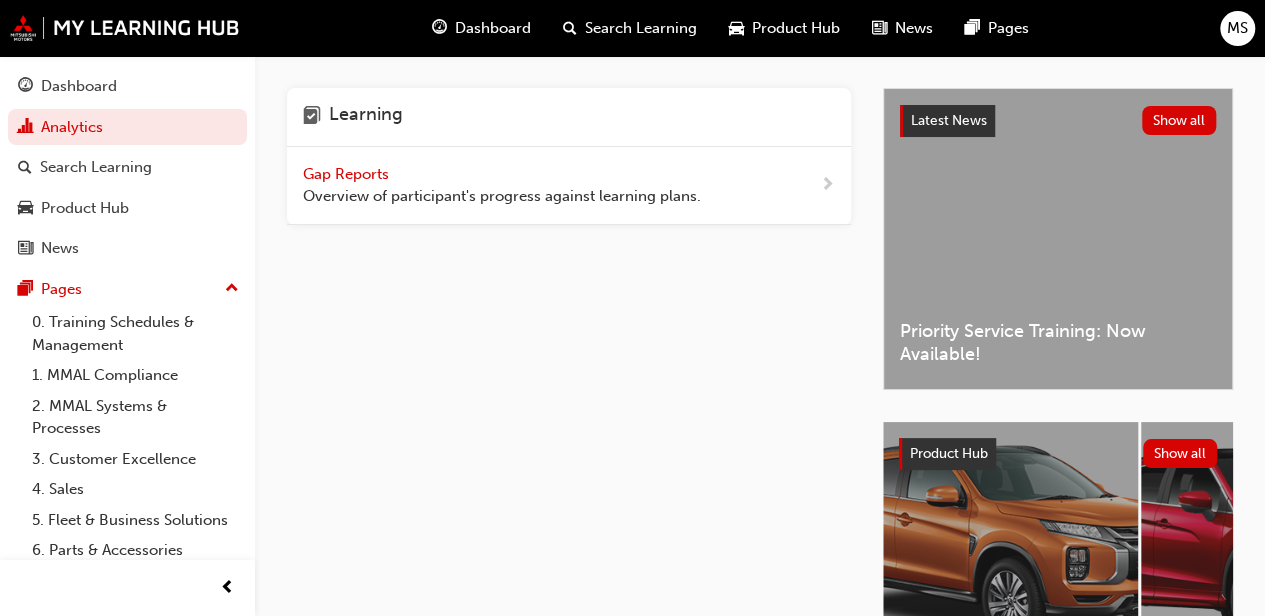 click on "Gap Reports" at bounding box center [348, 174] 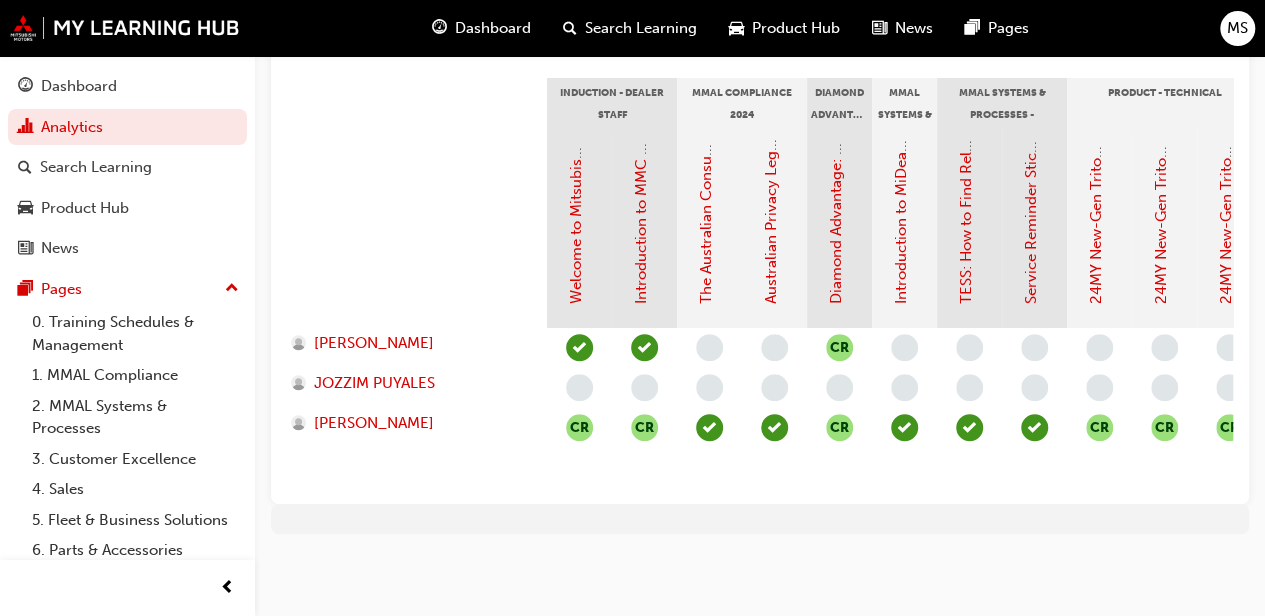 scroll, scrollTop: 480, scrollLeft: 0, axis: vertical 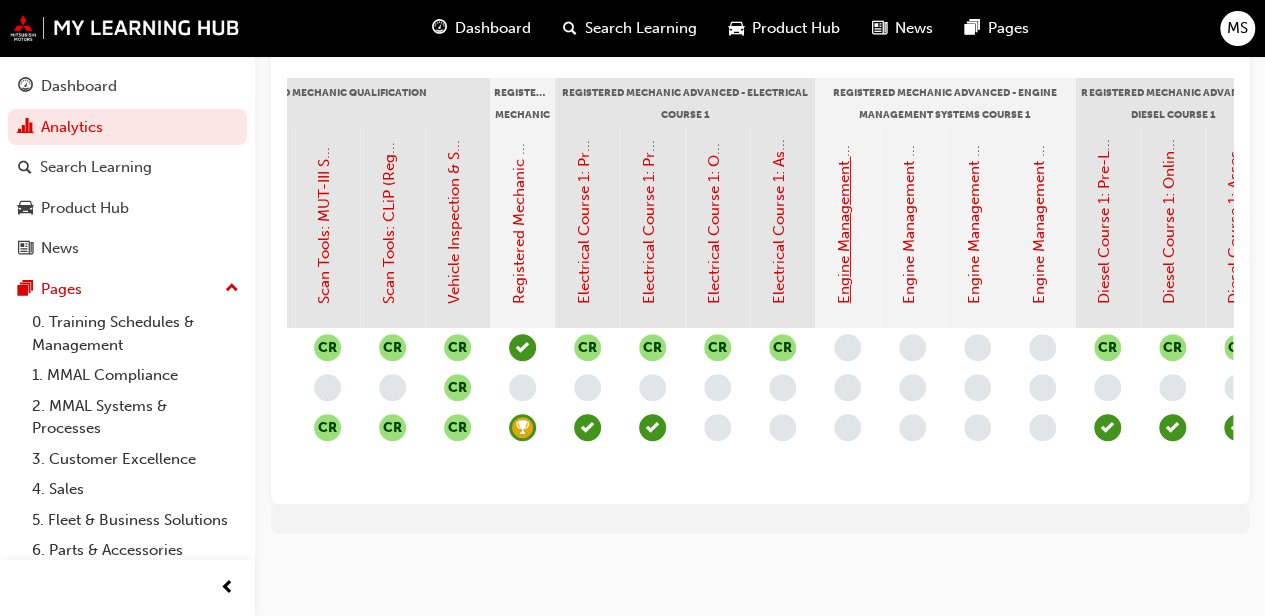 click on "Engine Management Systems (EMS) Course 1: Pre-Learning Module 1 (Registered Mechanic Advanced)" at bounding box center [844, -51] 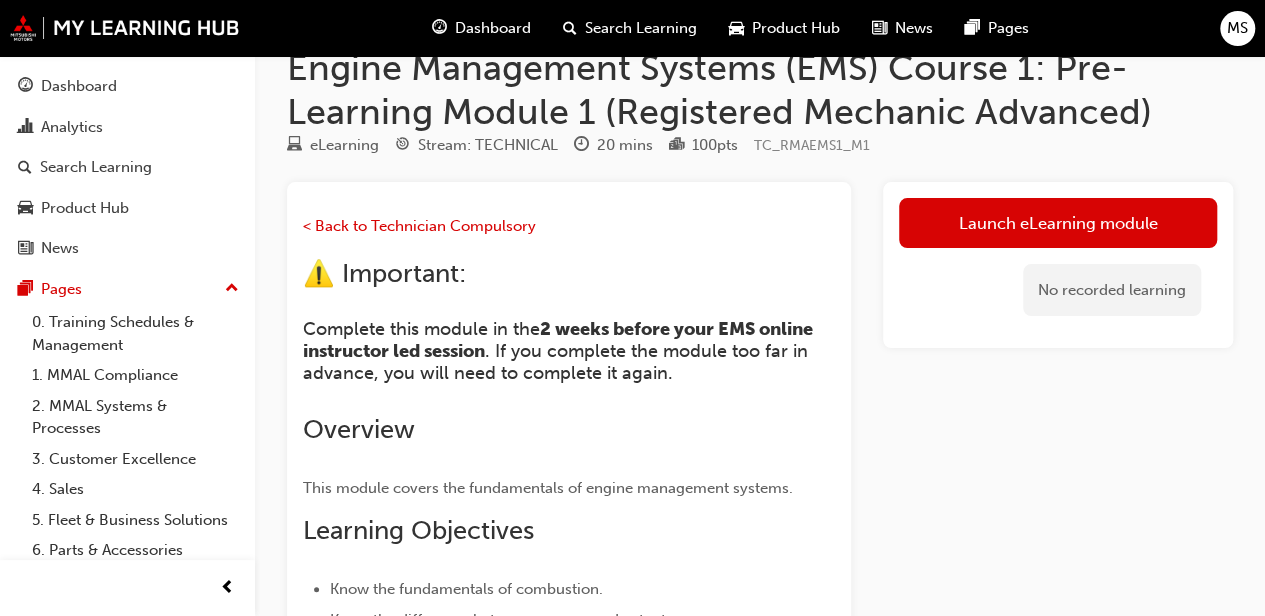 scroll, scrollTop: 42, scrollLeft: 0, axis: vertical 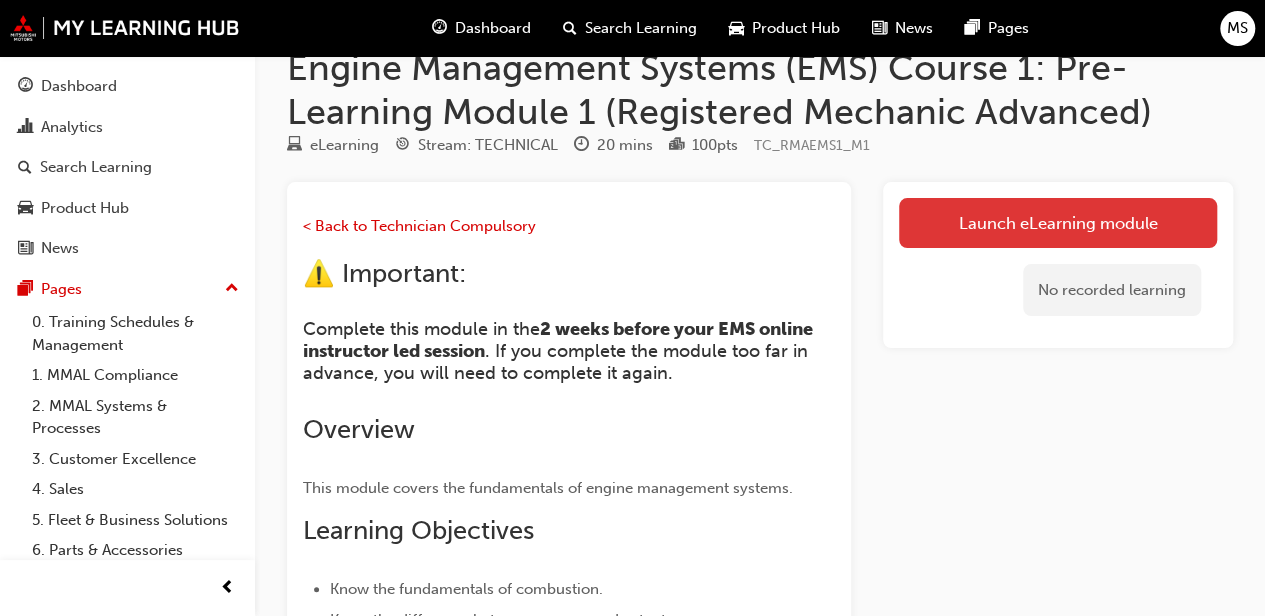click on "Launch eLearning module" at bounding box center (1058, 223) 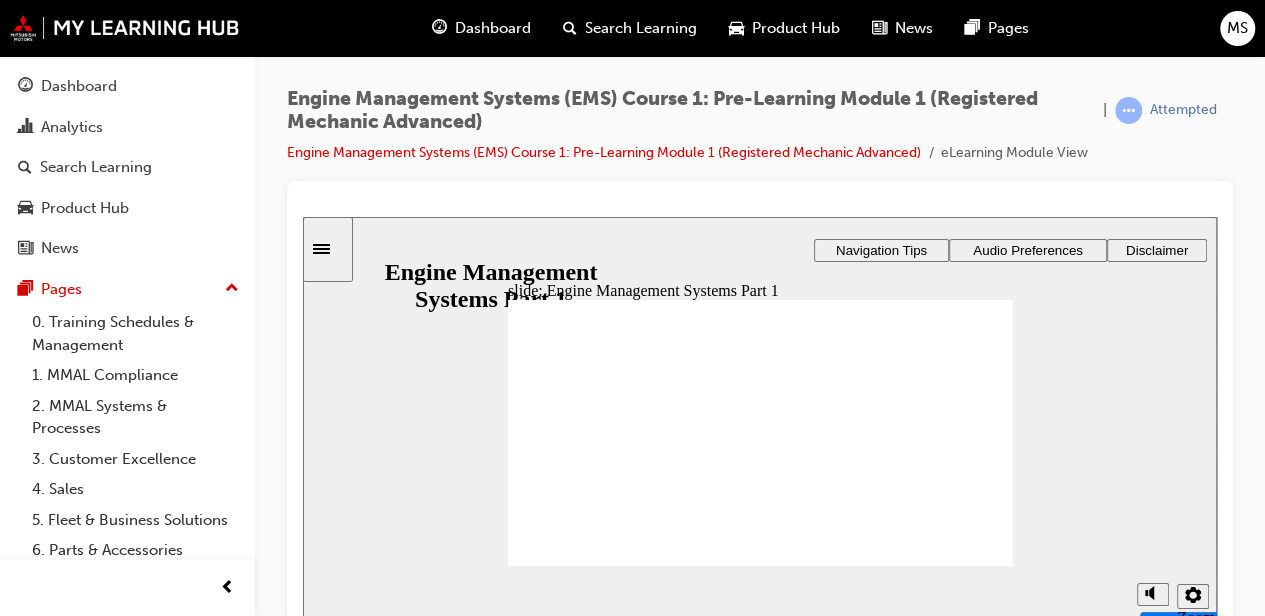 scroll, scrollTop: 14, scrollLeft: 0, axis: vertical 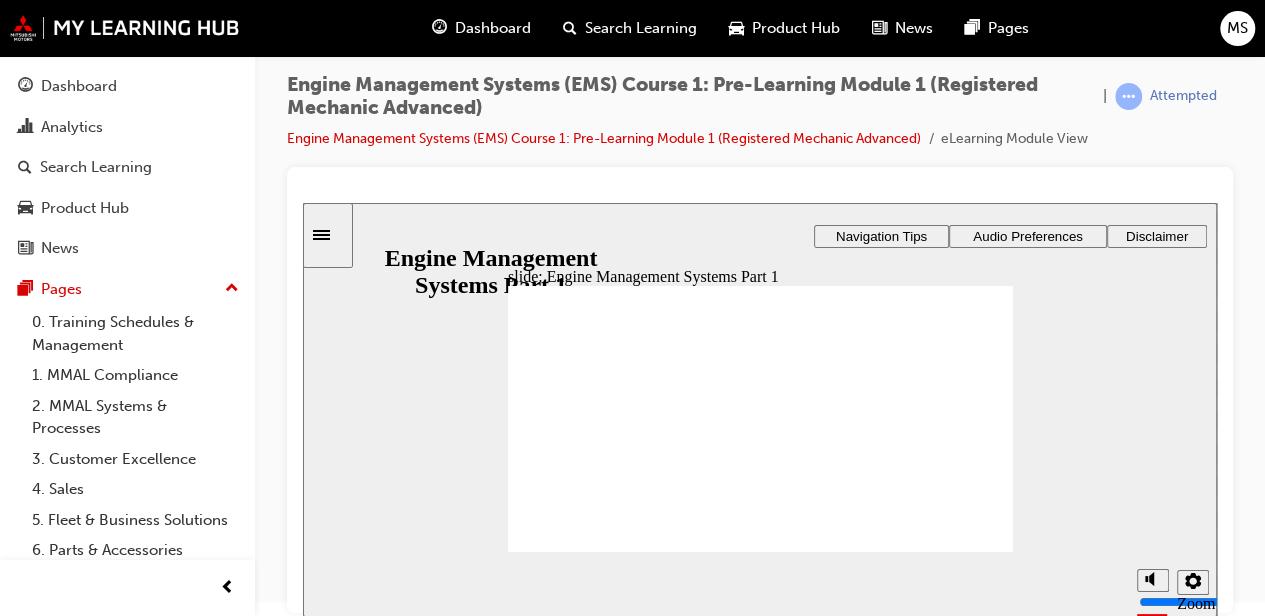click on "Audio Preferences" at bounding box center (1028, 235) 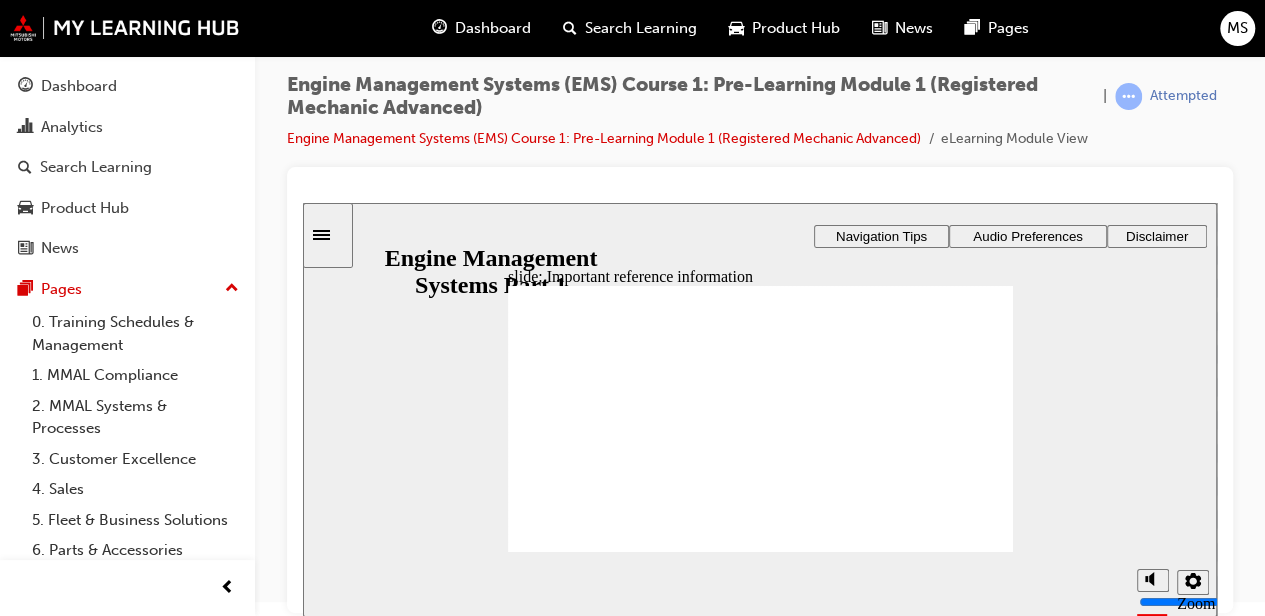 click on "Playback Speed
2
1.75
1.5
1.25" at bounding box center (760, 583) 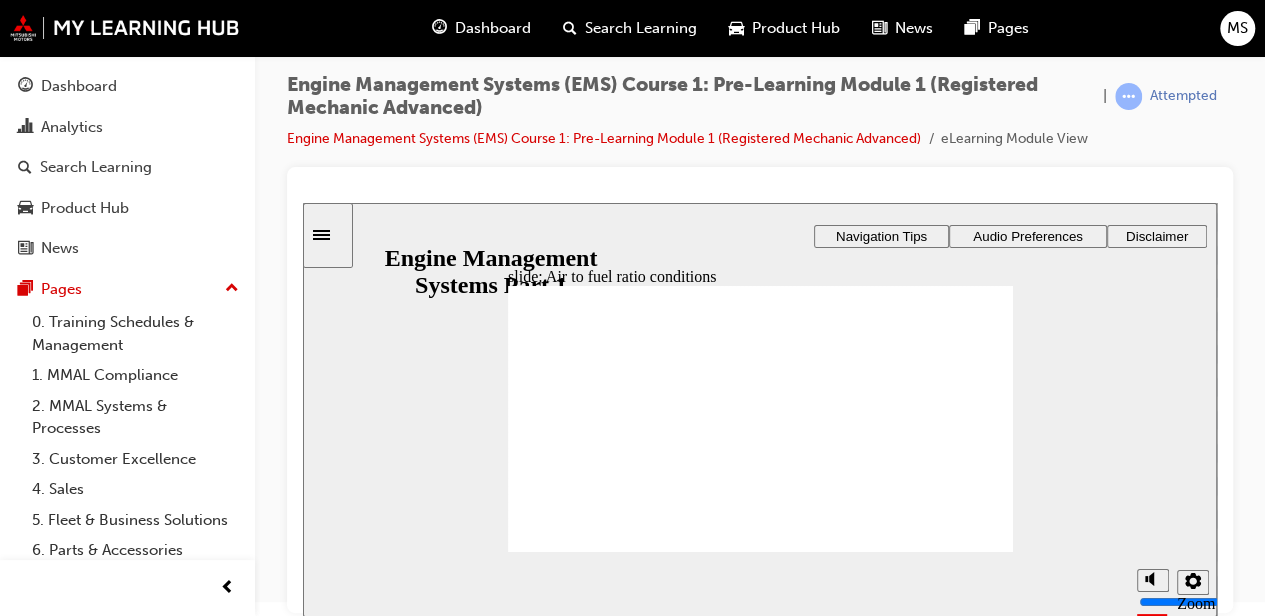 click on "Playback Speed
2
1.75
1.5
1.25" at bounding box center [760, 583] 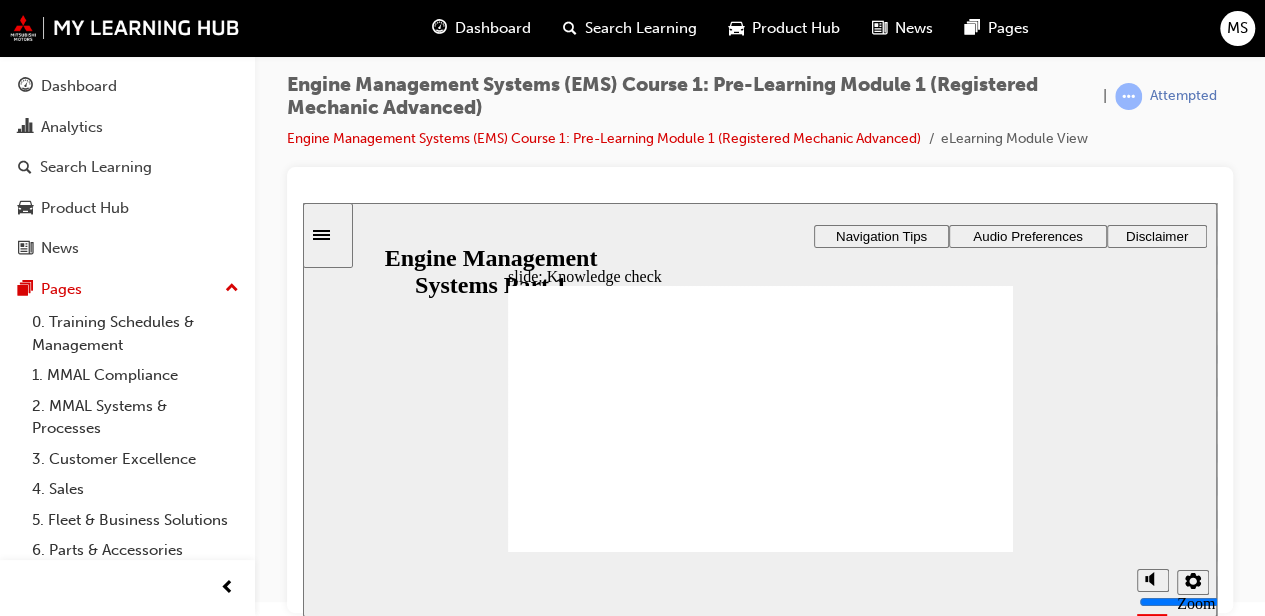 radio on "true" 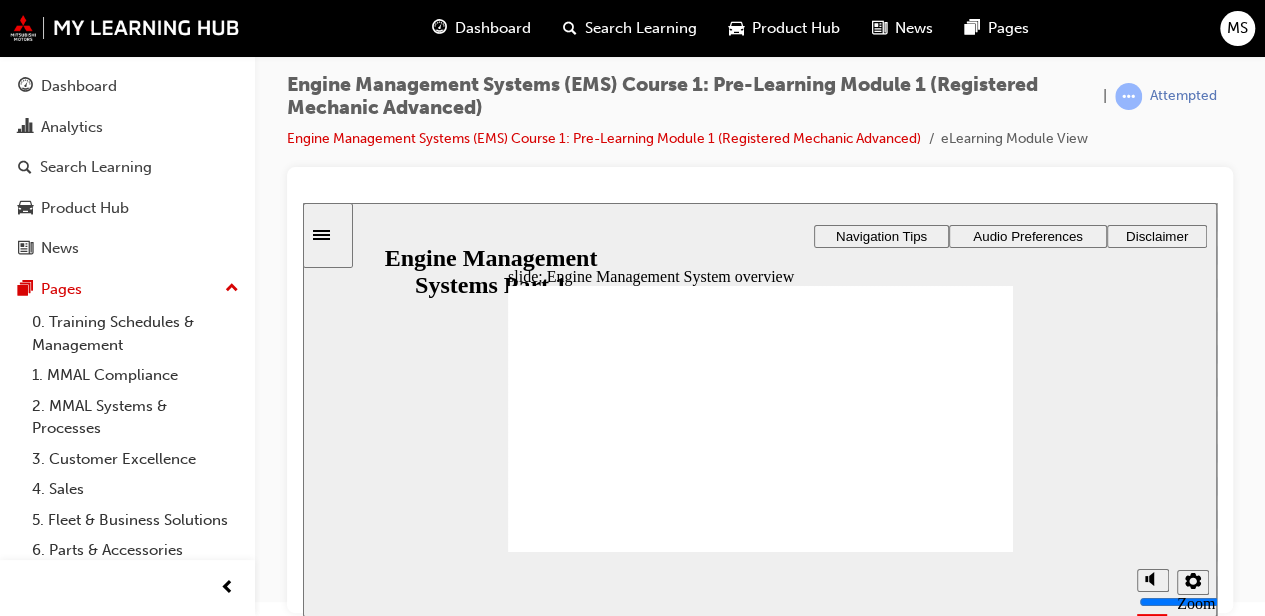 click on "Playback Speed
2
1.75
1.5
1.25" at bounding box center (760, 583) 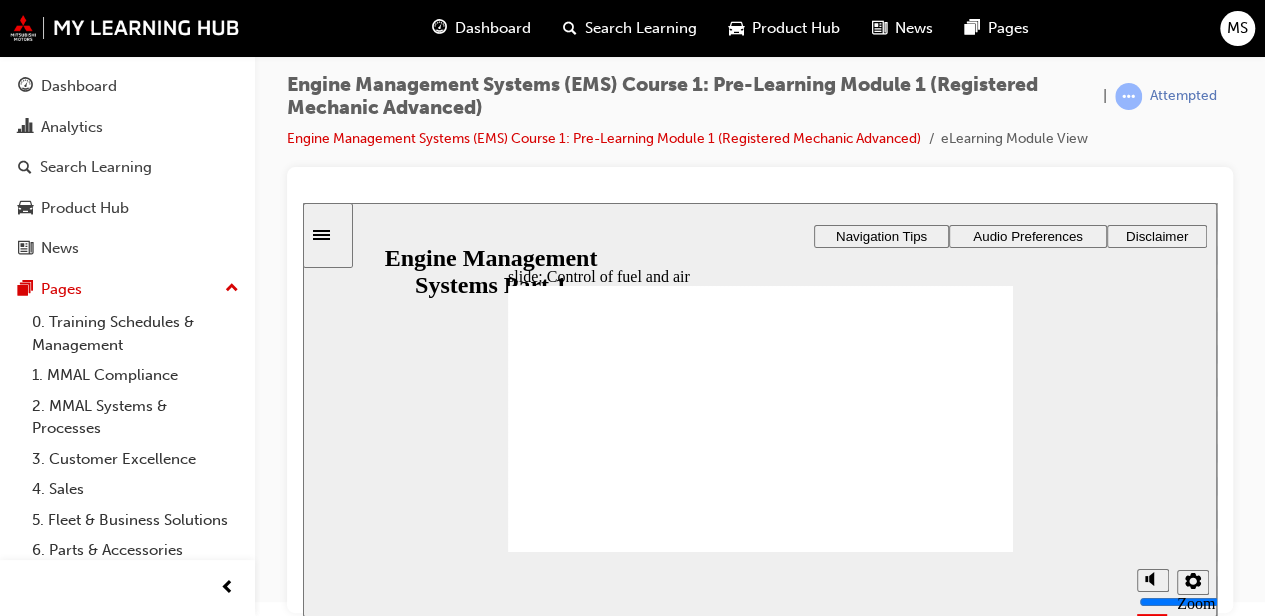 click 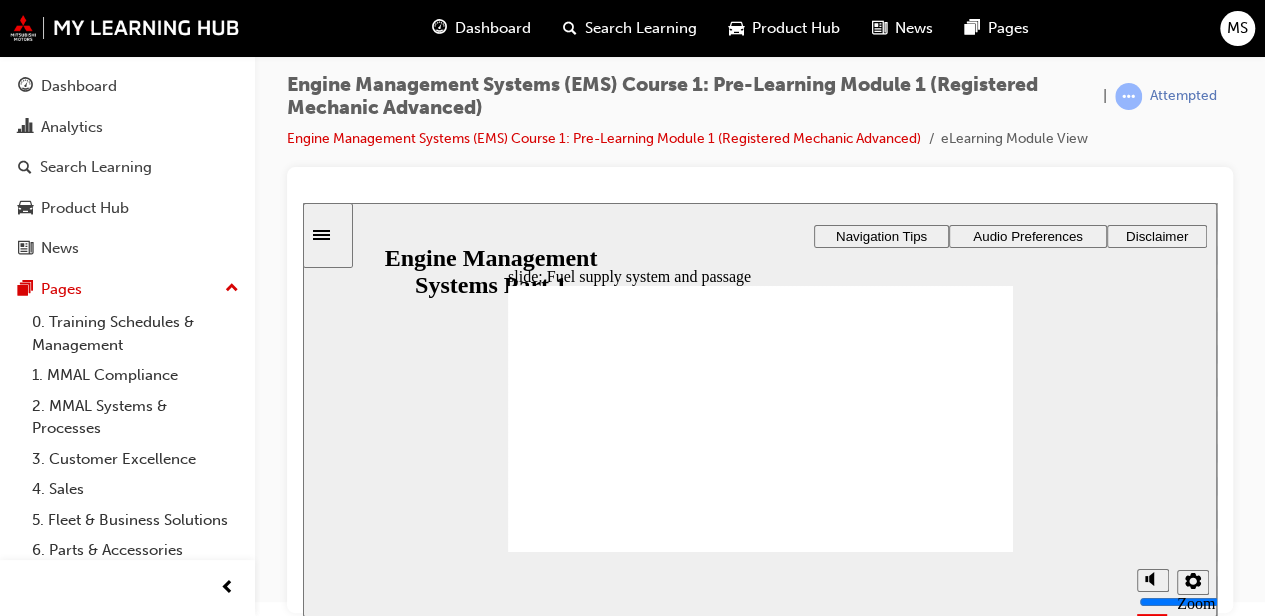 click 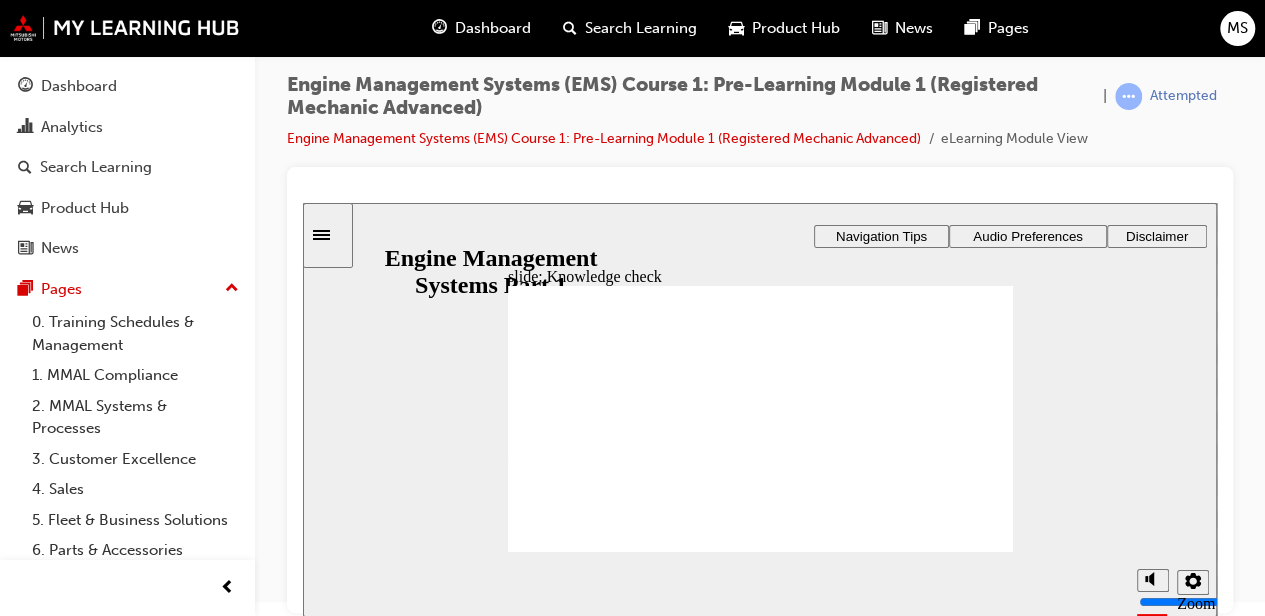 radio on "true" 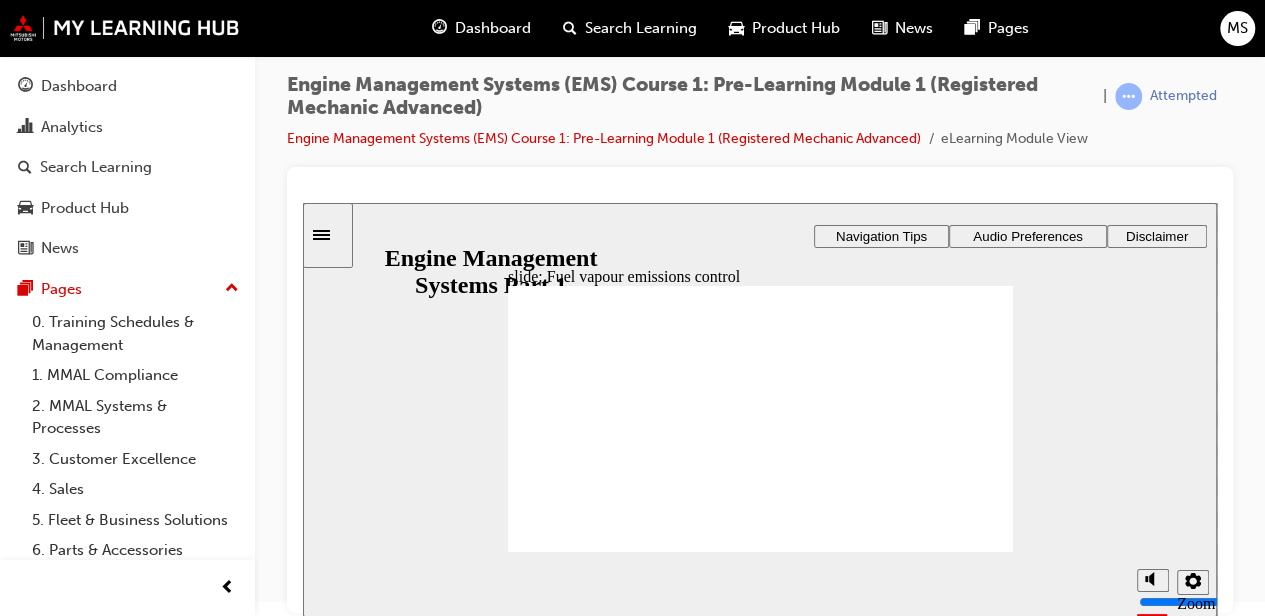 click on "Playback Speed
2
1.75
1.5
1.25" at bounding box center (760, 583) 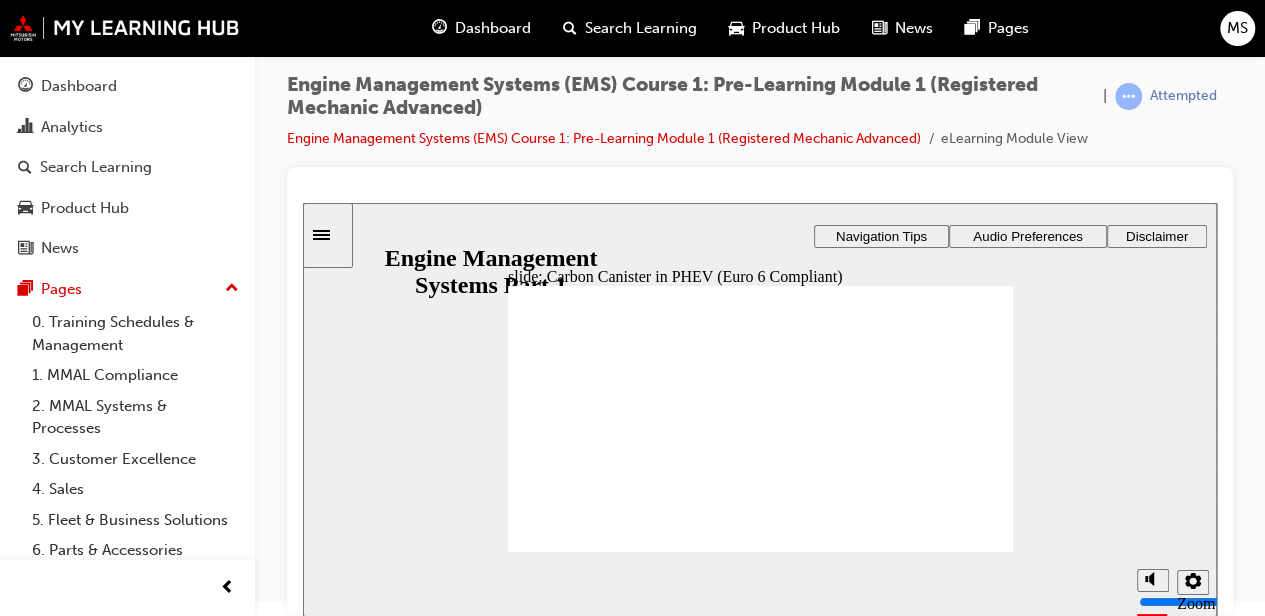 click on "Playback Speed
2
1.75
1.5
1.25" at bounding box center (760, 583) 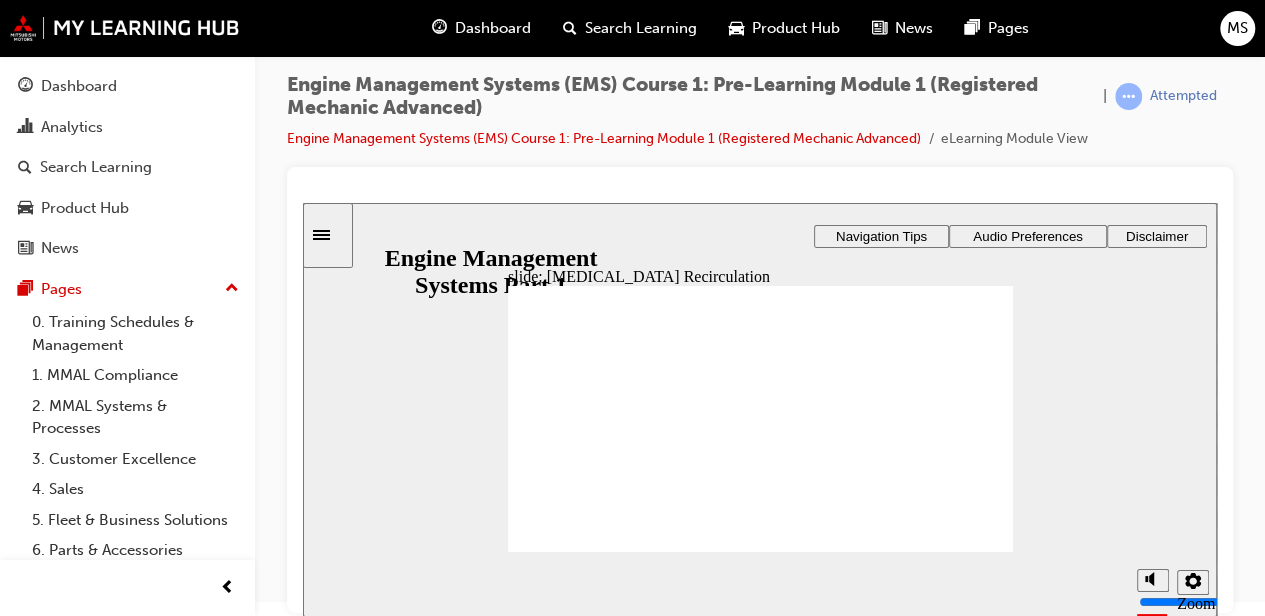 click on "Playback Speed
2
1.75
1.5
1.25 Normal" at bounding box center (760, 583) 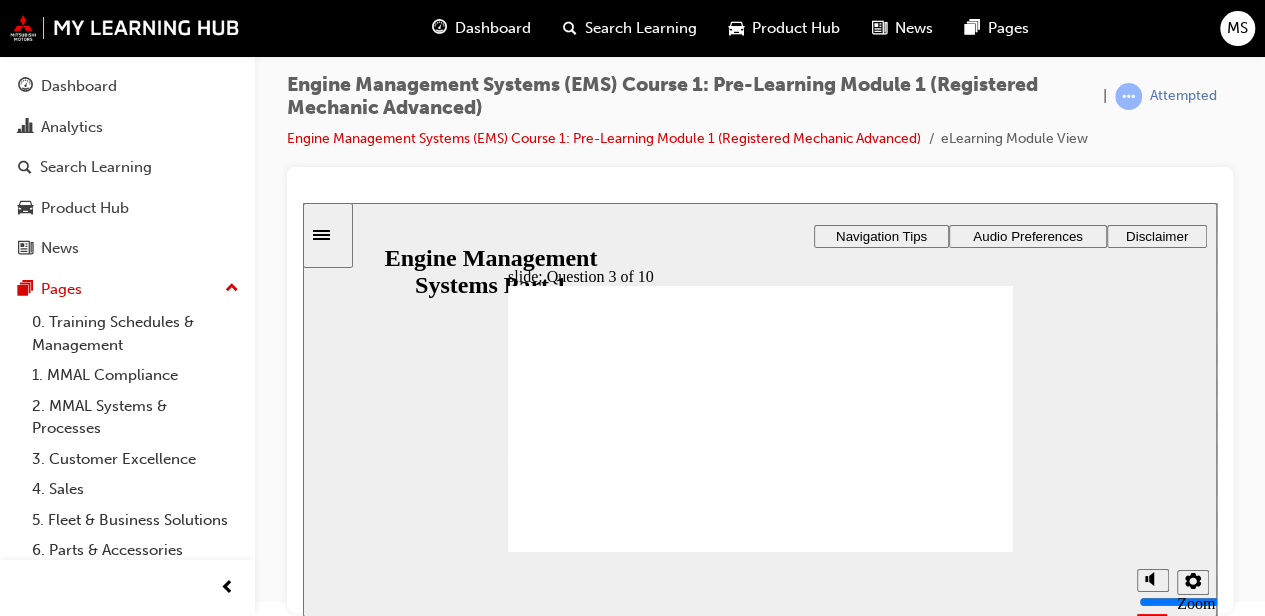 radio on "true" 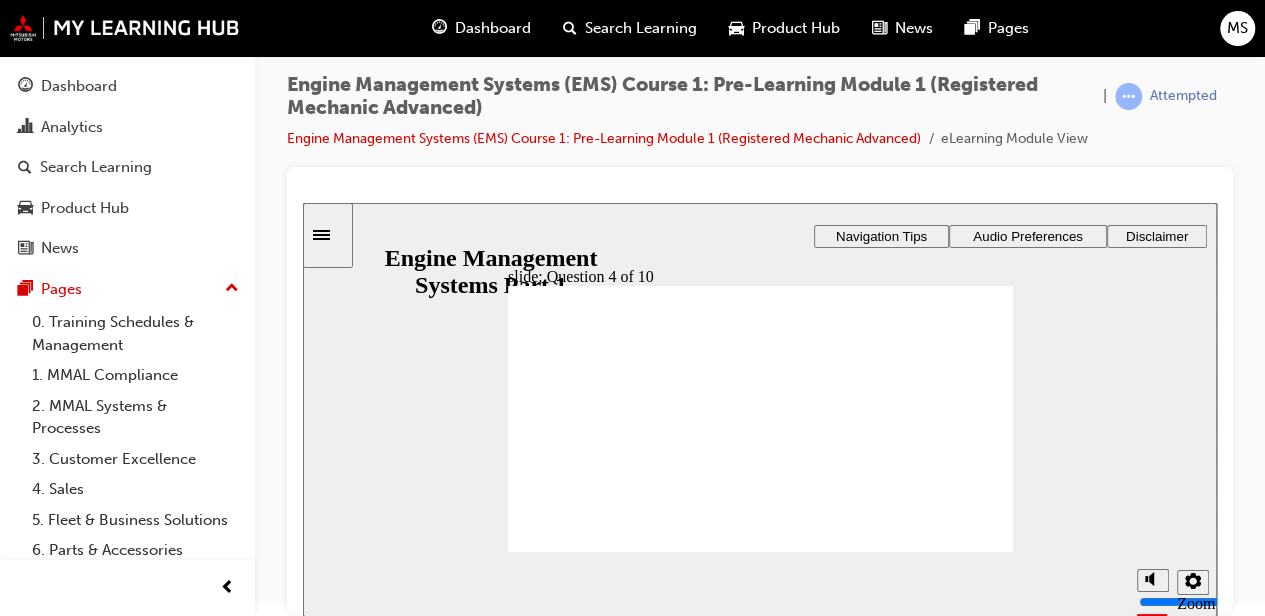 radio on "true" 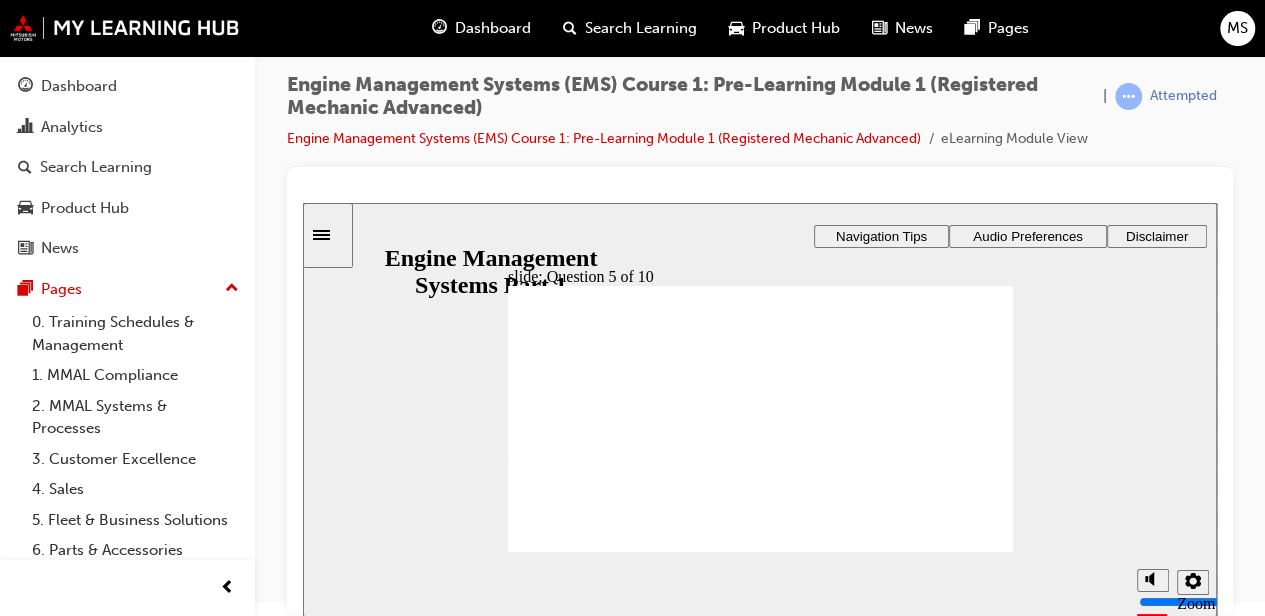 radio on "true" 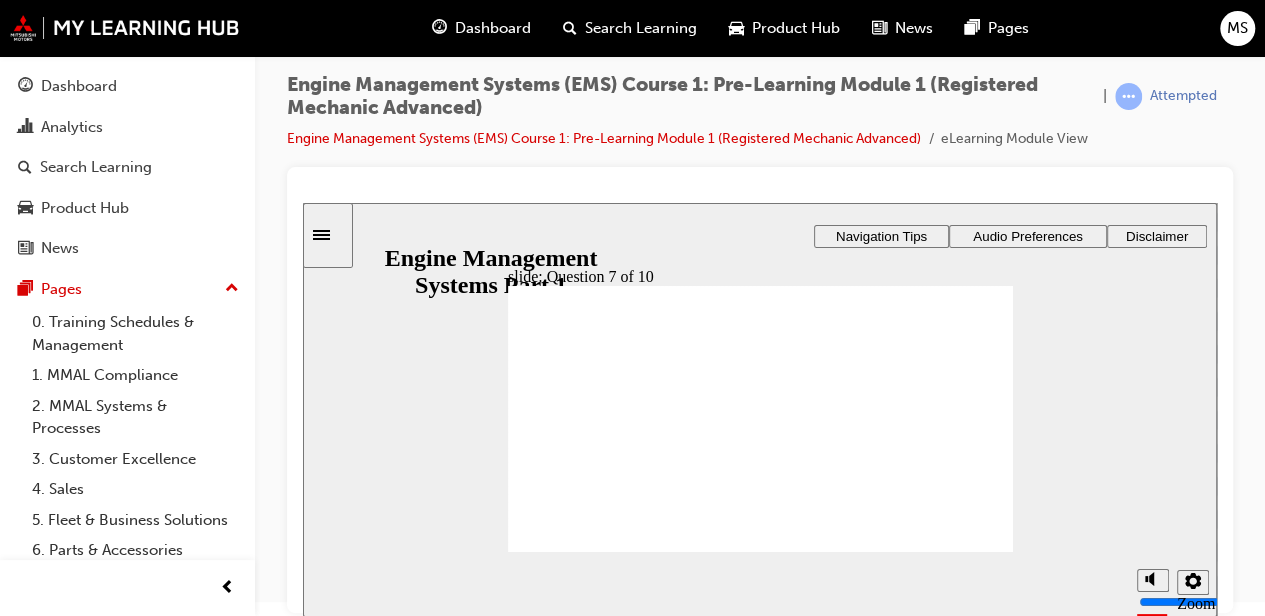 checkbox on "true" 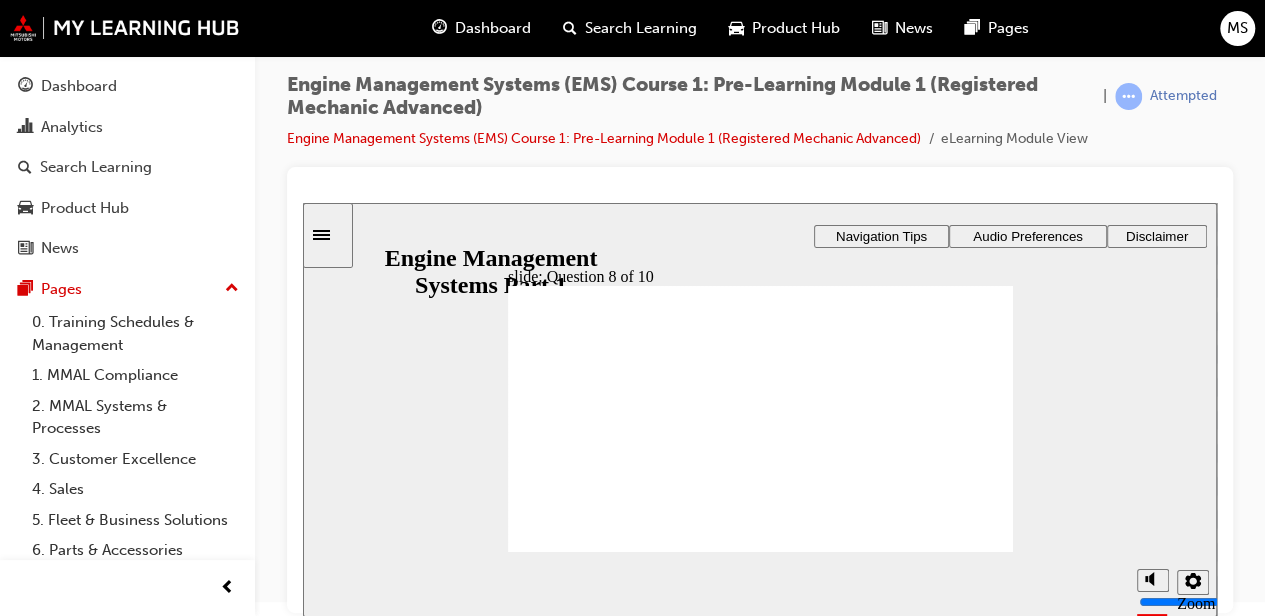 radio on "true" 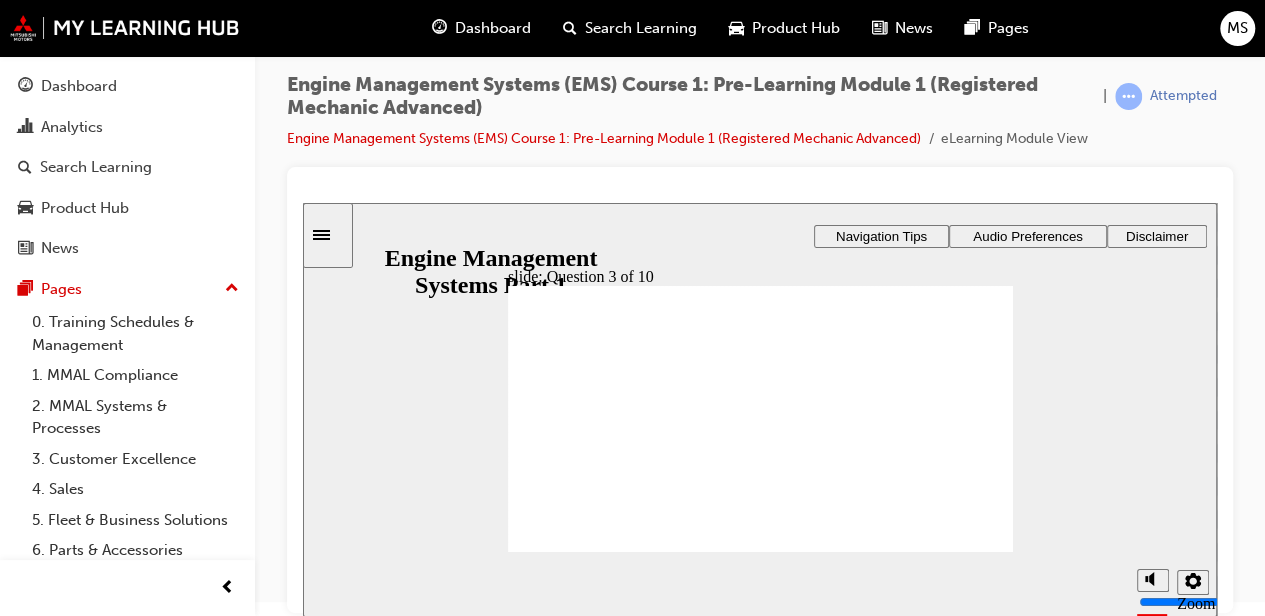 scroll, scrollTop: 0, scrollLeft: 0, axis: both 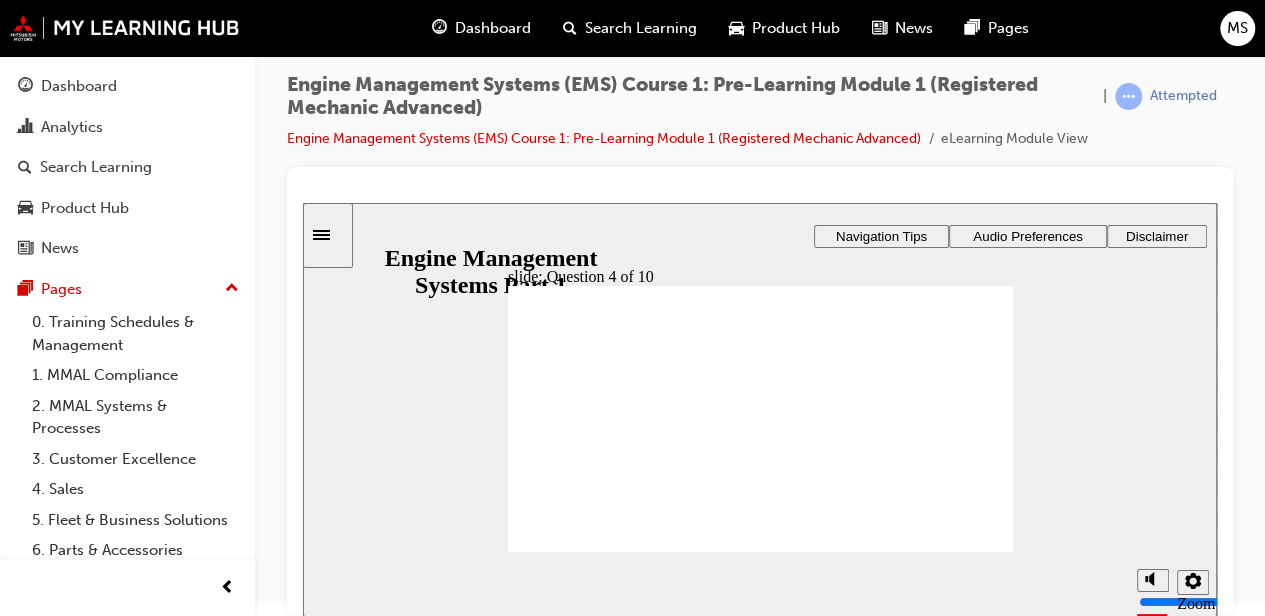radio on "true" 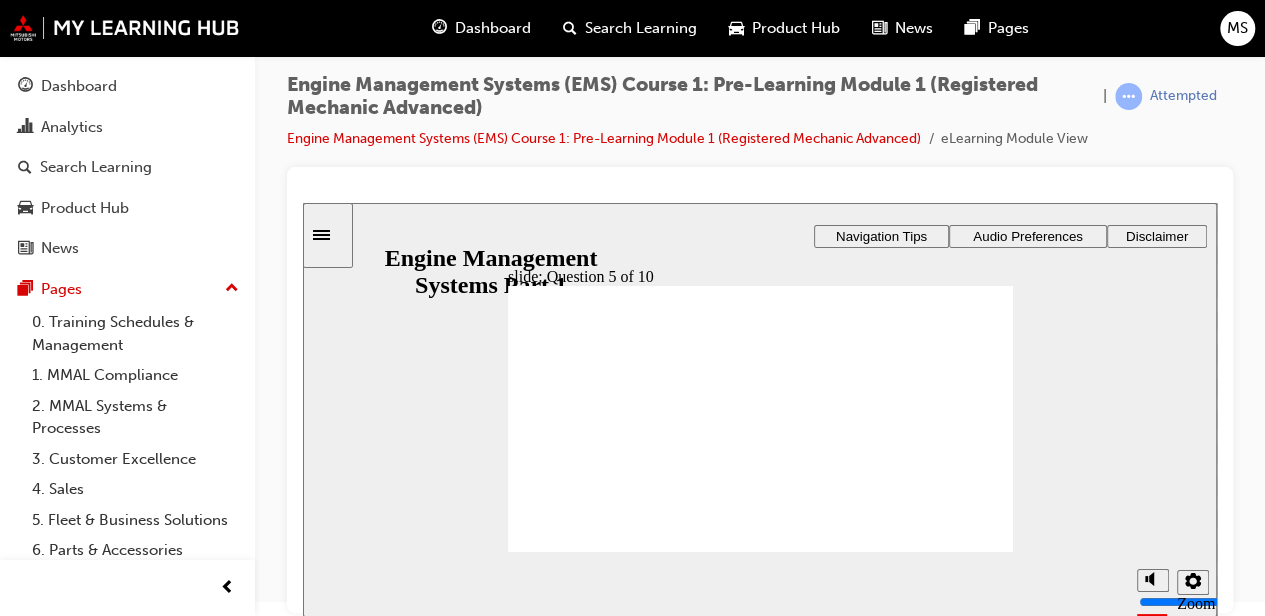radio on "true" 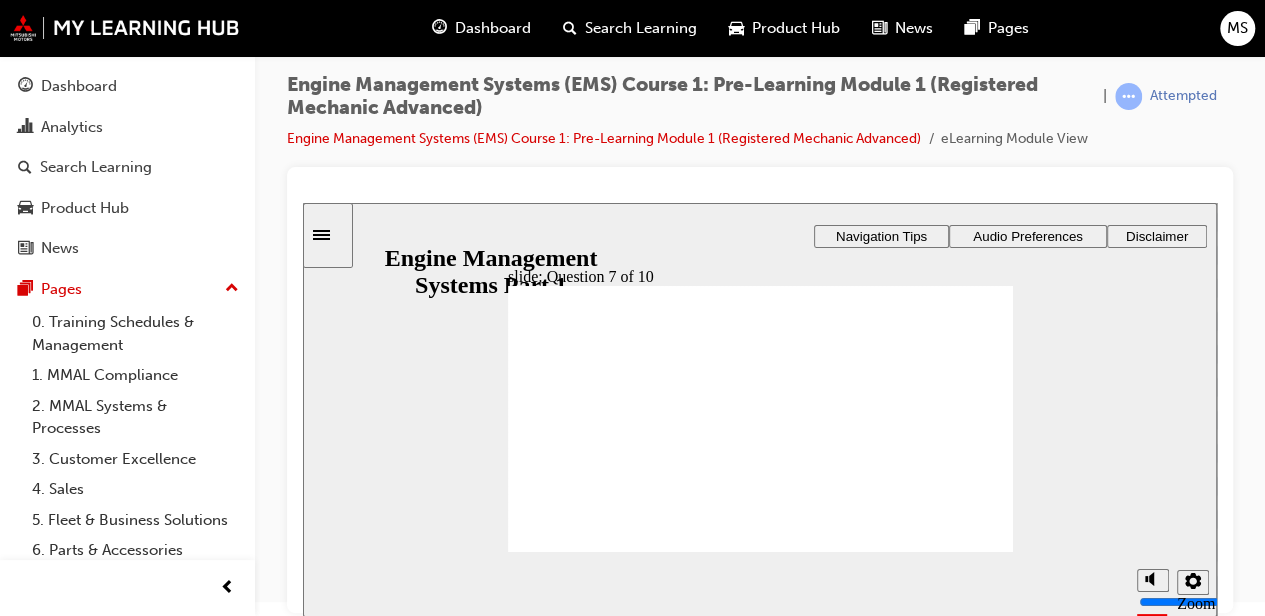 checkbox on "true" 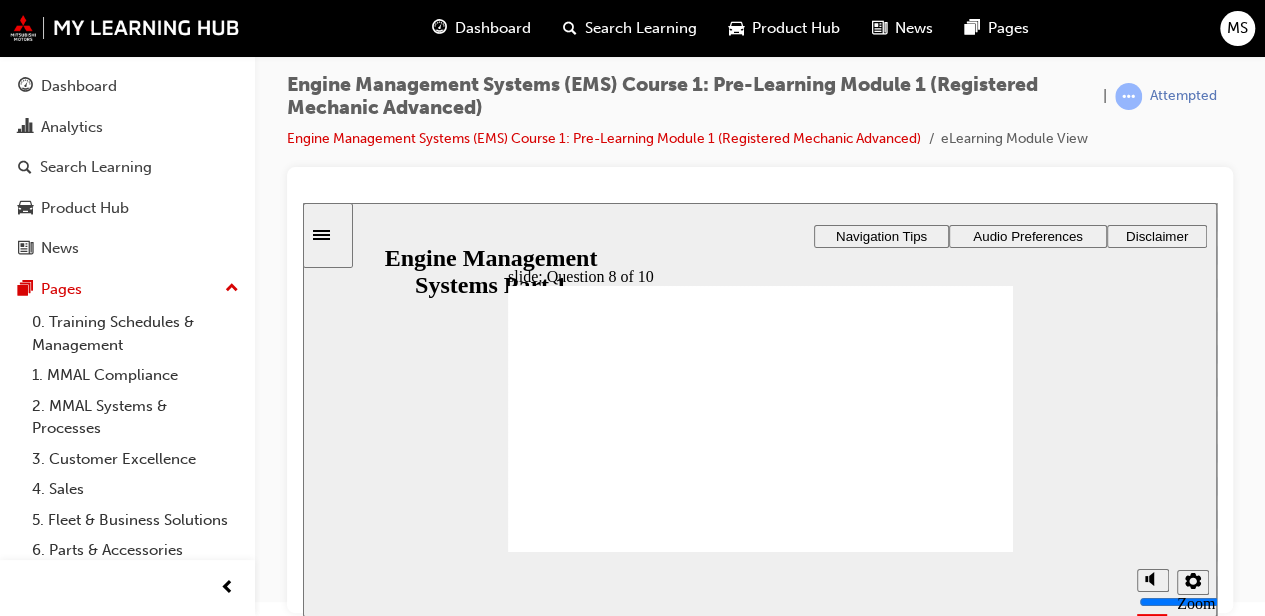 radio on "true" 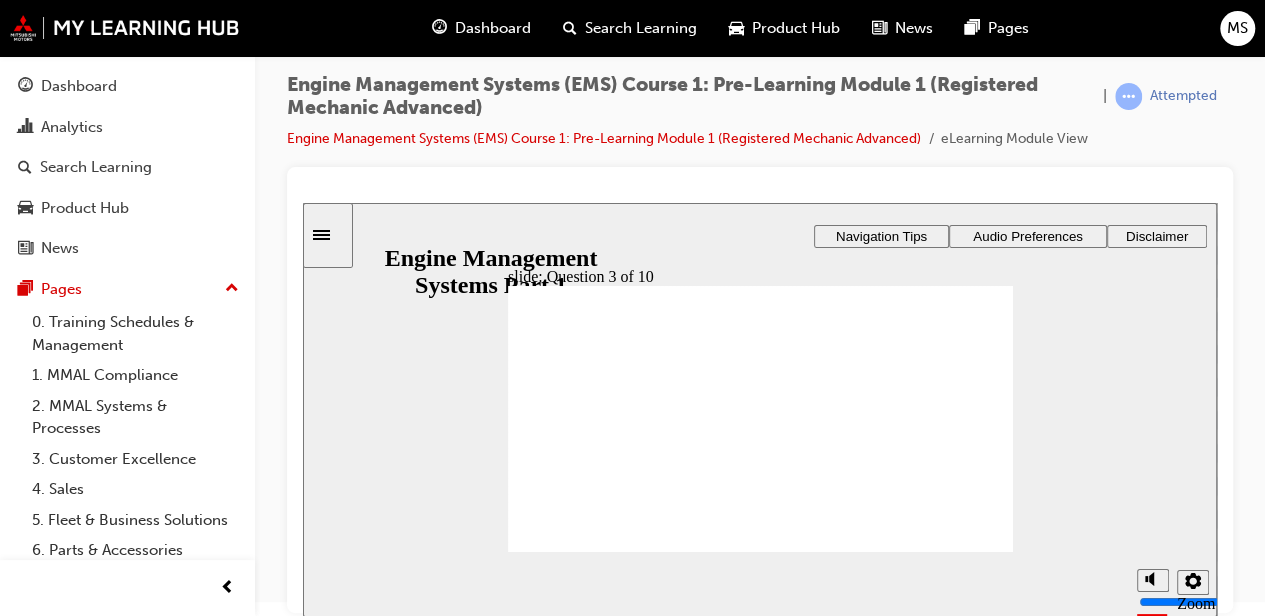 radio on "true" 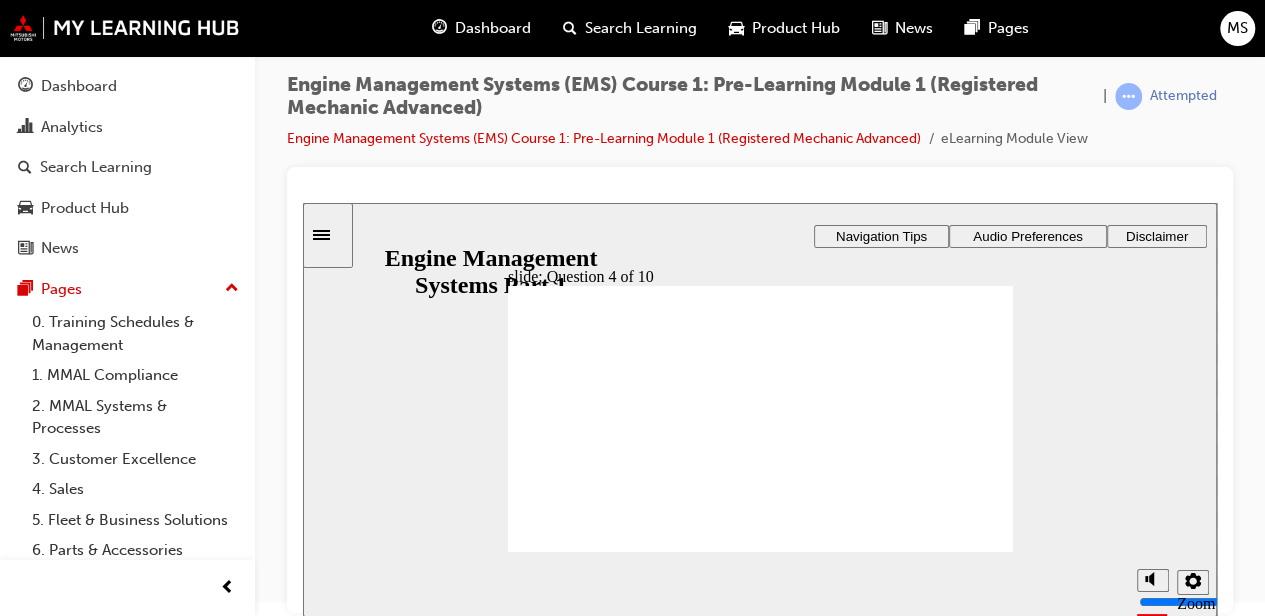 radio on "true" 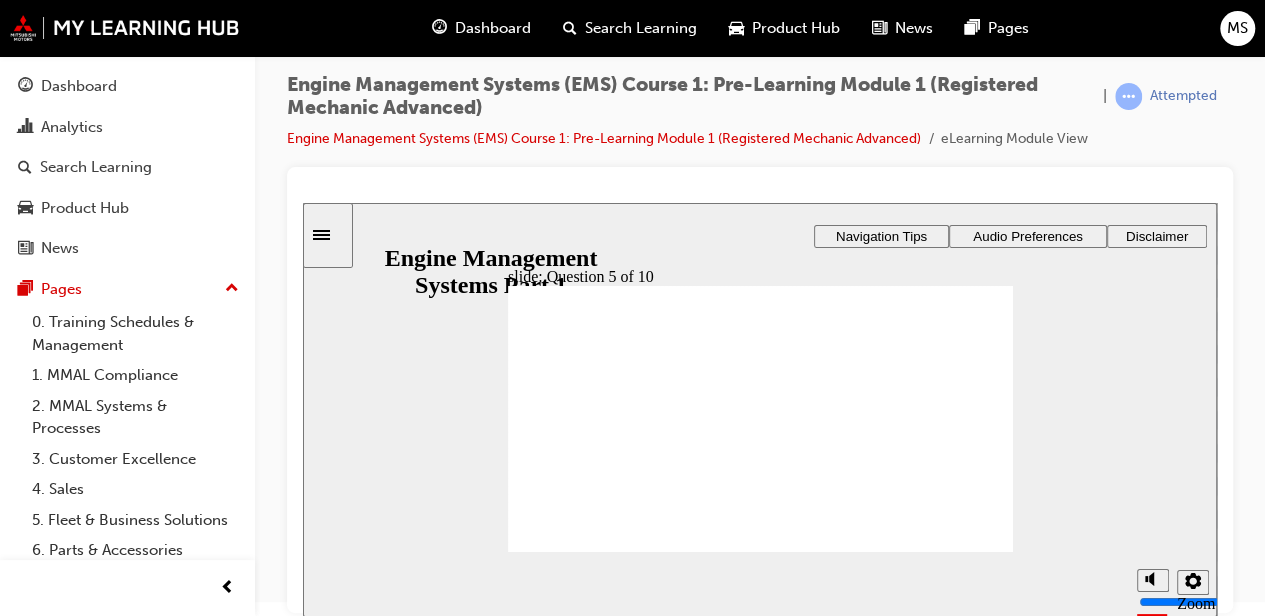 radio on "true" 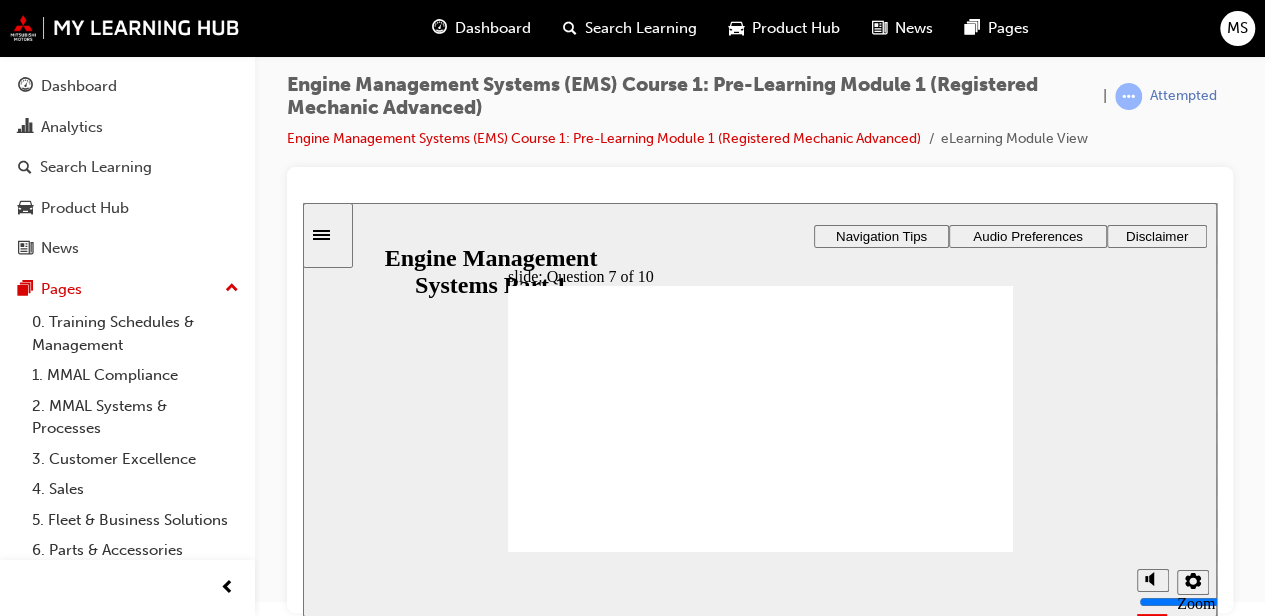 checkbox on "true" 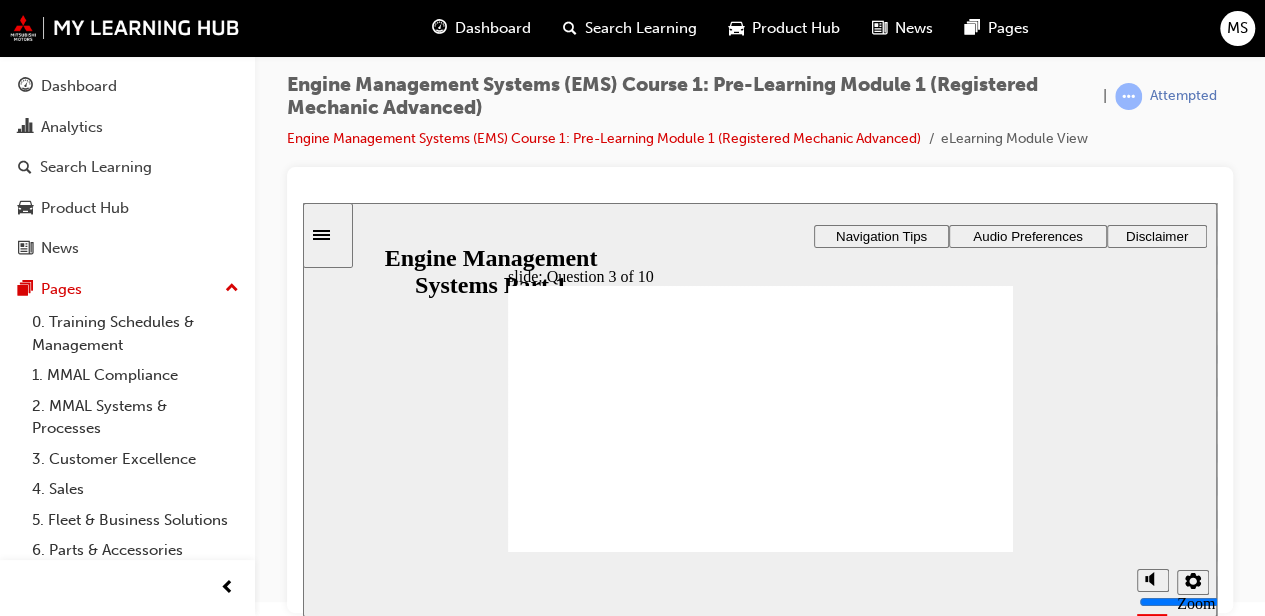 radio on "true" 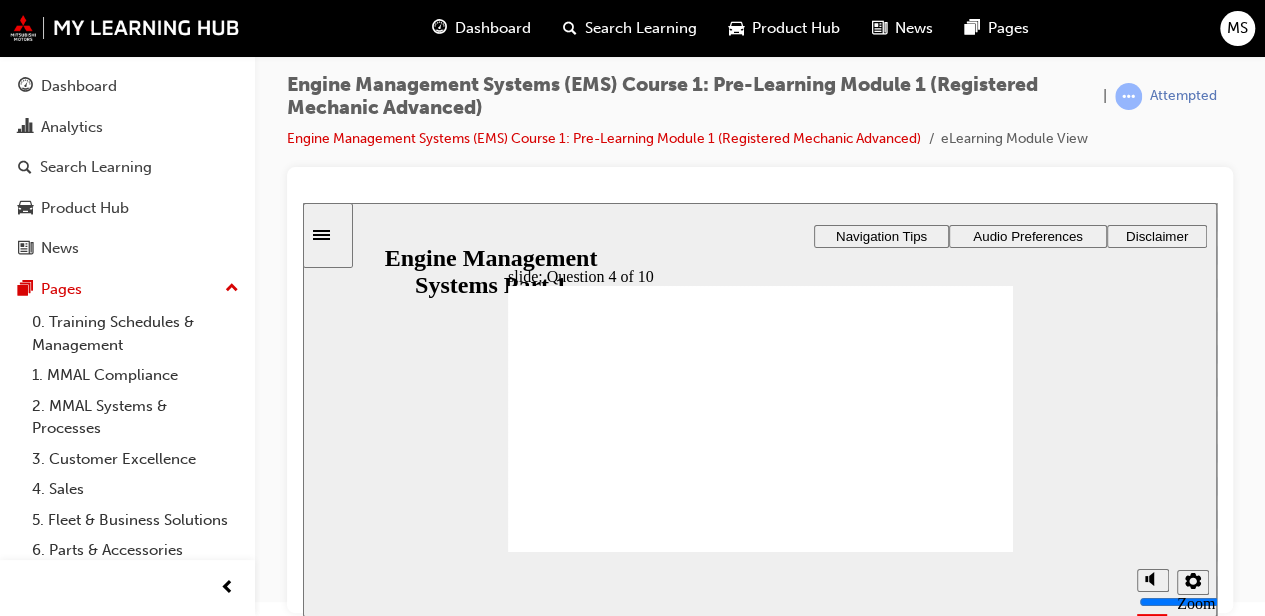 radio on "true" 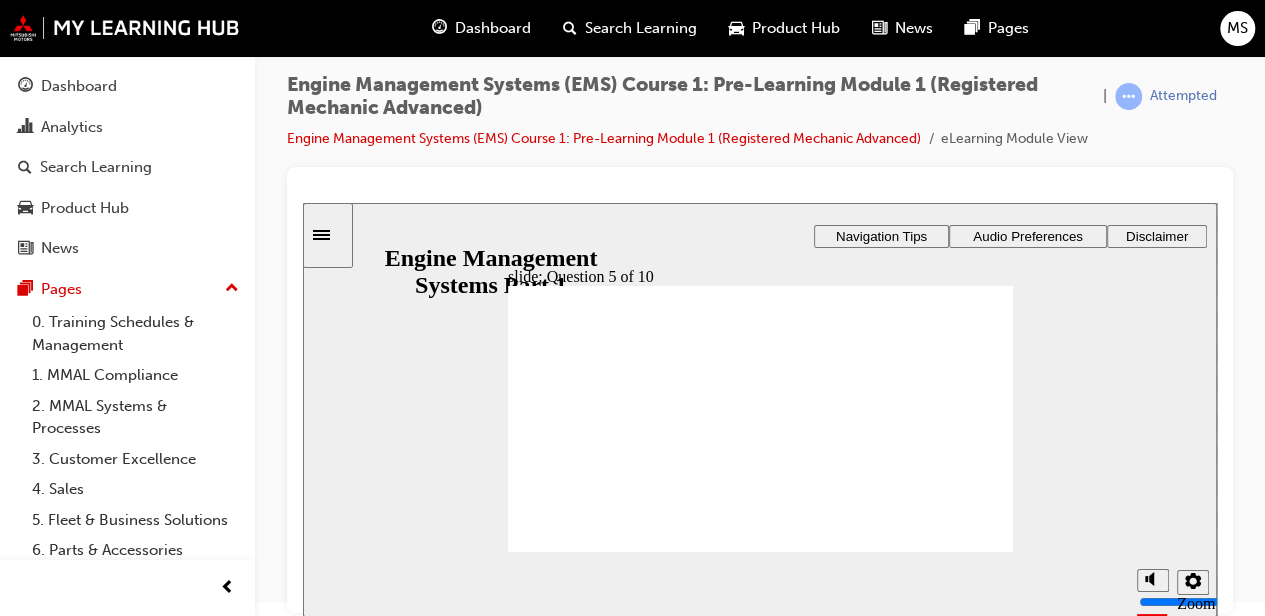 radio on "true" 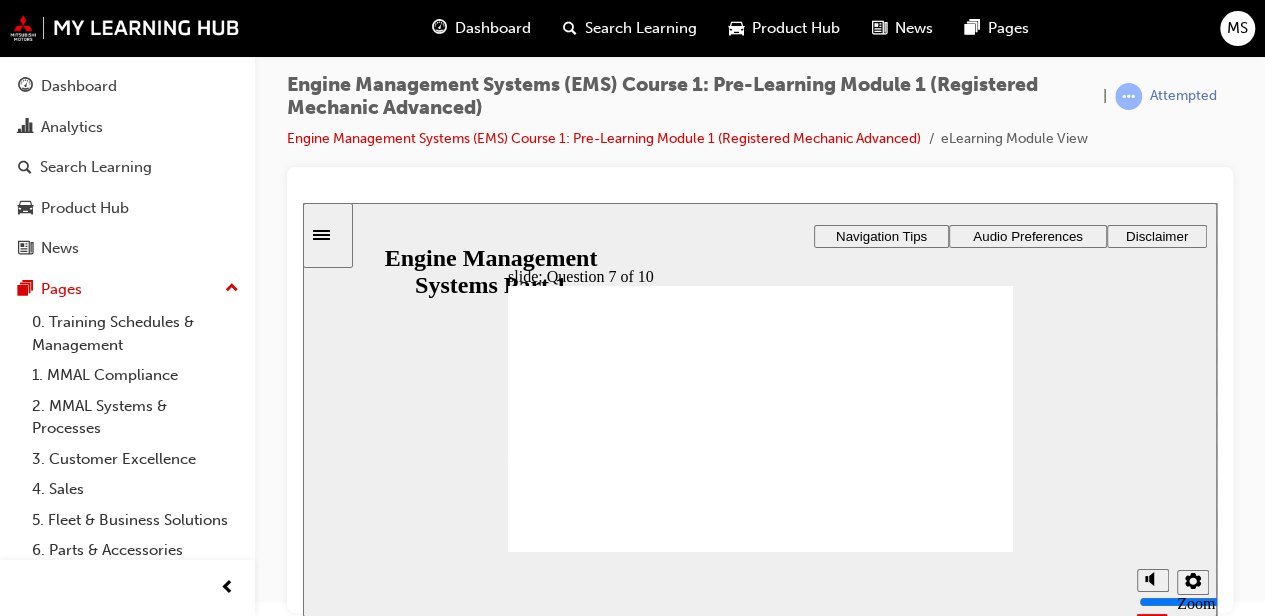 checkbox on "true" 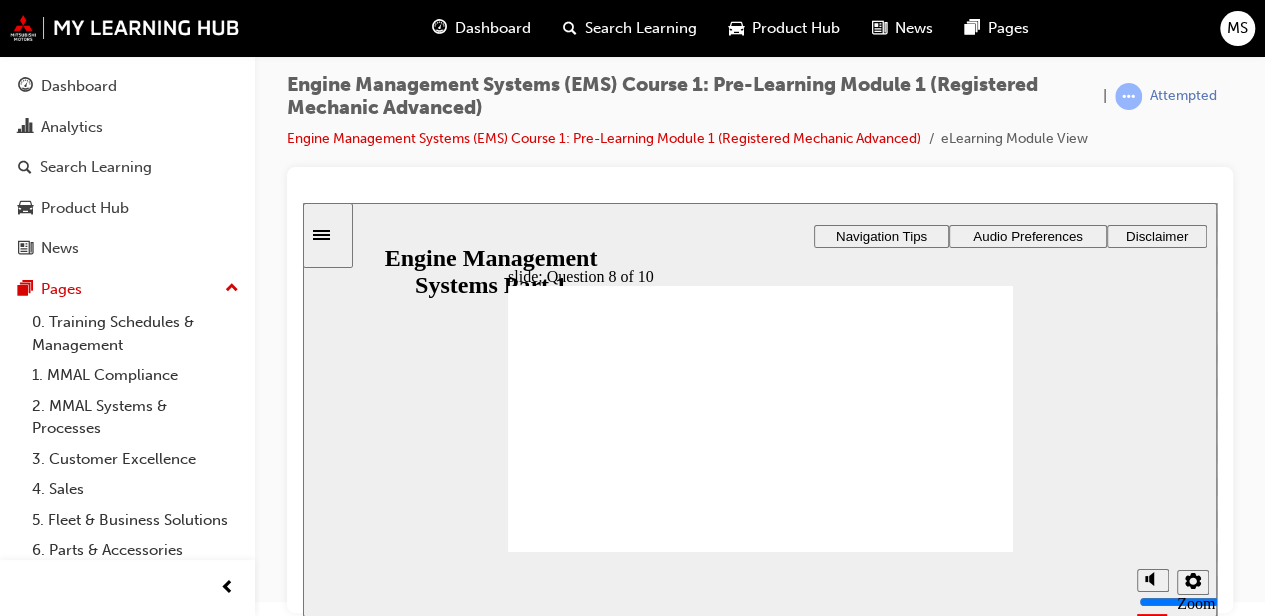 radio on "false" 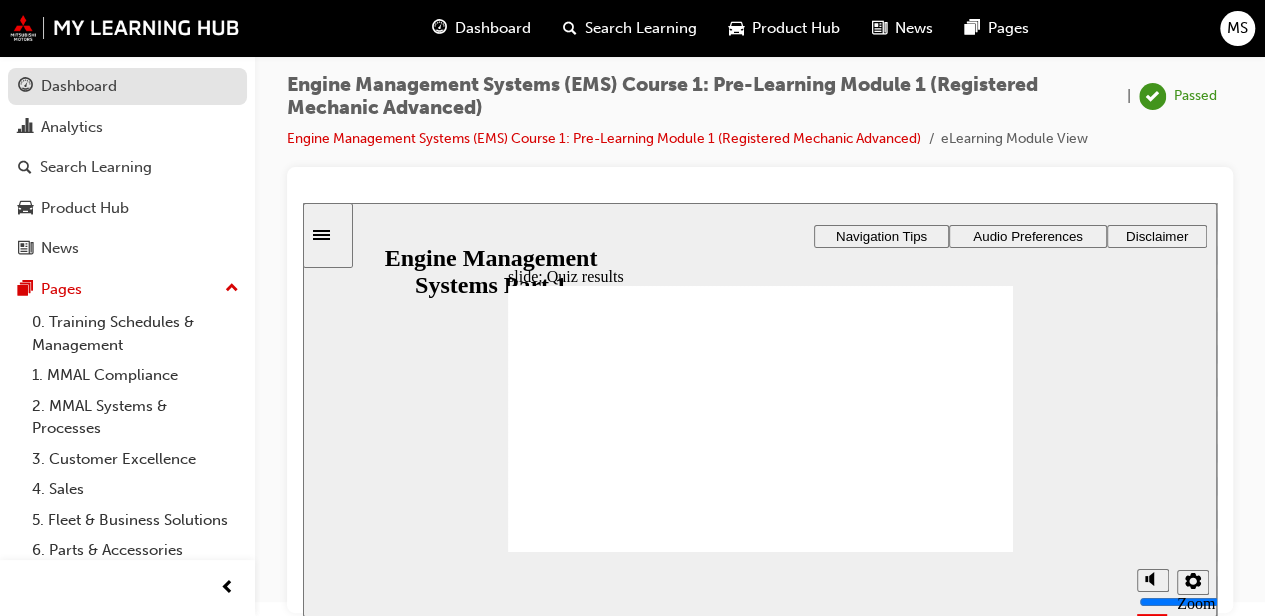 click on "Dashboard" at bounding box center (79, 86) 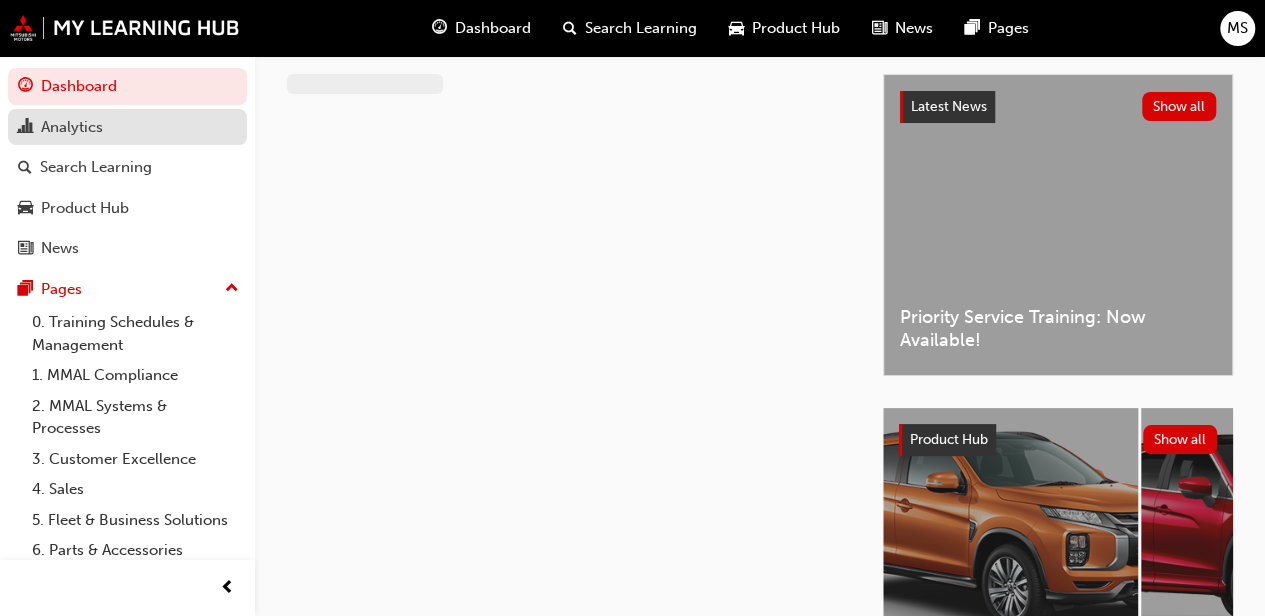 click on "Analytics" at bounding box center [72, 127] 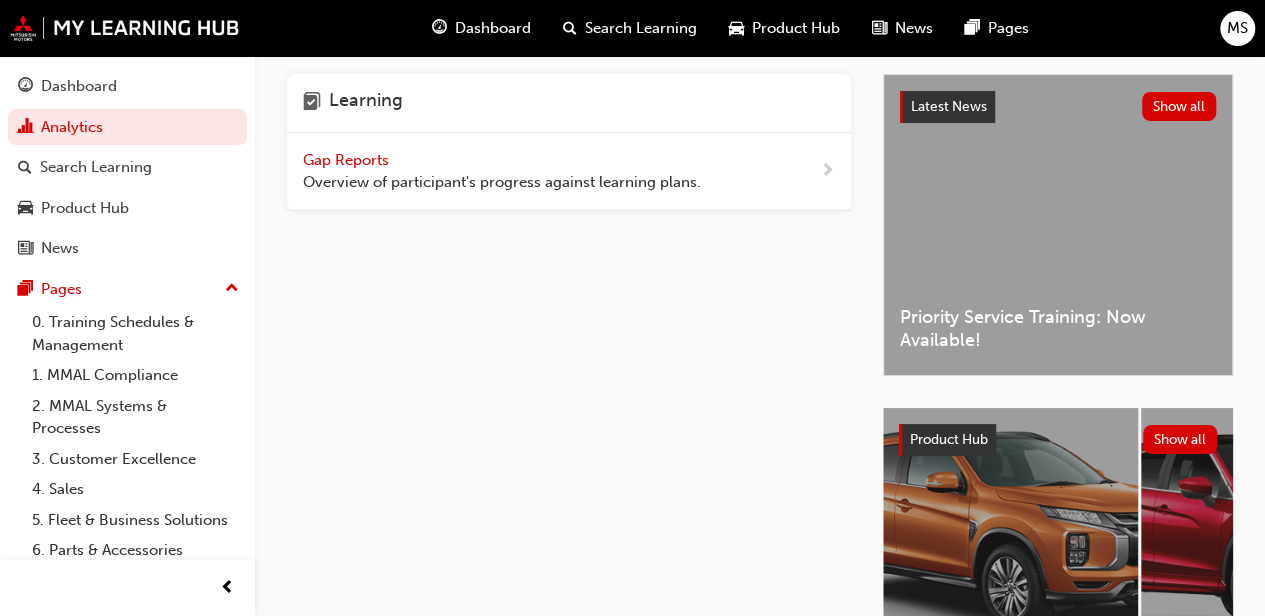 click on "Gap Reports" at bounding box center (348, 160) 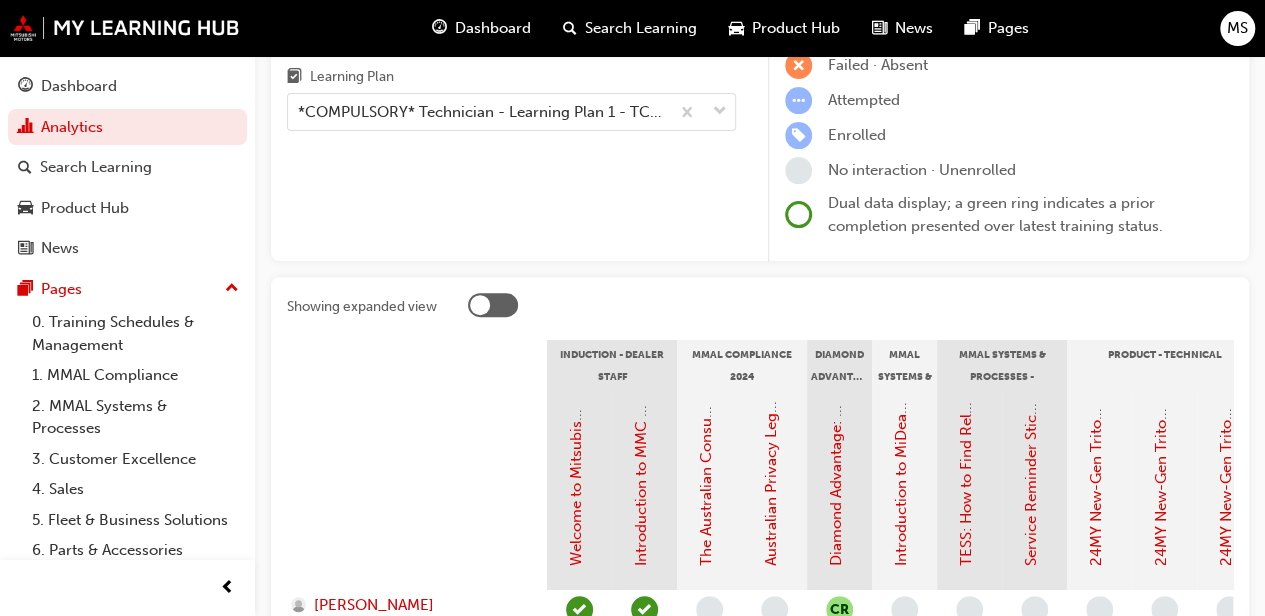 scroll, scrollTop: 480, scrollLeft: 0, axis: vertical 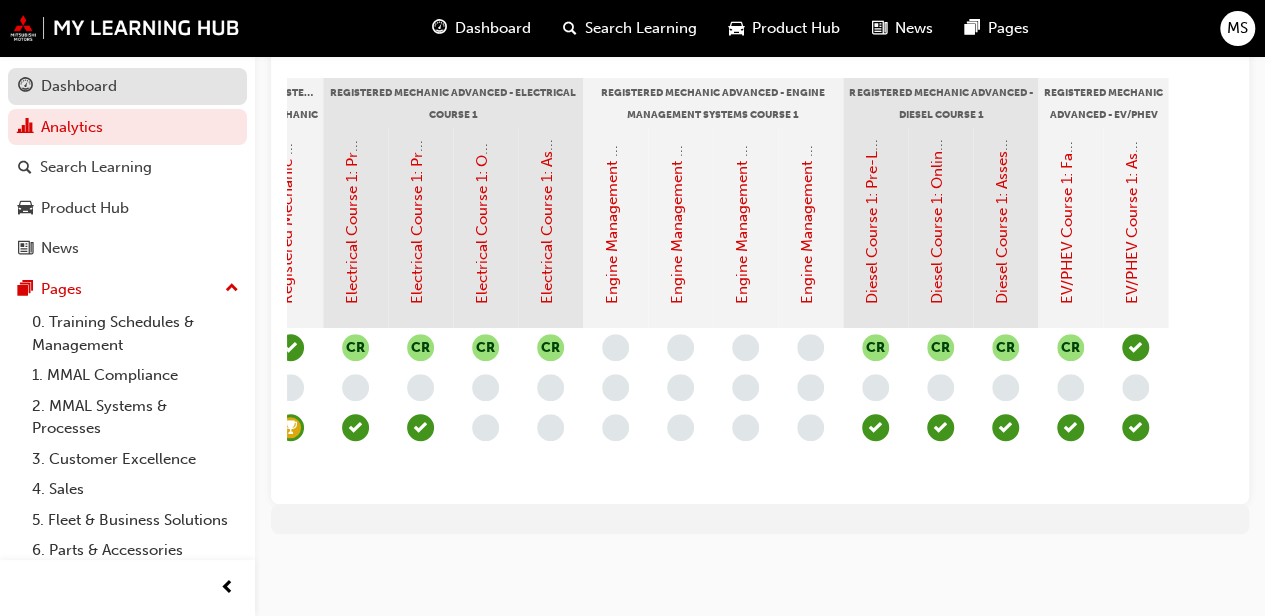 click on "Dashboard" at bounding box center (79, 86) 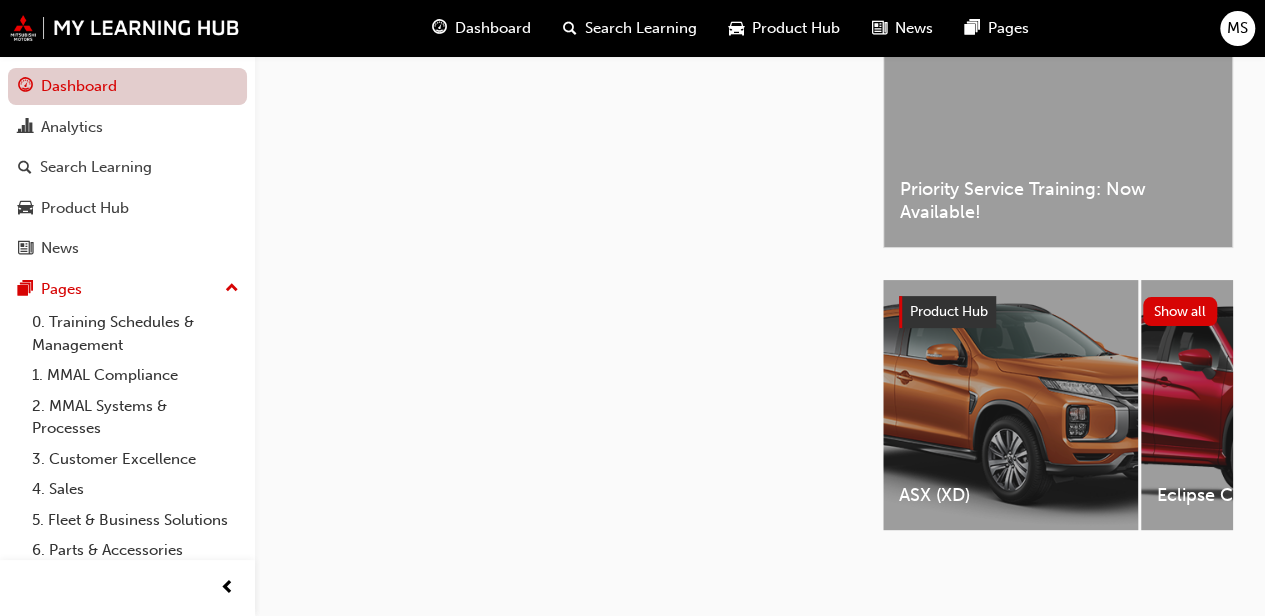 scroll, scrollTop: 149, scrollLeft: 0, axis: vertical 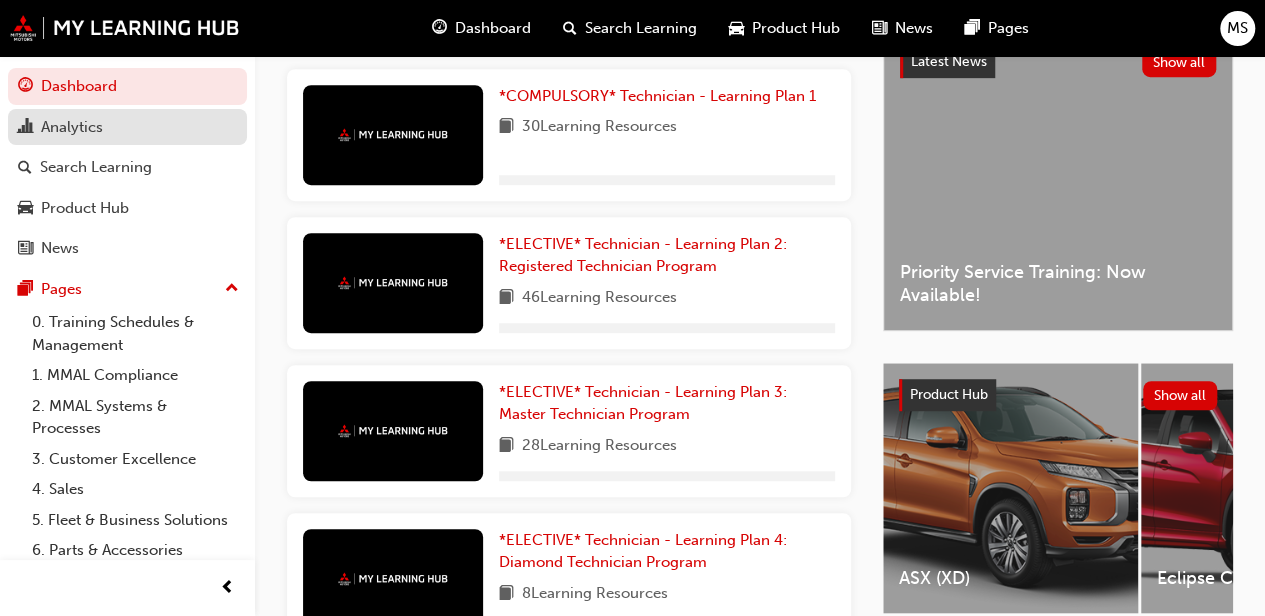 click on "Analytics" at bounding box center [72, 127] 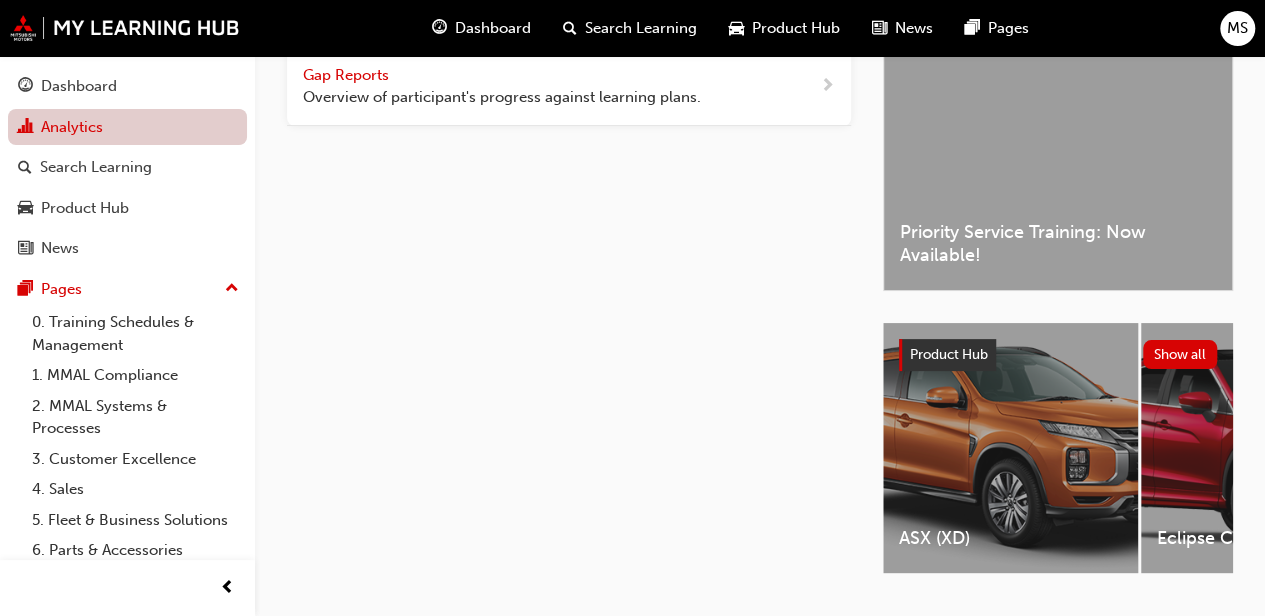 scroll, scrollTop: 0, scrollLeft: 0, axis: both 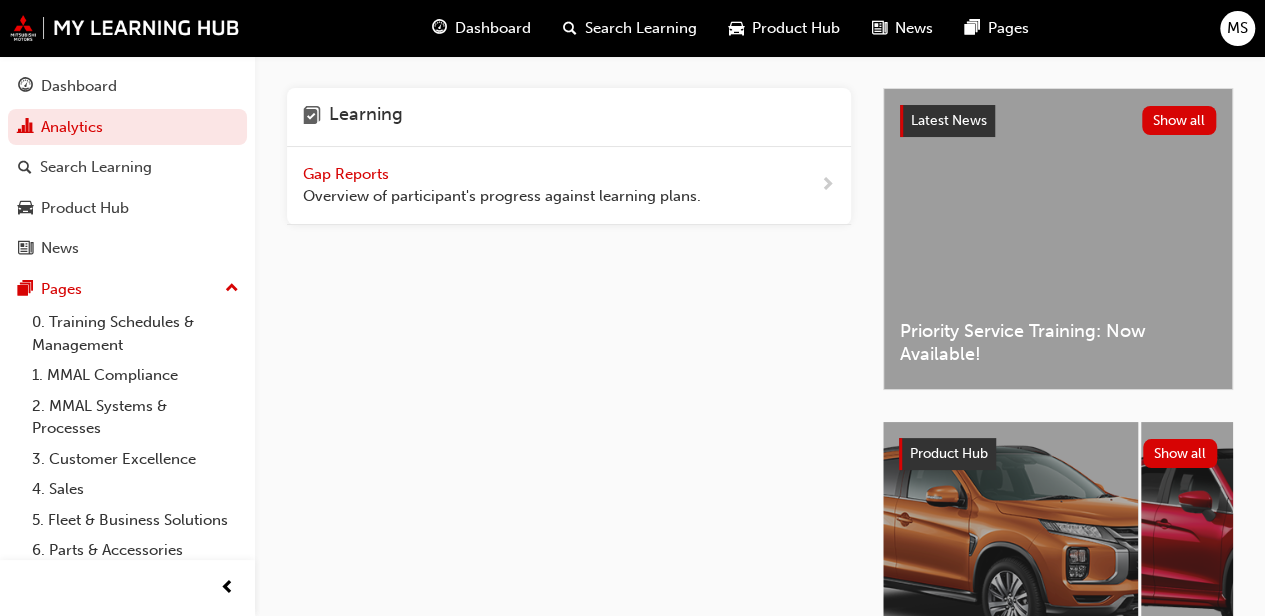 click on "Gap Reports" at bounding box center [348, 174] 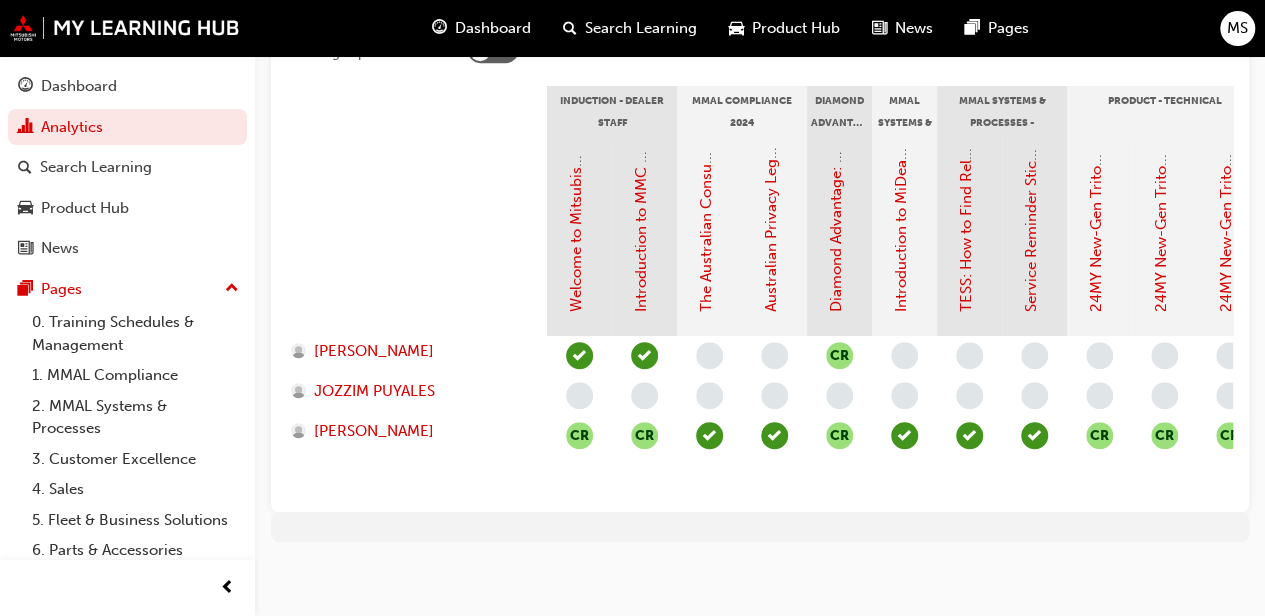 scroll, scrollTop: 480, scrollLeft: 0, axis: vertical 